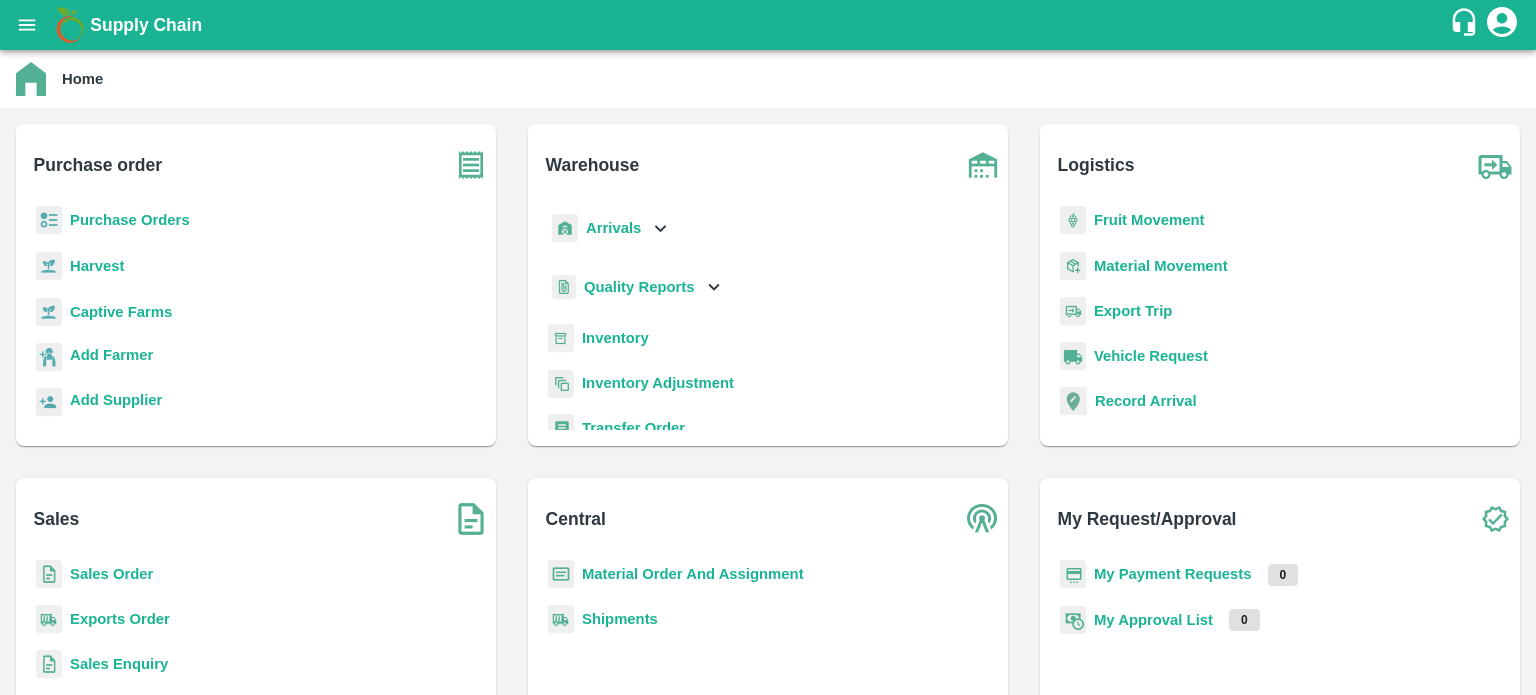 scroll, scrollTop: 0, scrollLeft: 0, axis: both 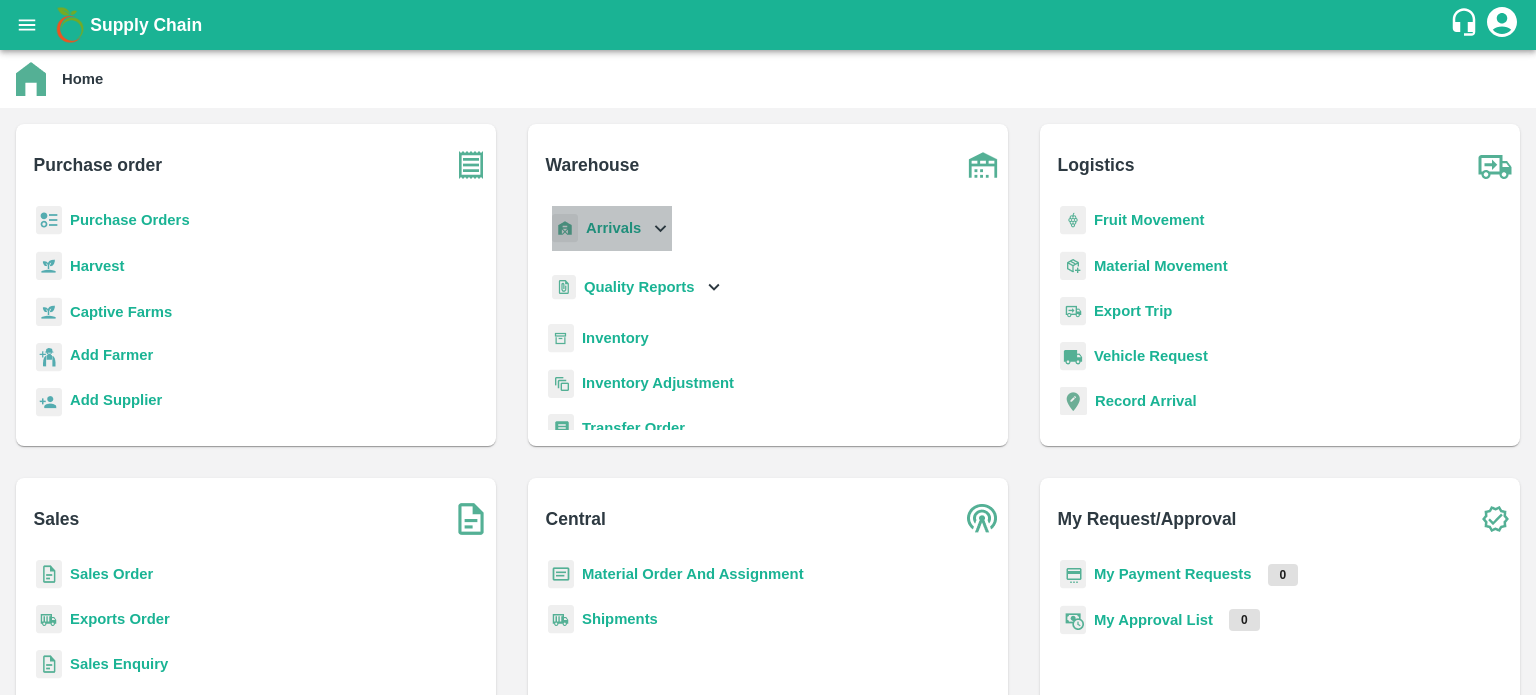 click 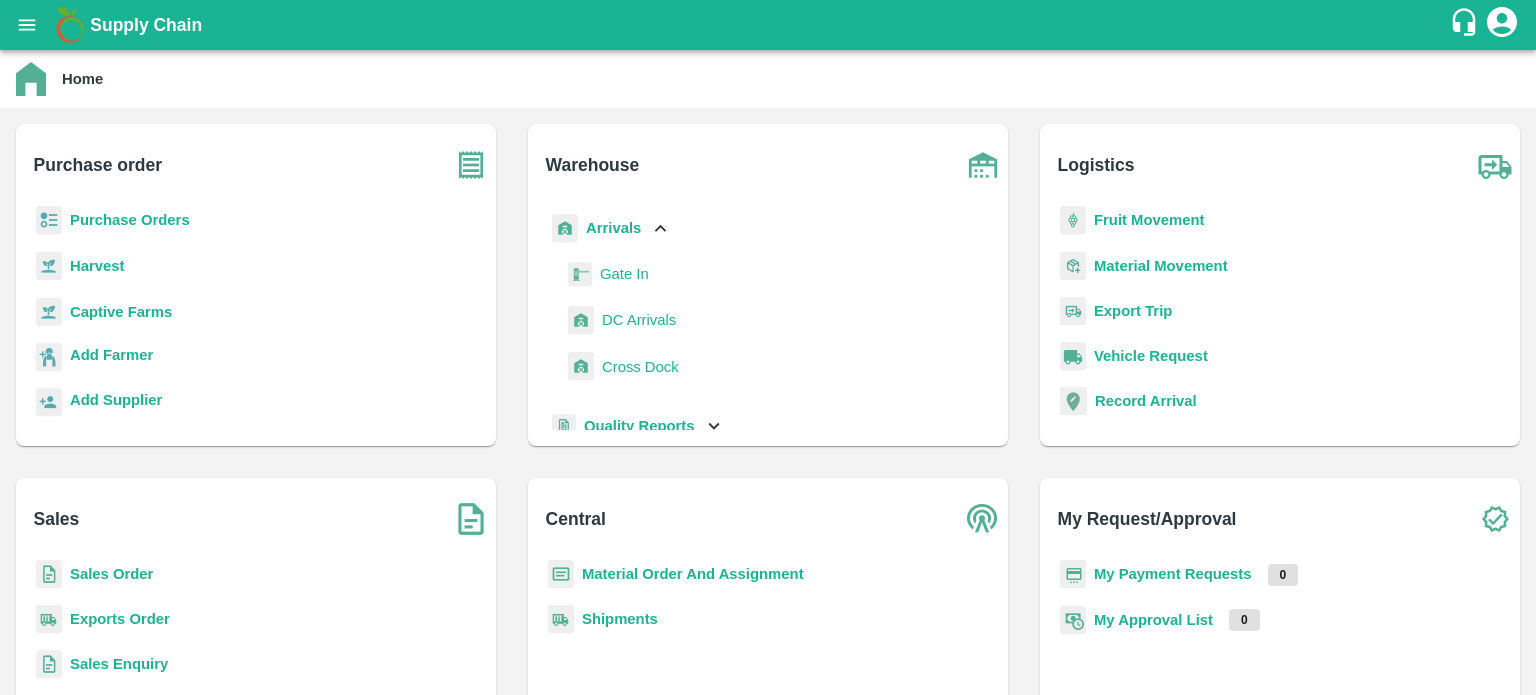 click on "DC Arrivals" at bounding box center (639, 320) 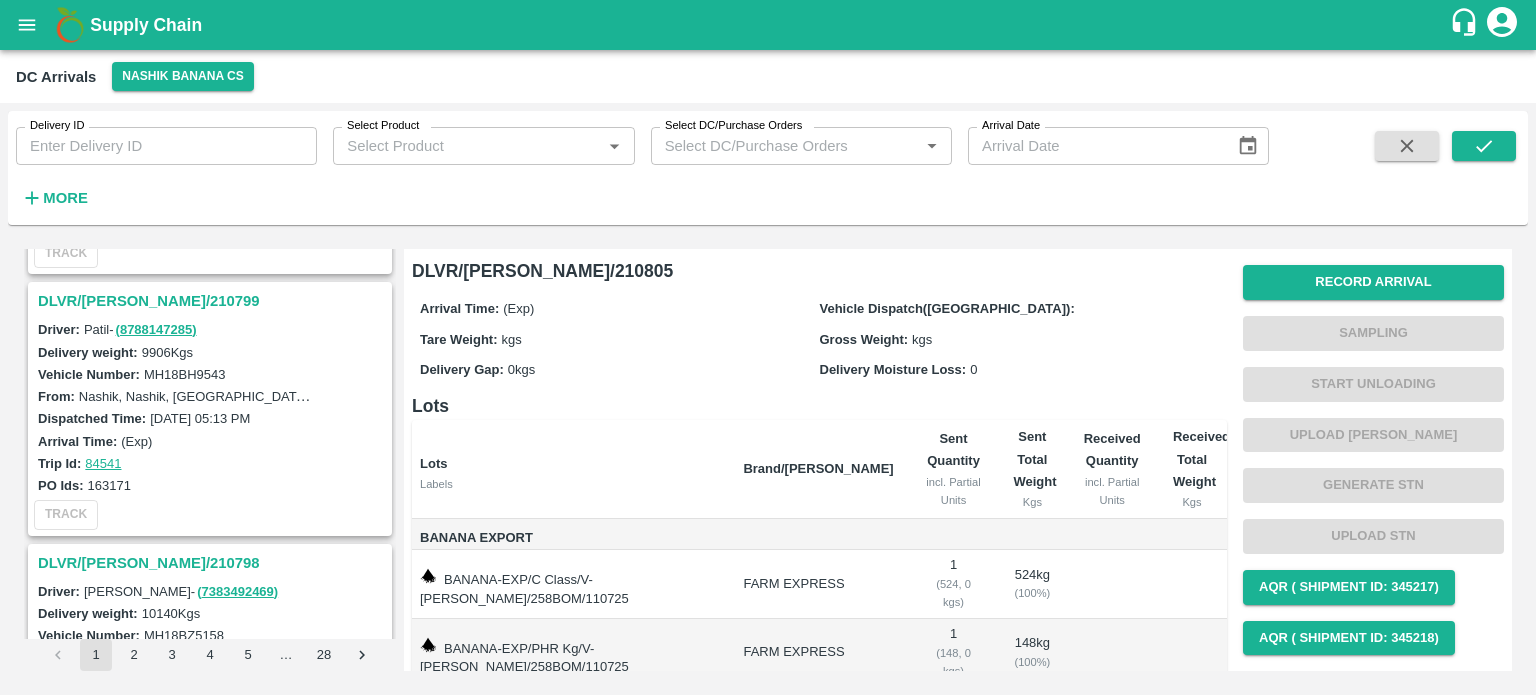 scroll, scrollTop: 508, scrollLeft: 0, axis: vertical 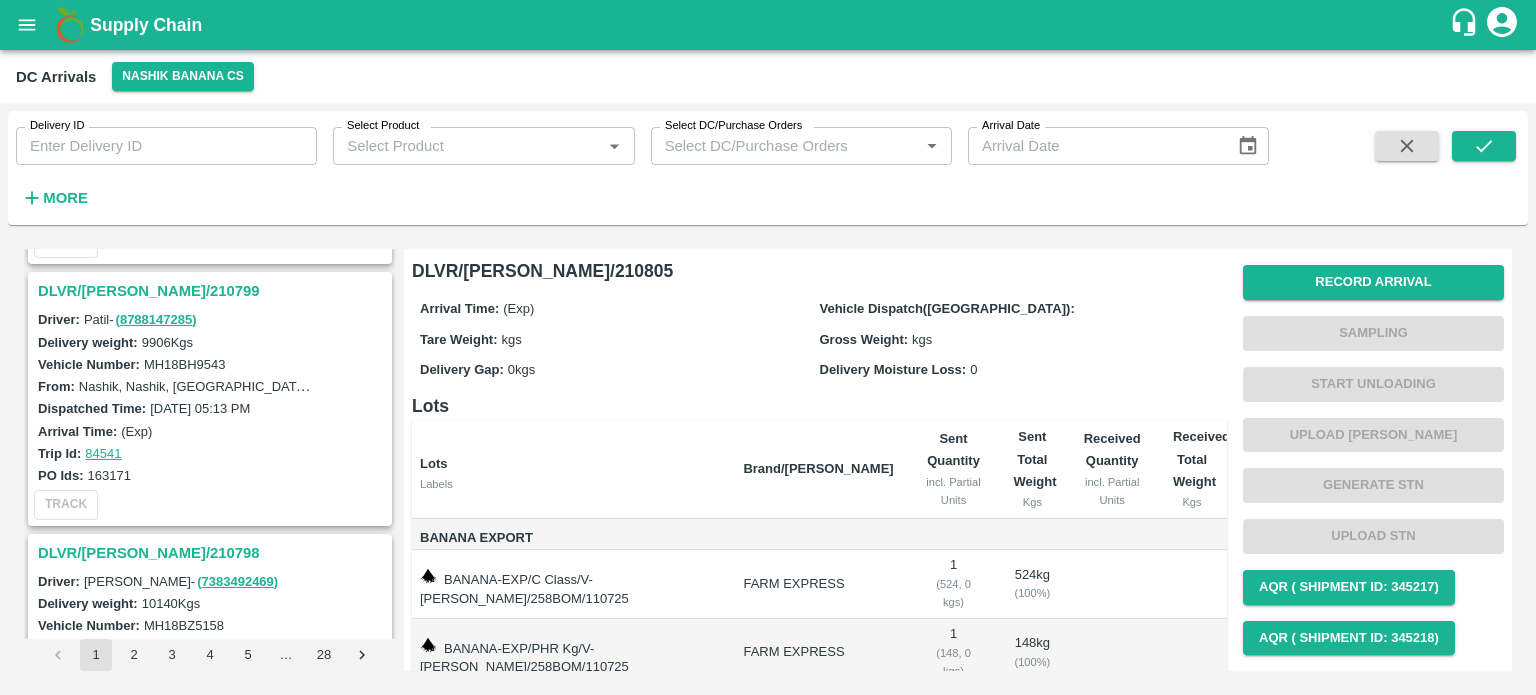 click on "DLVR/[PERSON_NAME]/210799" at bounding box center [213, 291] 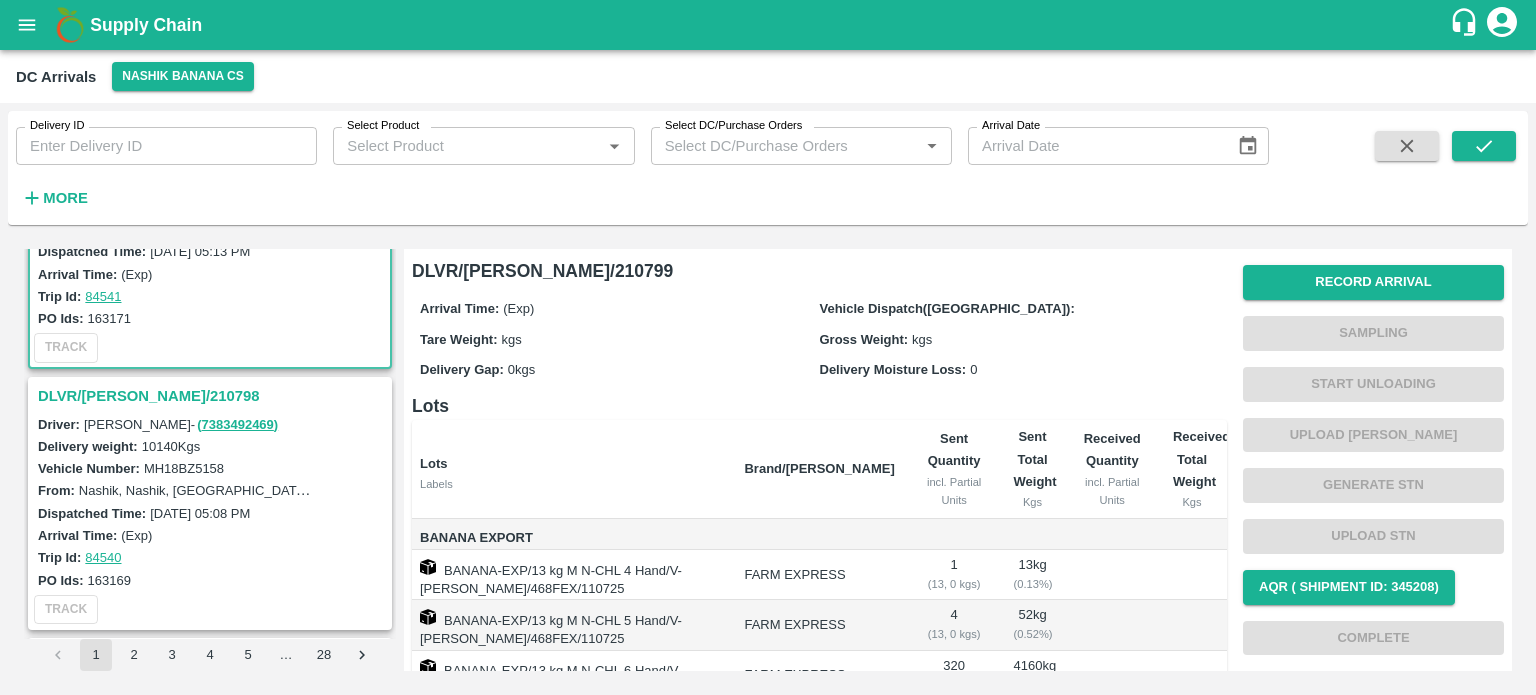 scroll, scrollTop: 781, scrollLeft: 0, axis: vertical 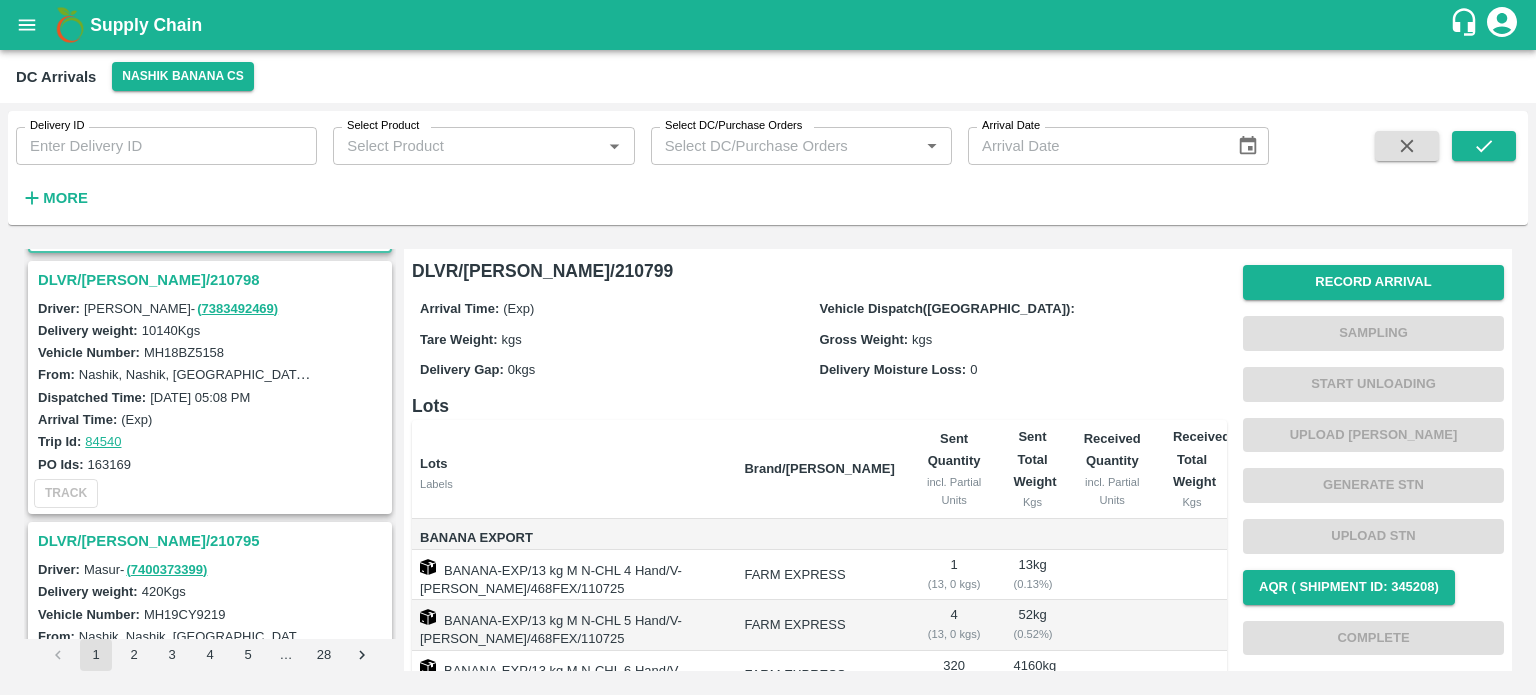 click on "DLVR/[PERSON_NAME]/210798" at bounding box center (213, 280) 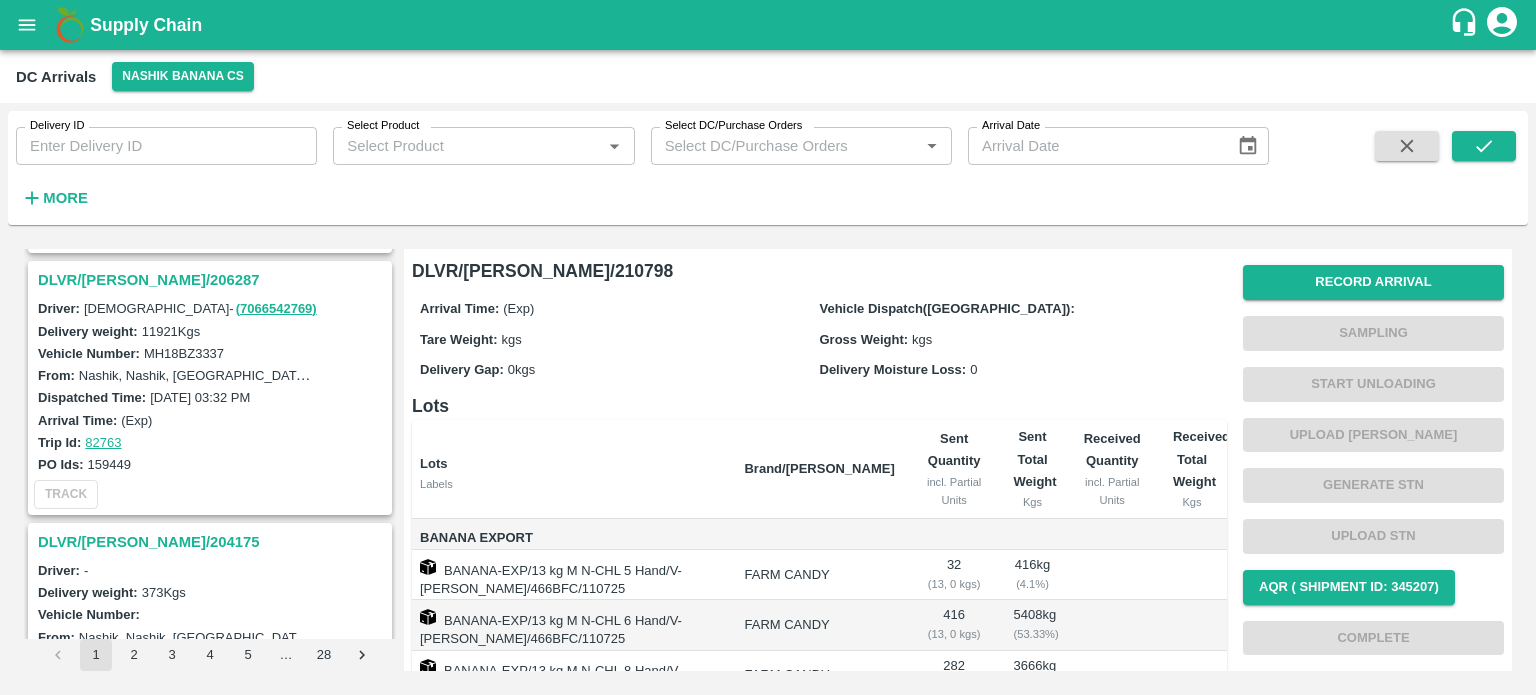 scroll, scrollTop: 1304, scrollLeft: 0, axis: vertical 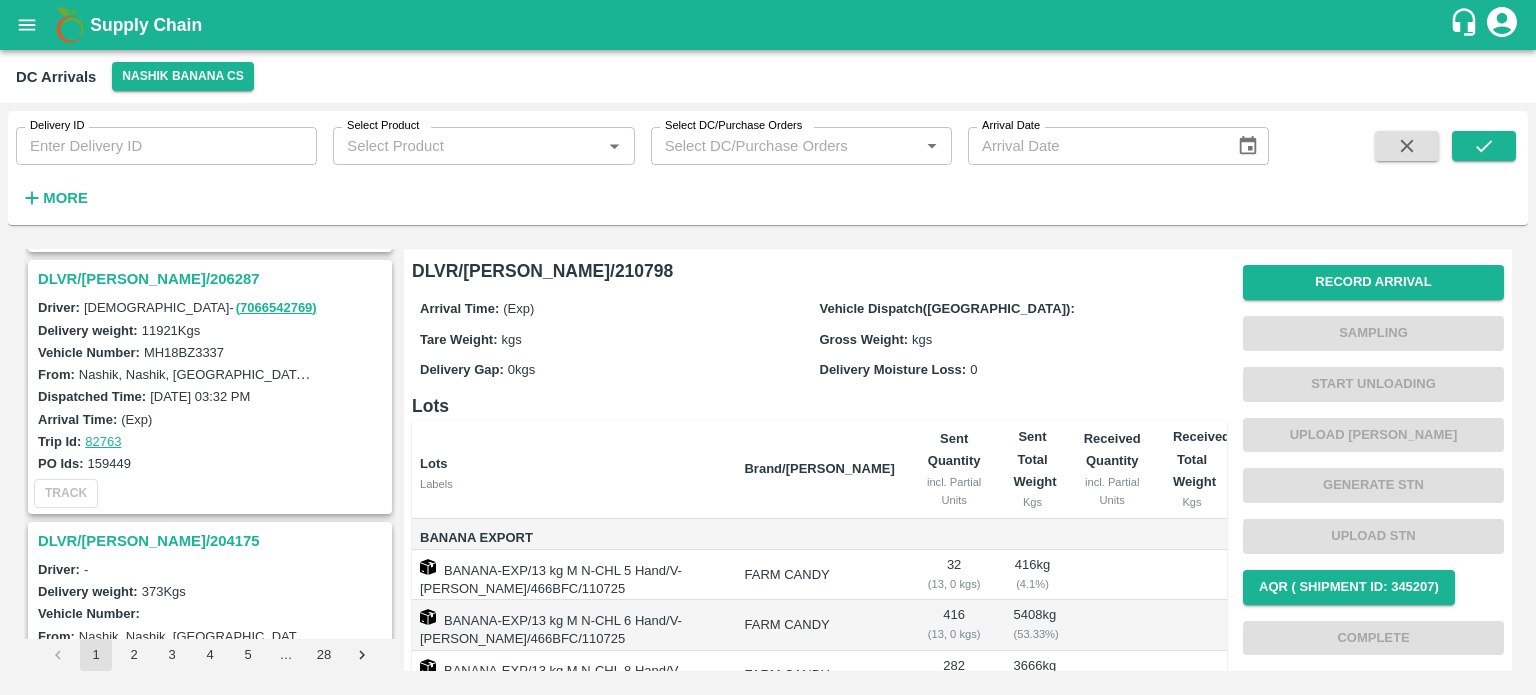 click on "DLVR/[PERSON_NAME]/206287" at bounding box center (213, 279) 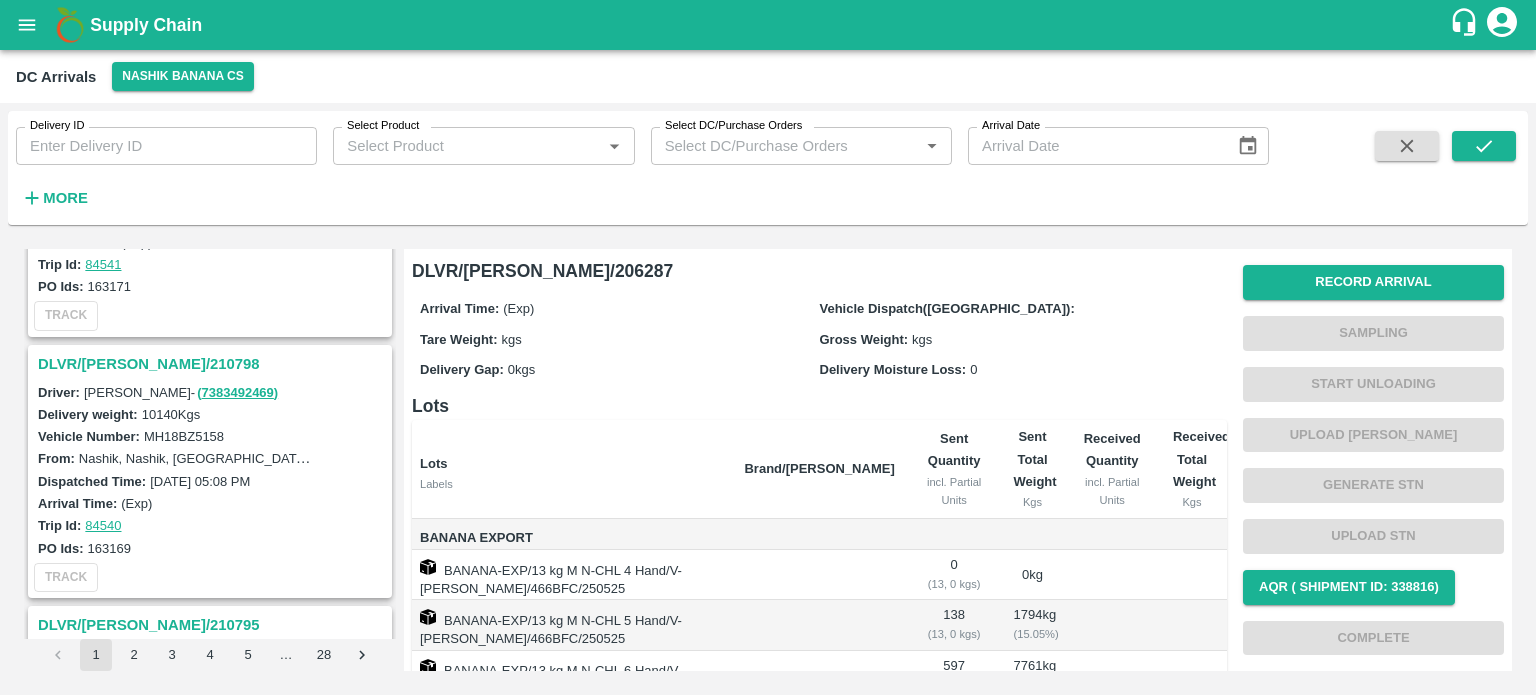 scroll, scrollTop: 692, scrollLeft: 0, axis: vertical 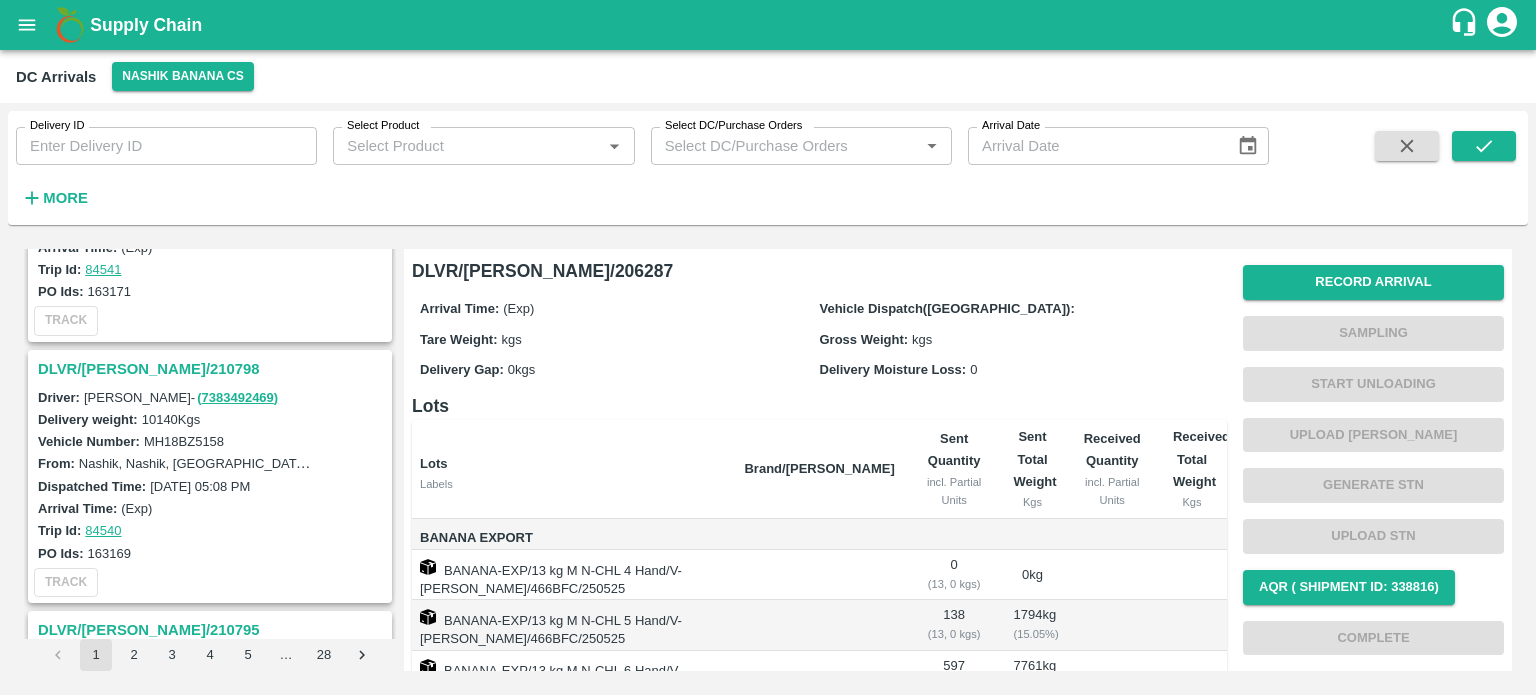 click on "DLVR/[PERSON_NAME]/210798" at bounding box center (213, 369) 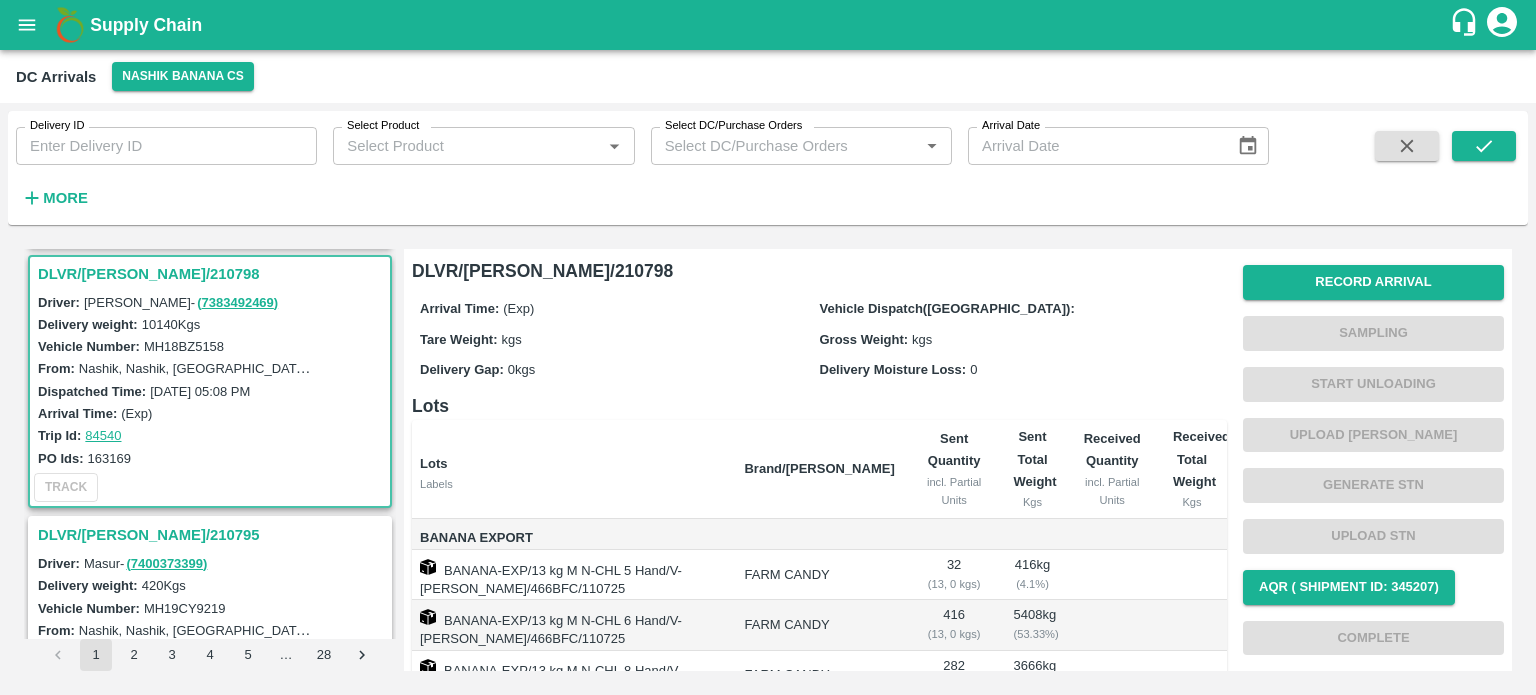 scroll, scrollTop: 788, scrollLeft: 0, axis: vertical 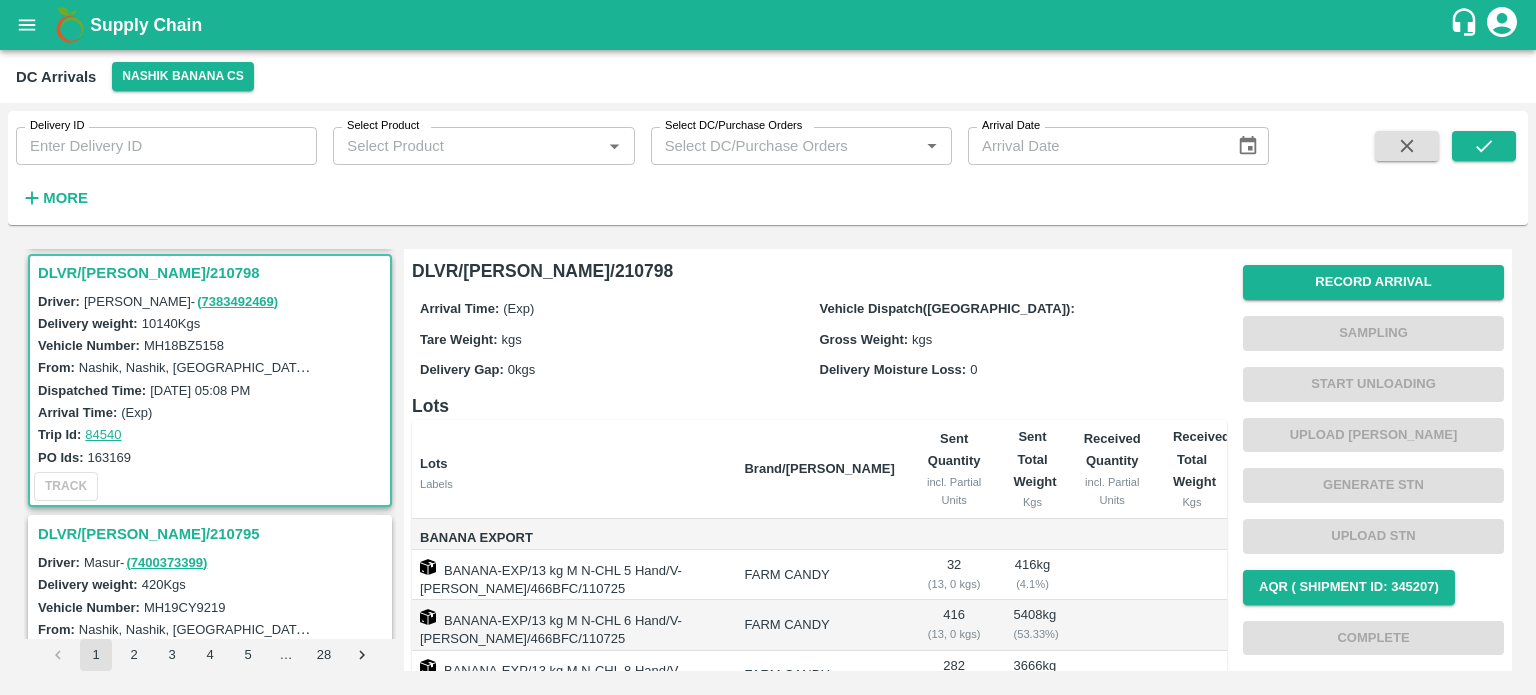 click on "MH18BZ5158" at bounding box center (184, 345) 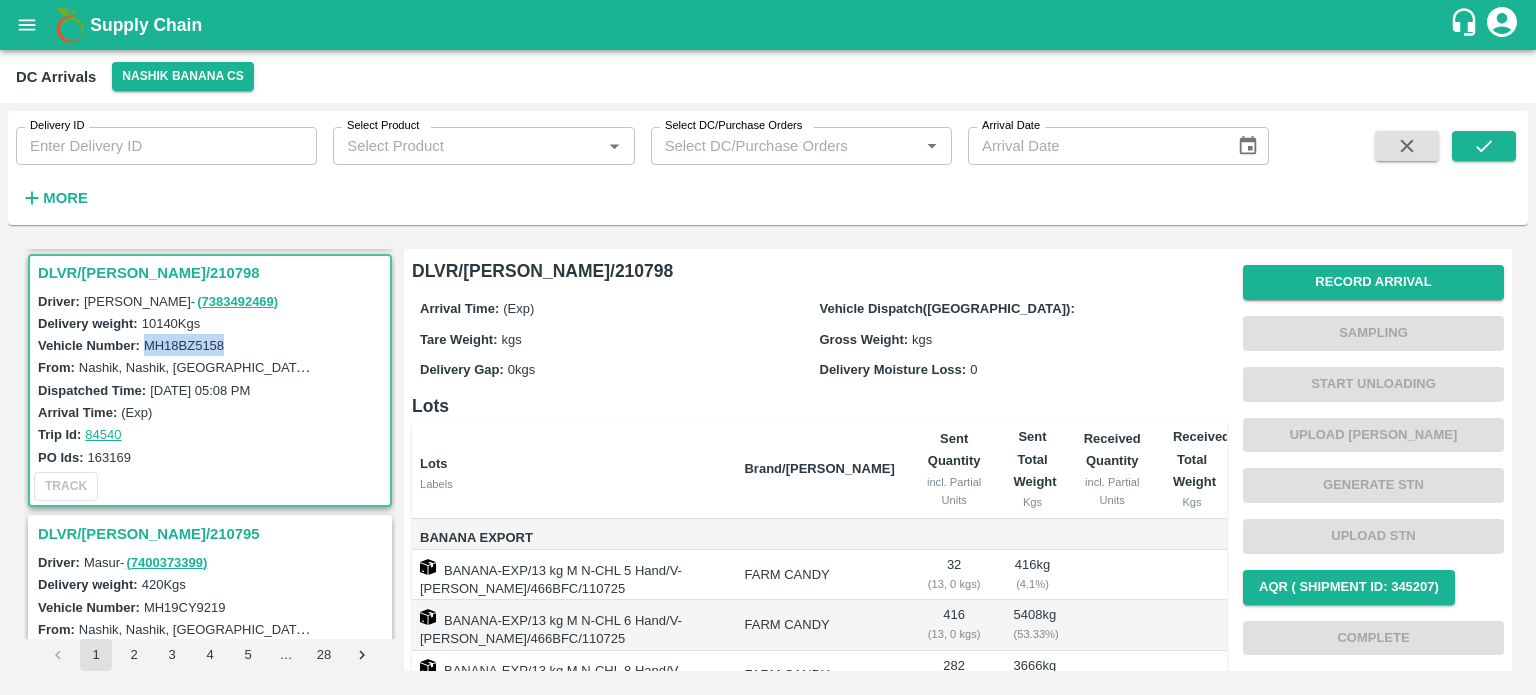 click on "MH18BZ5158" at bounding box center (184, 345) 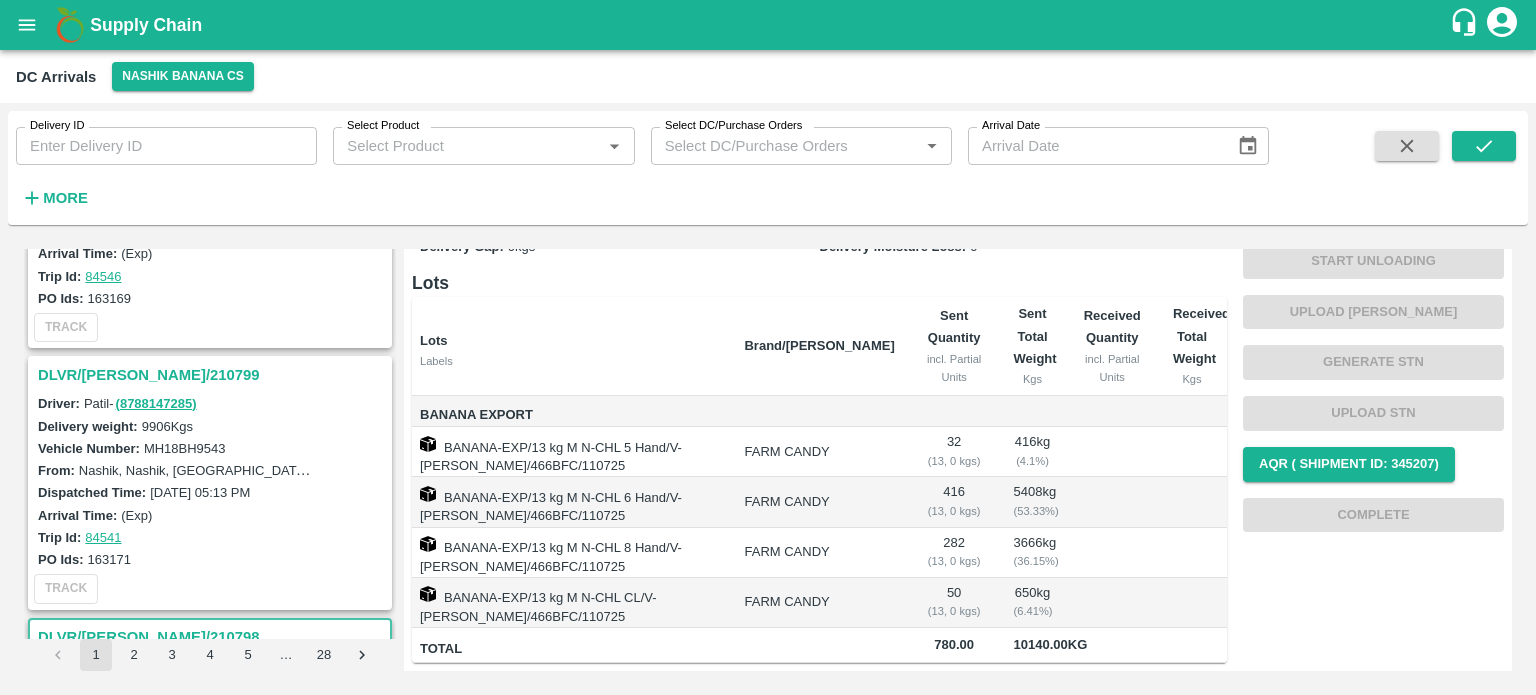 scroll, scrollTop: 415, scrollLeft: 0, axis: vertical 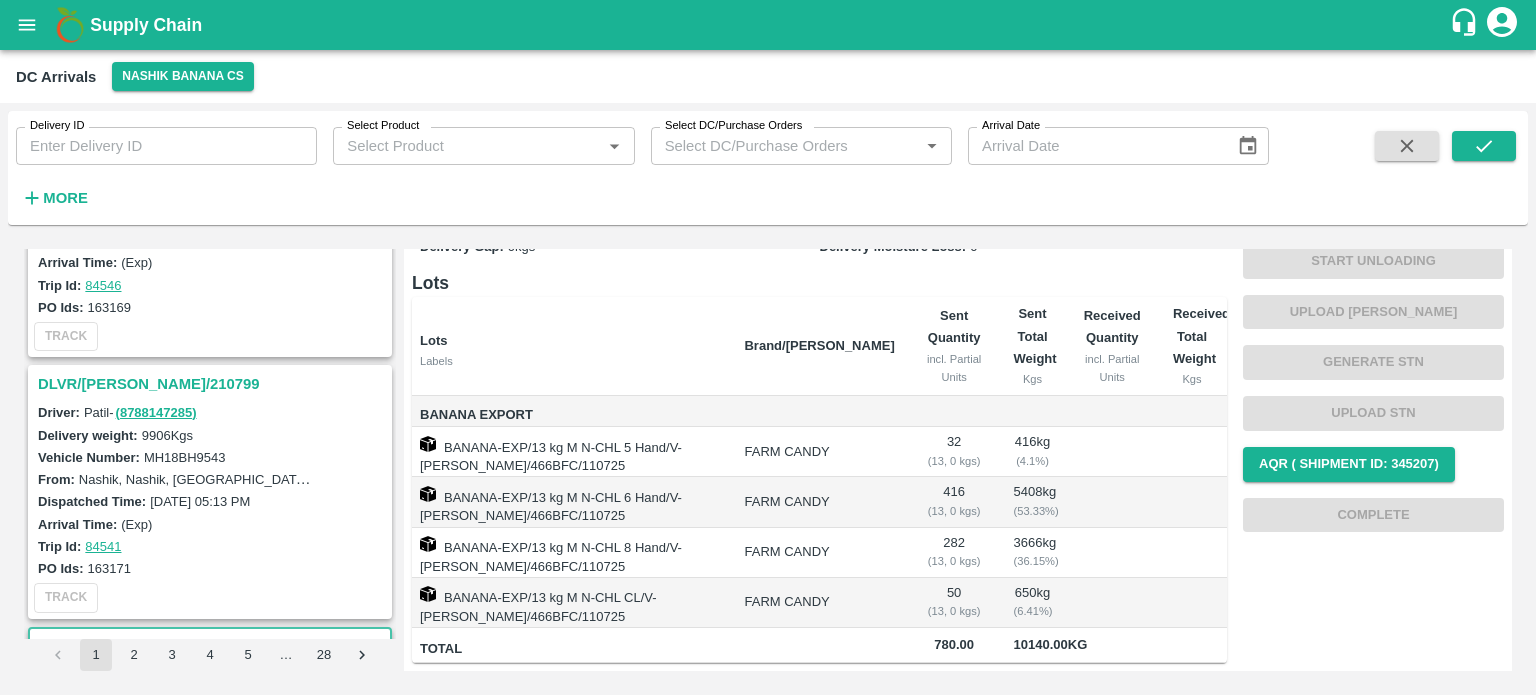 click on "DLVR/[PERSON_NAME]/210799" at bounding box center (213, 384) 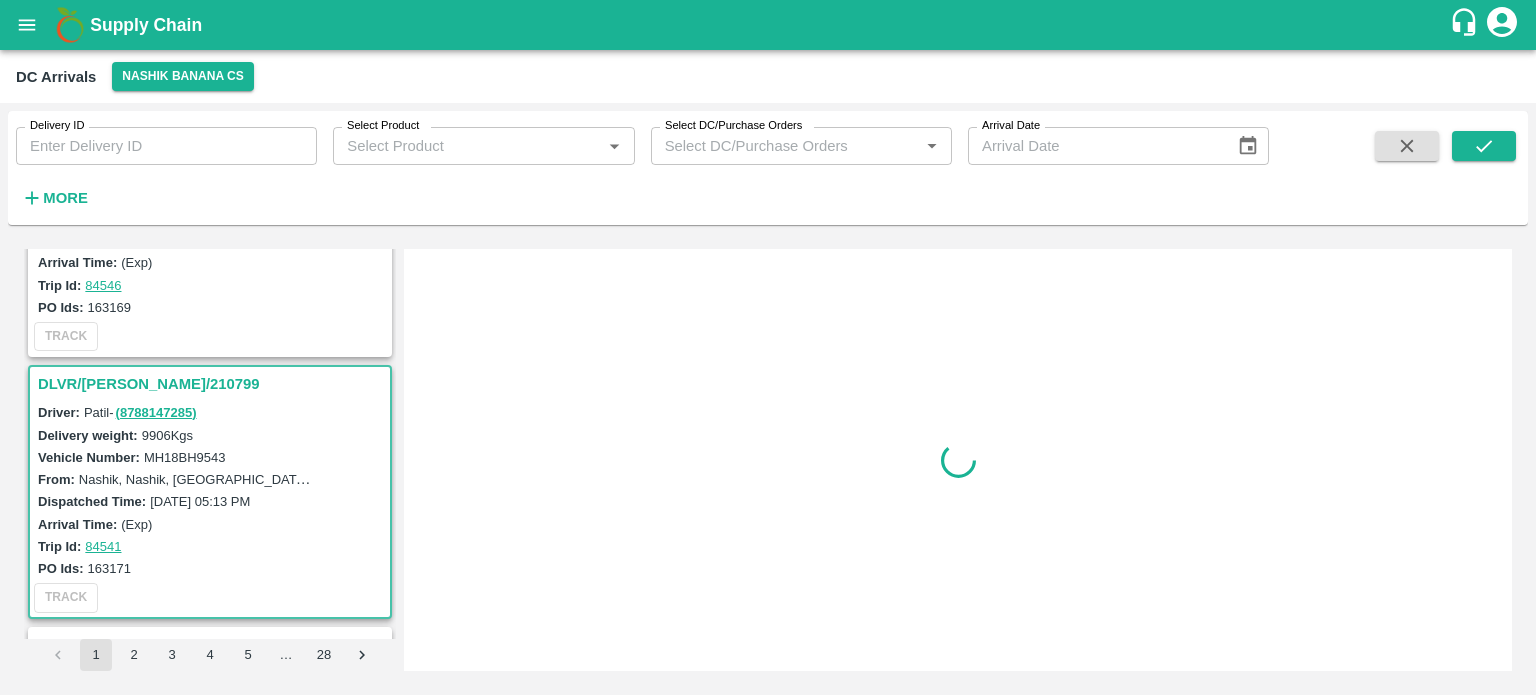 scroll, scrollTop: 0, scrollLeft: 0, axis: both 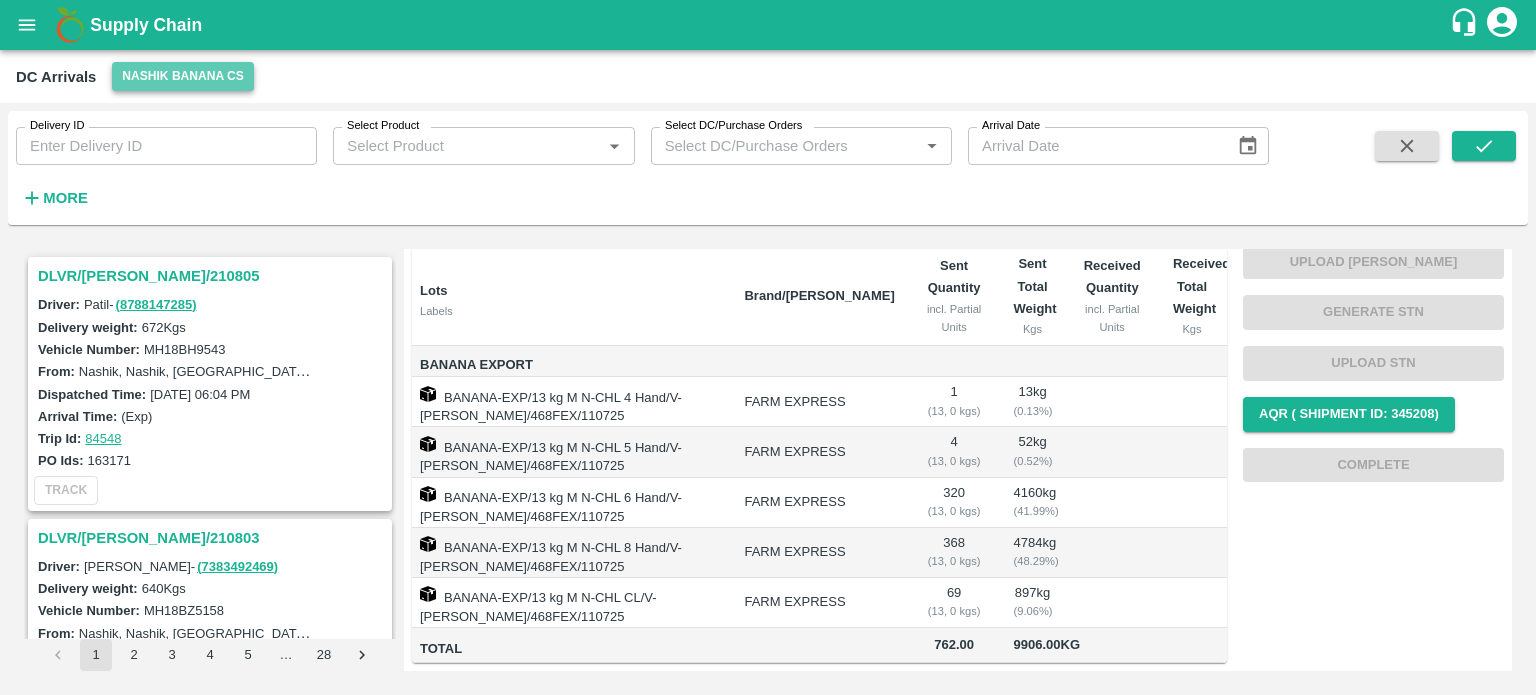 click on "Nashik Banana CS" at bounding box center [183, 76] 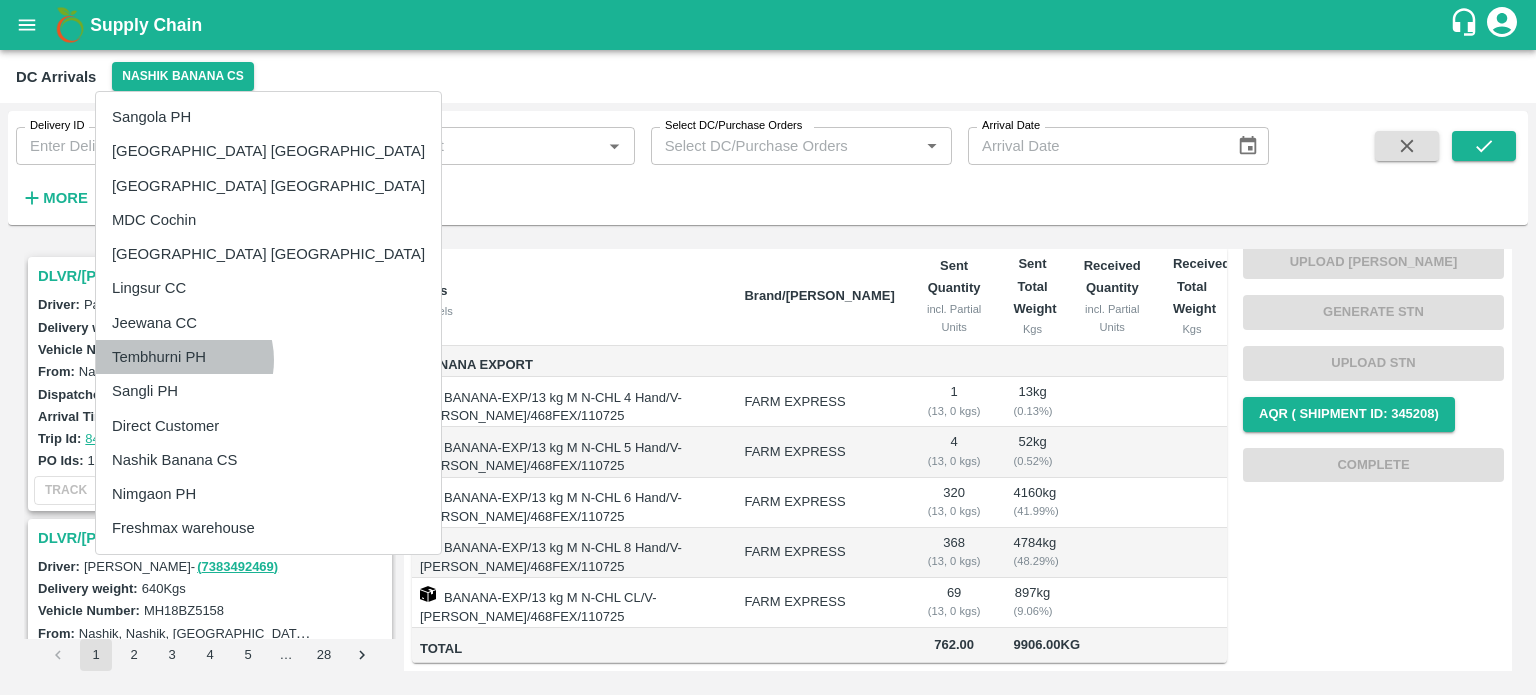 click on "Tembhurni PH" at bounding box center [268, 357] 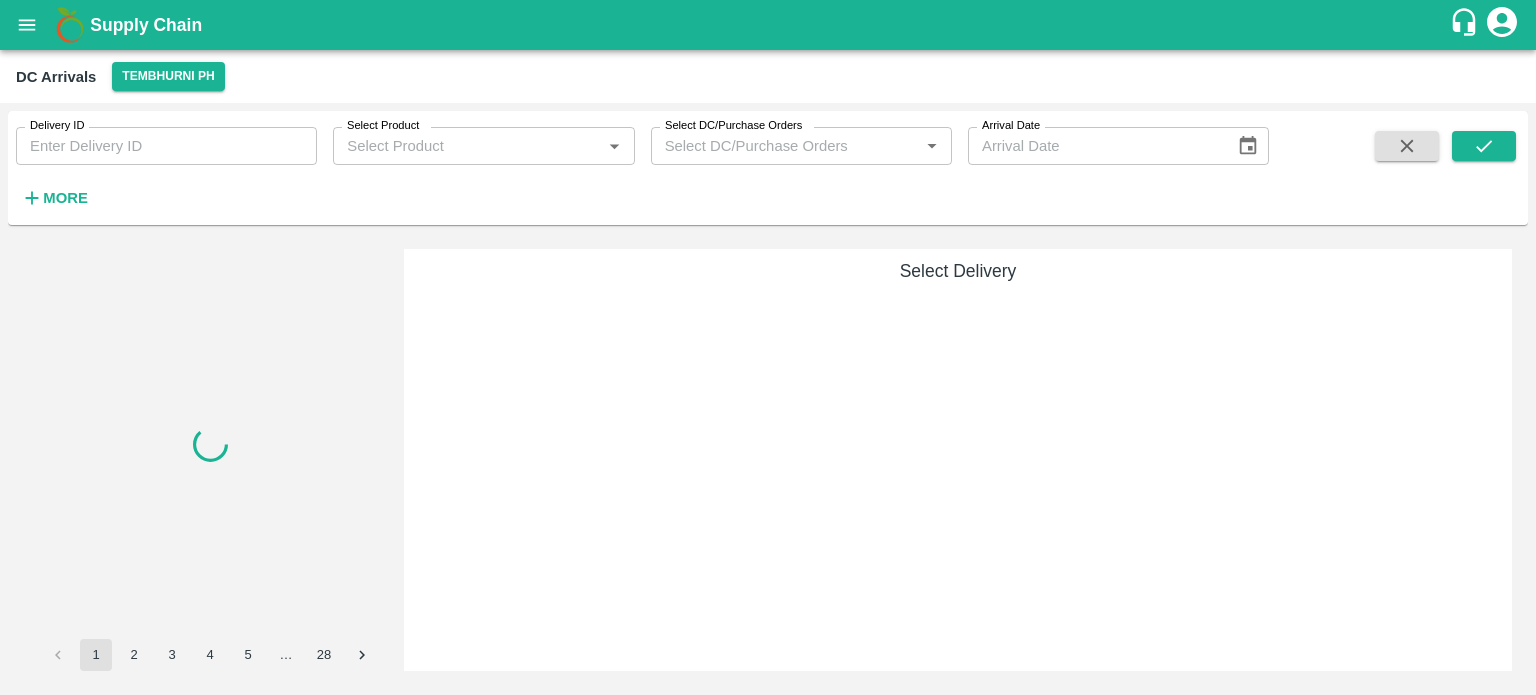 scroll, scrollTop: 0, scrollLeft: 0, axis: both 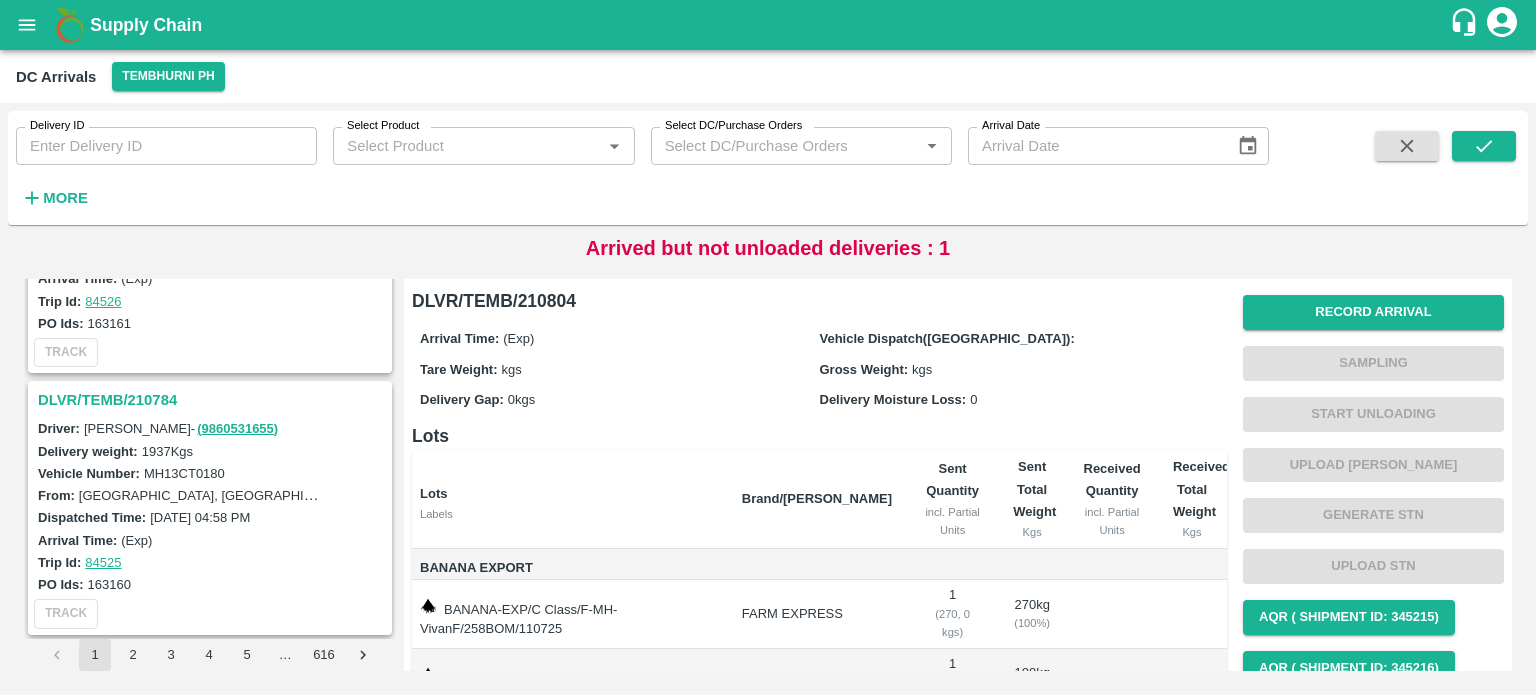 click on "DLVR/TEMB/210784" at bounding box center [210, 400] 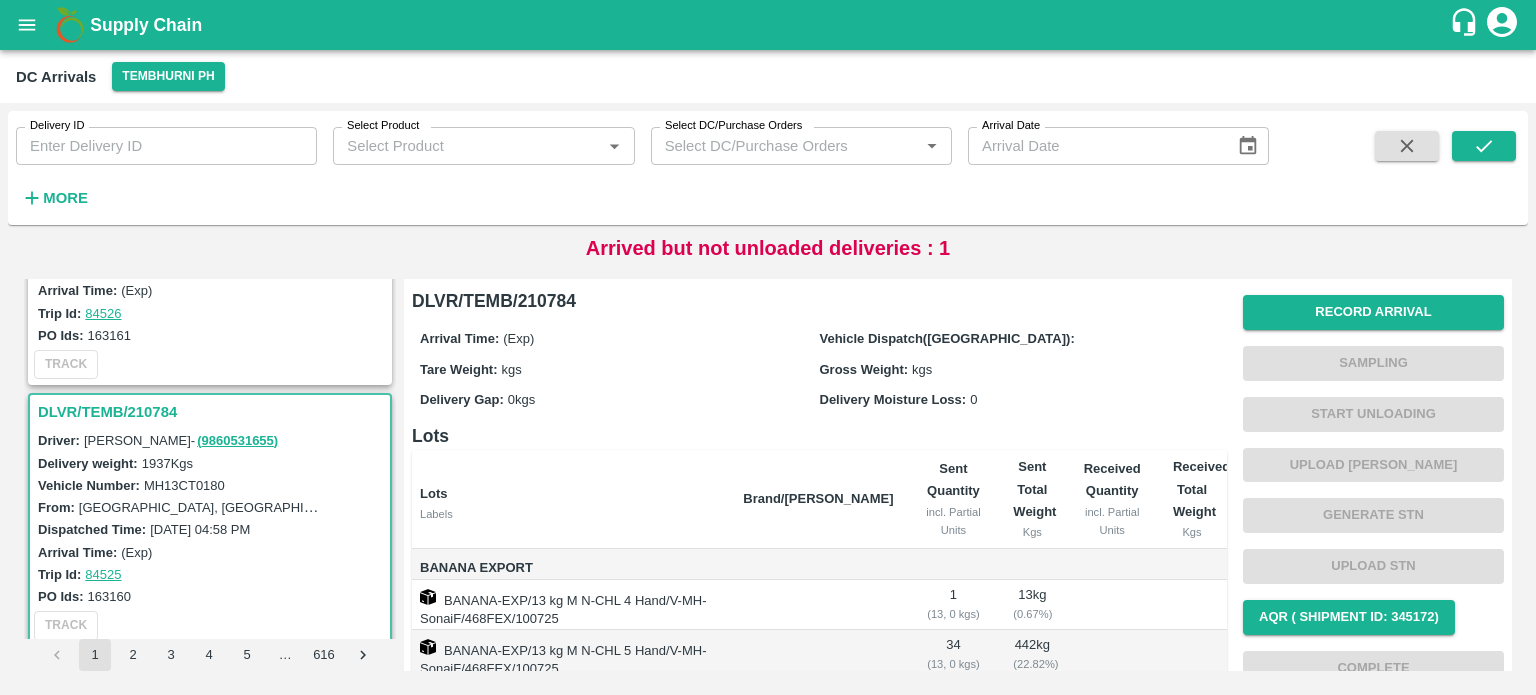 scroll, scrollTop: 2507, scrollLeft: 0, axis: vertical 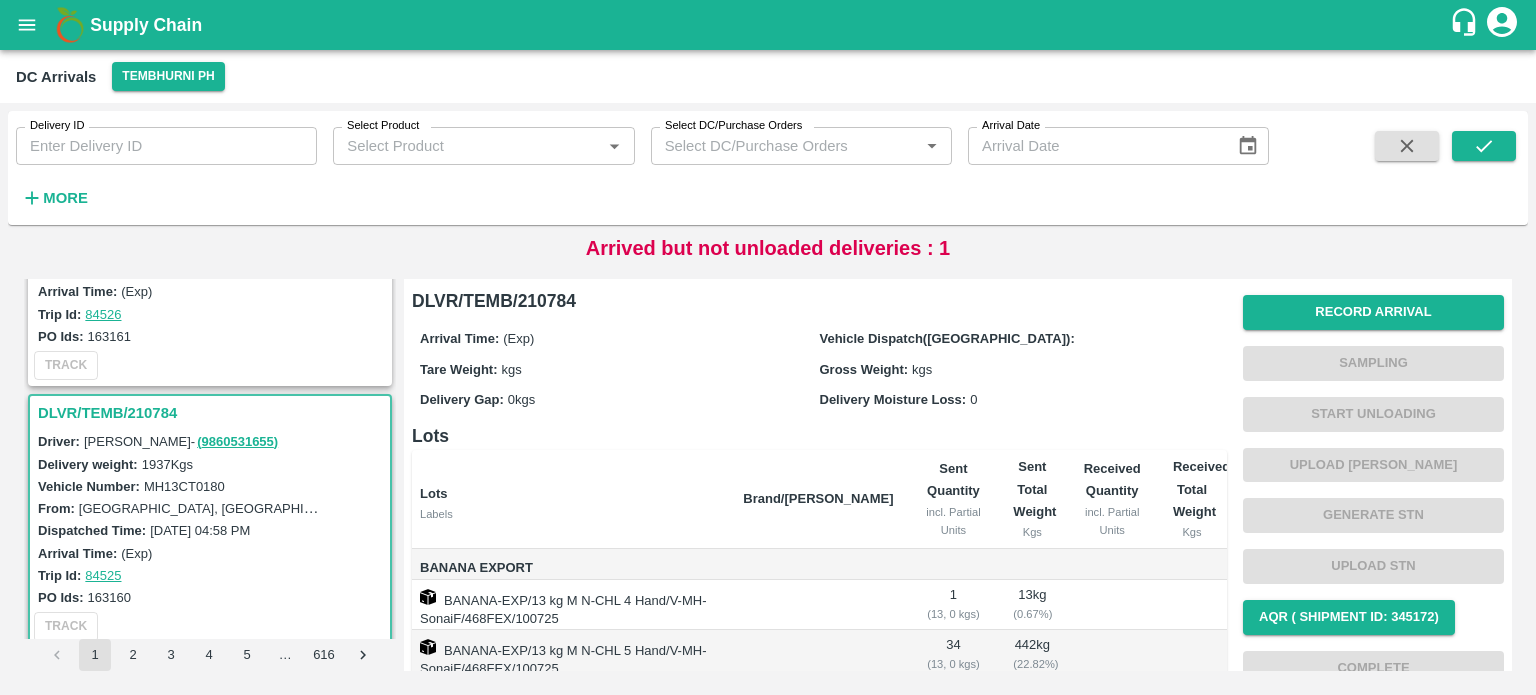 click on "MH13CT0180" at bounding box center [184, 486] 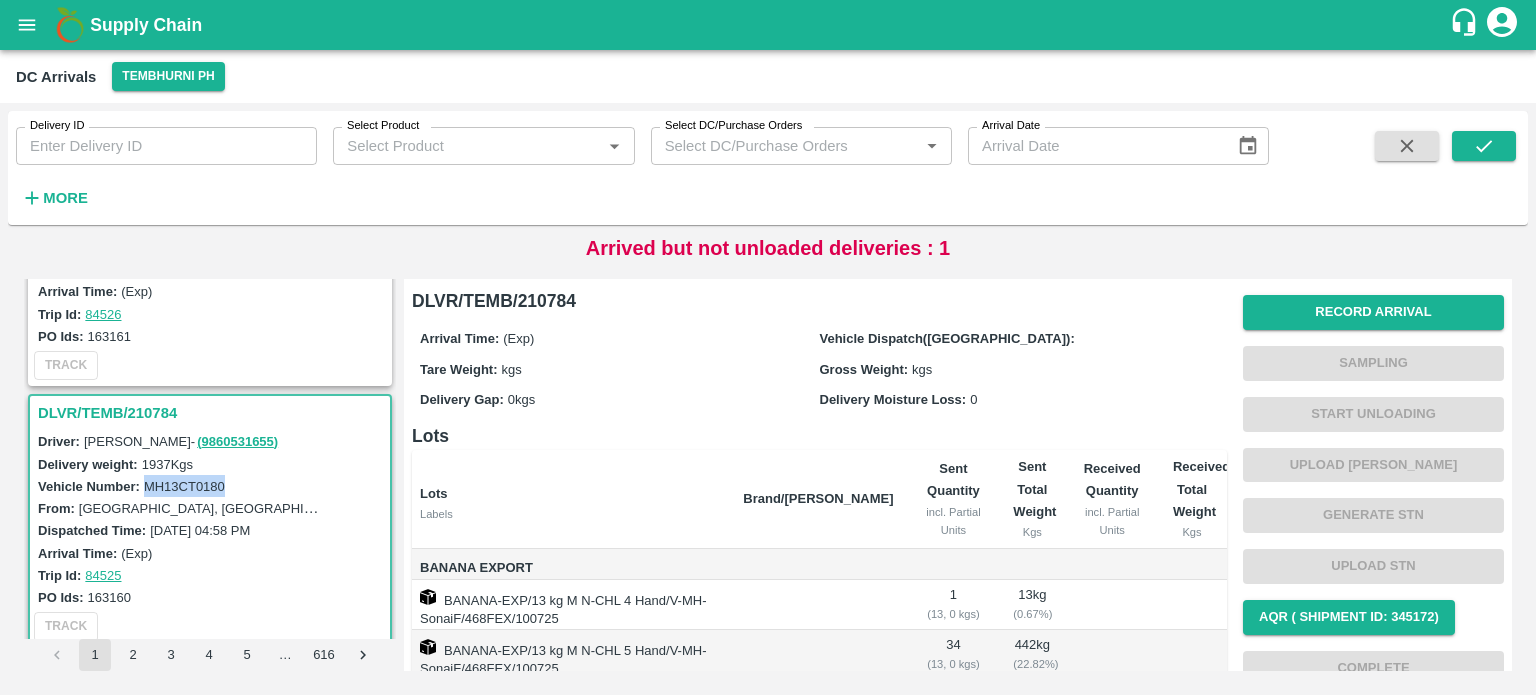 click on "MH13CT0180" at bounding box center (184, 486) 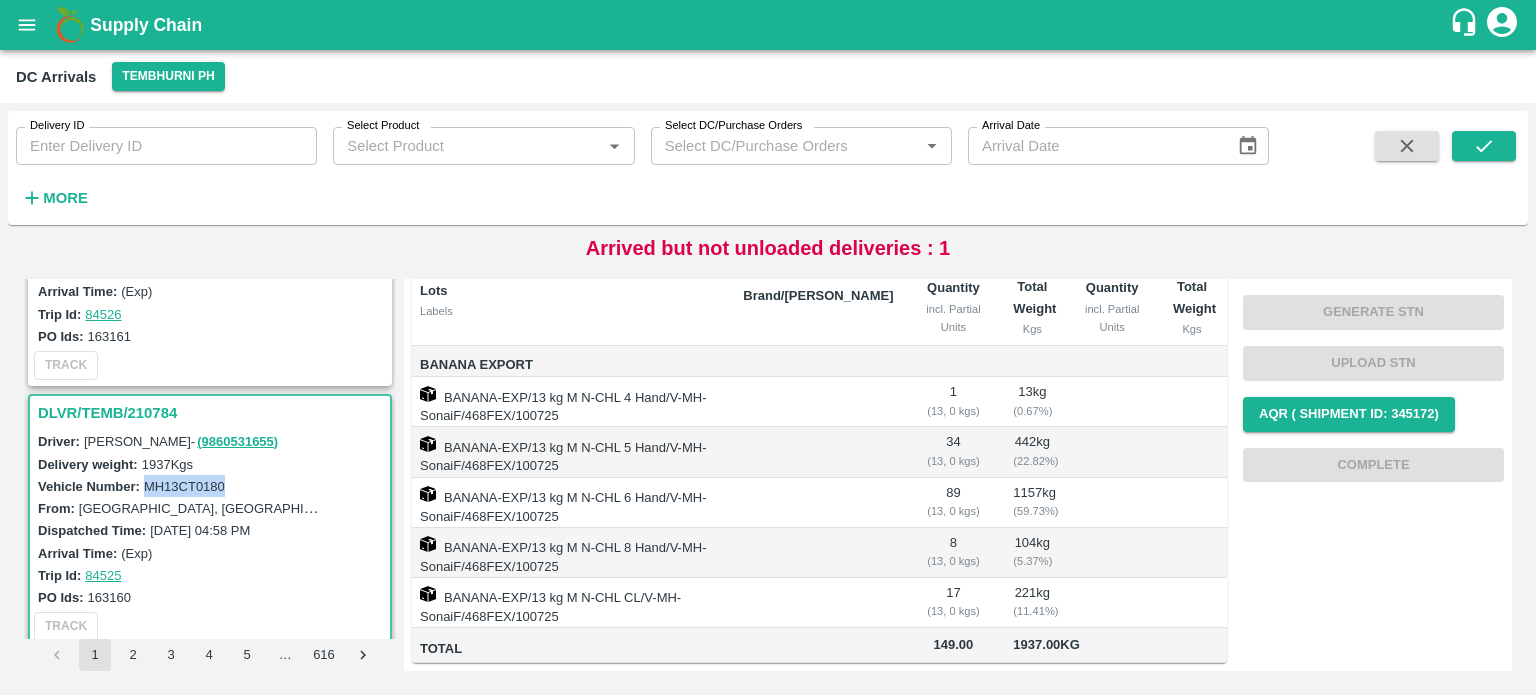 scroll, scrollTop: 0, scrollLeft: 0, axis: both 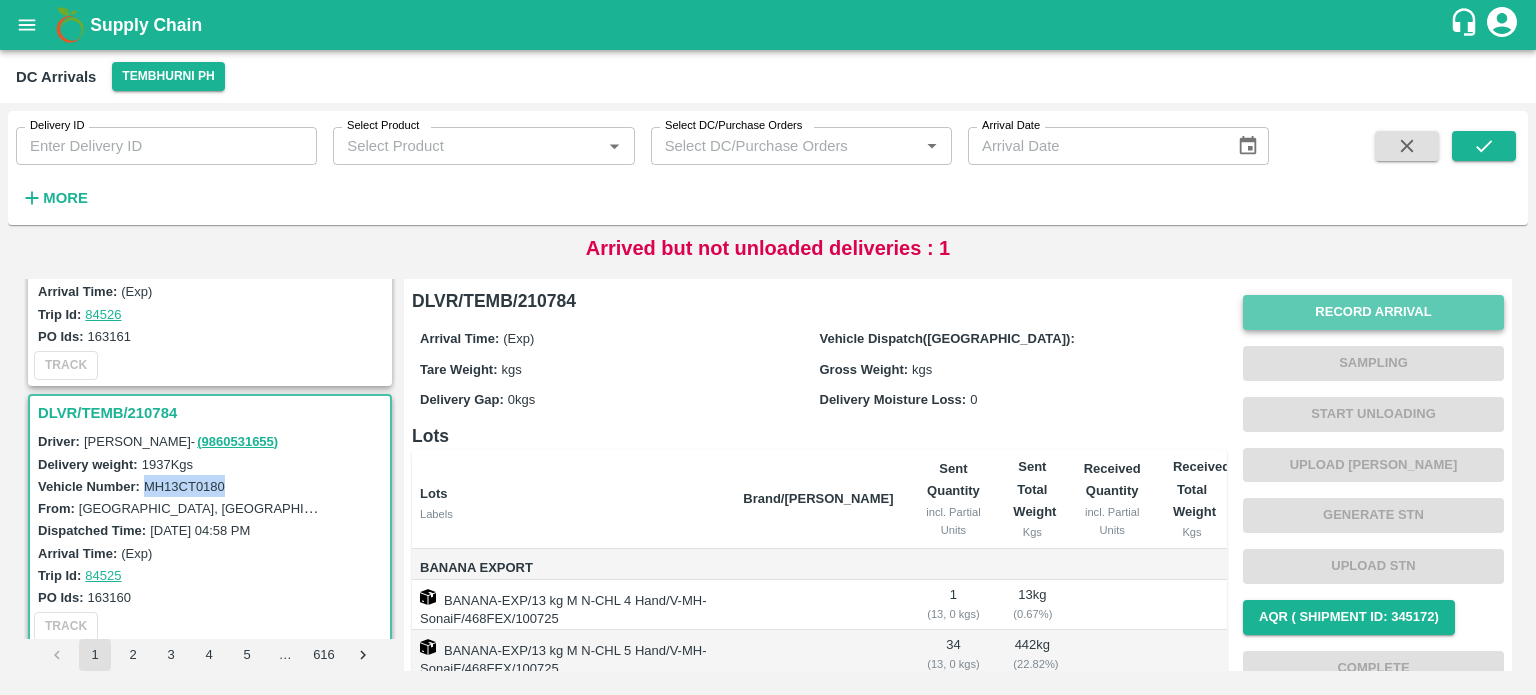 click on "Record Arrival" at bounding box center (1373, 312) 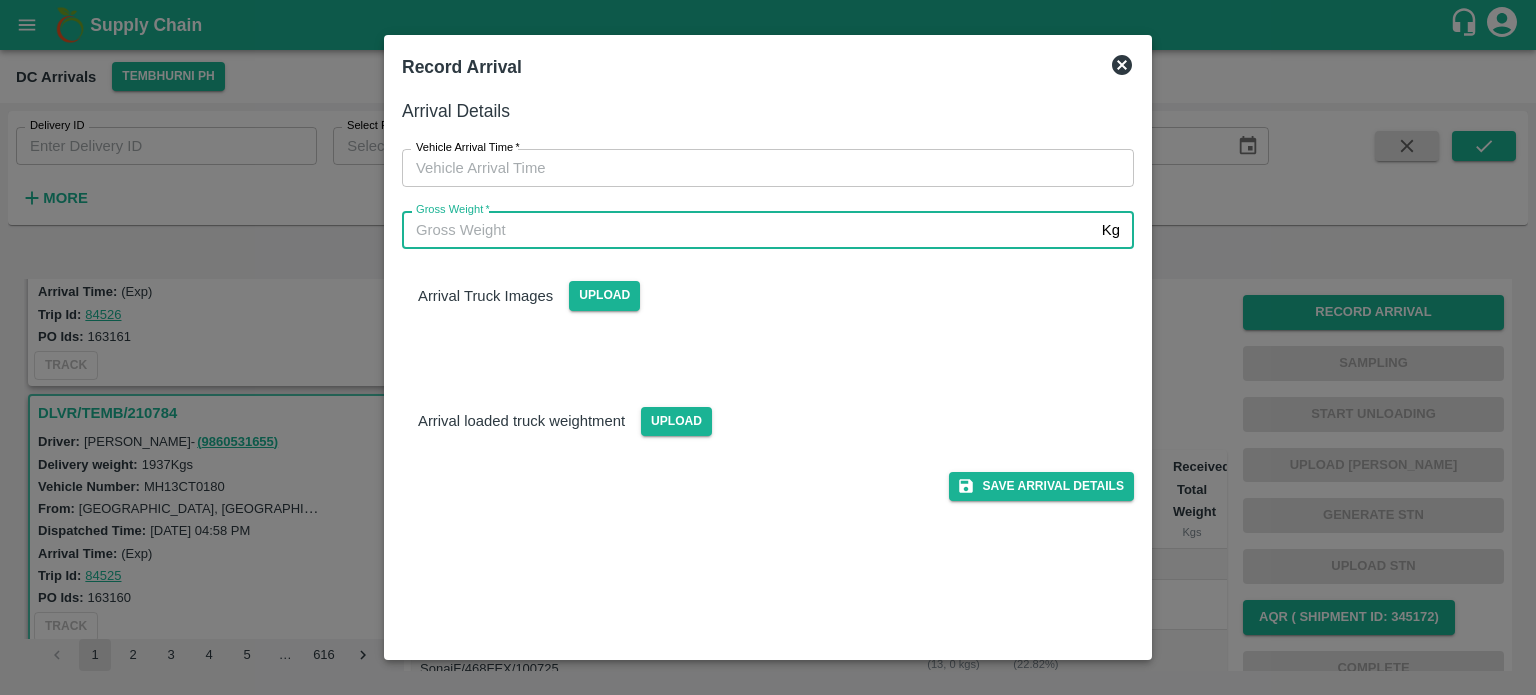 click on "Gross Weight   *" at bounding box center (748, 230) 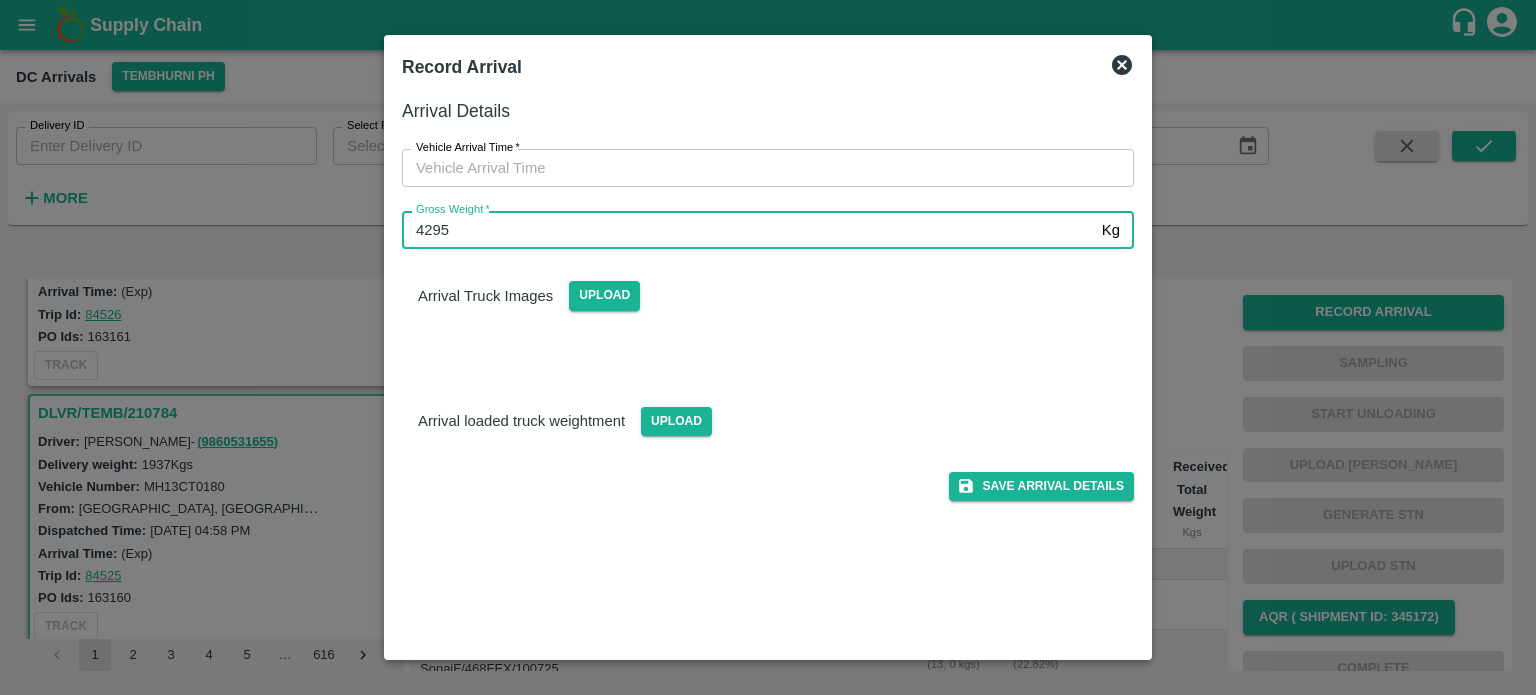 type on "4295" 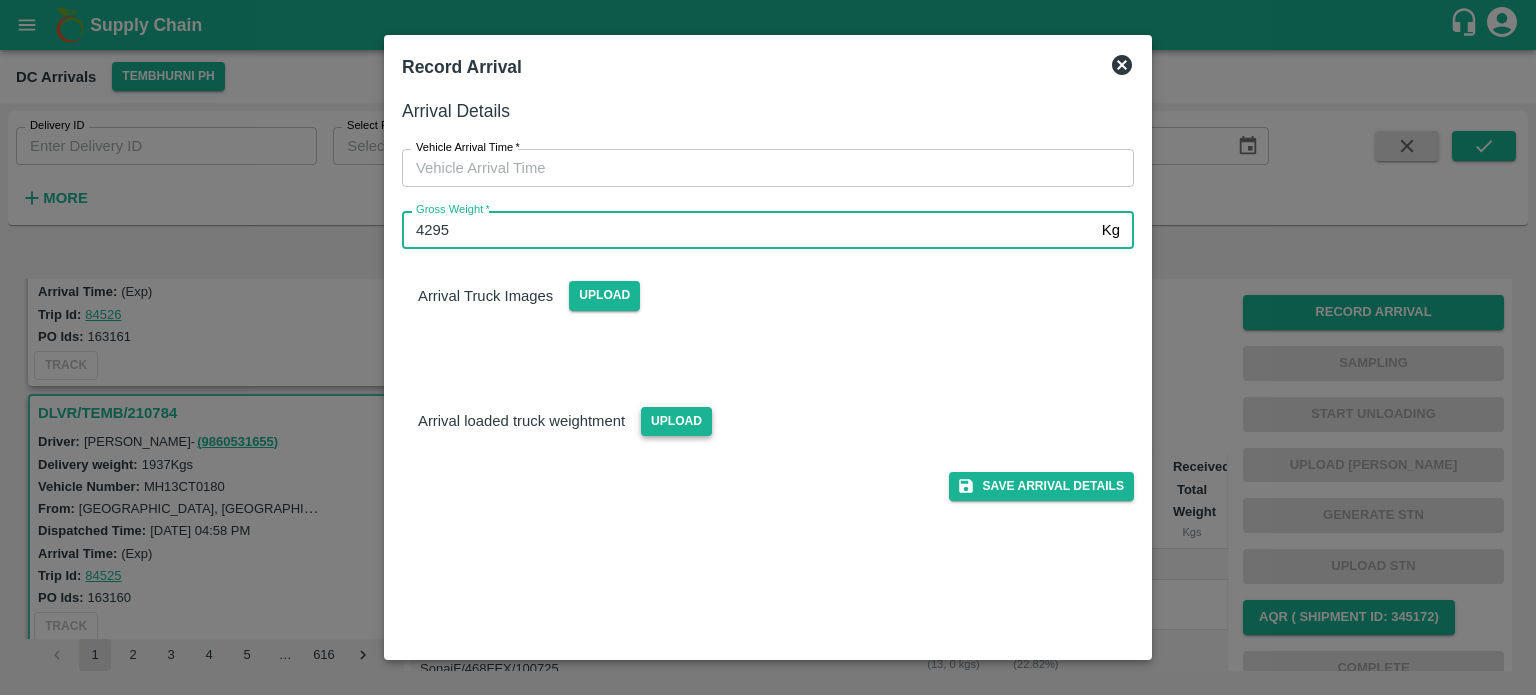 click on "Upload" at bounding box center (676, 421) 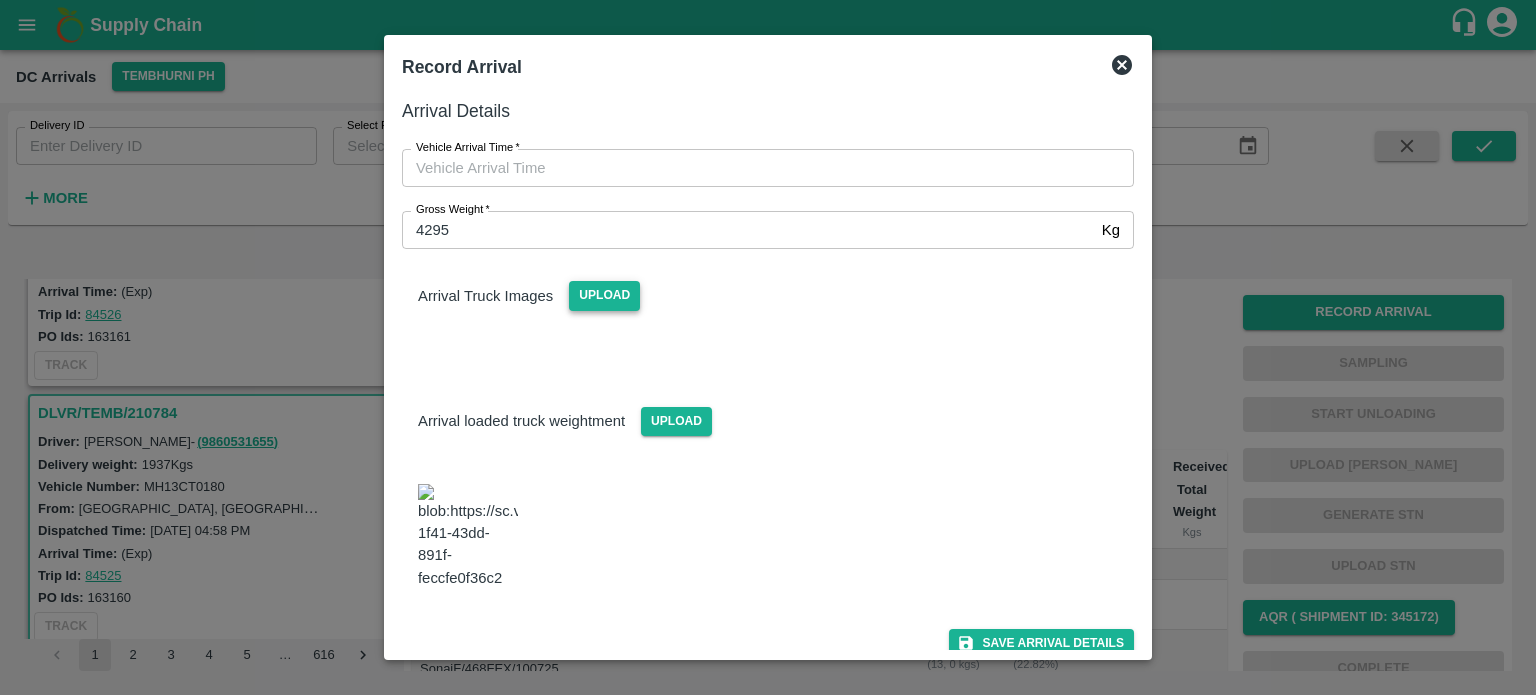 click on "Upload" at bounding box center (604, 295) 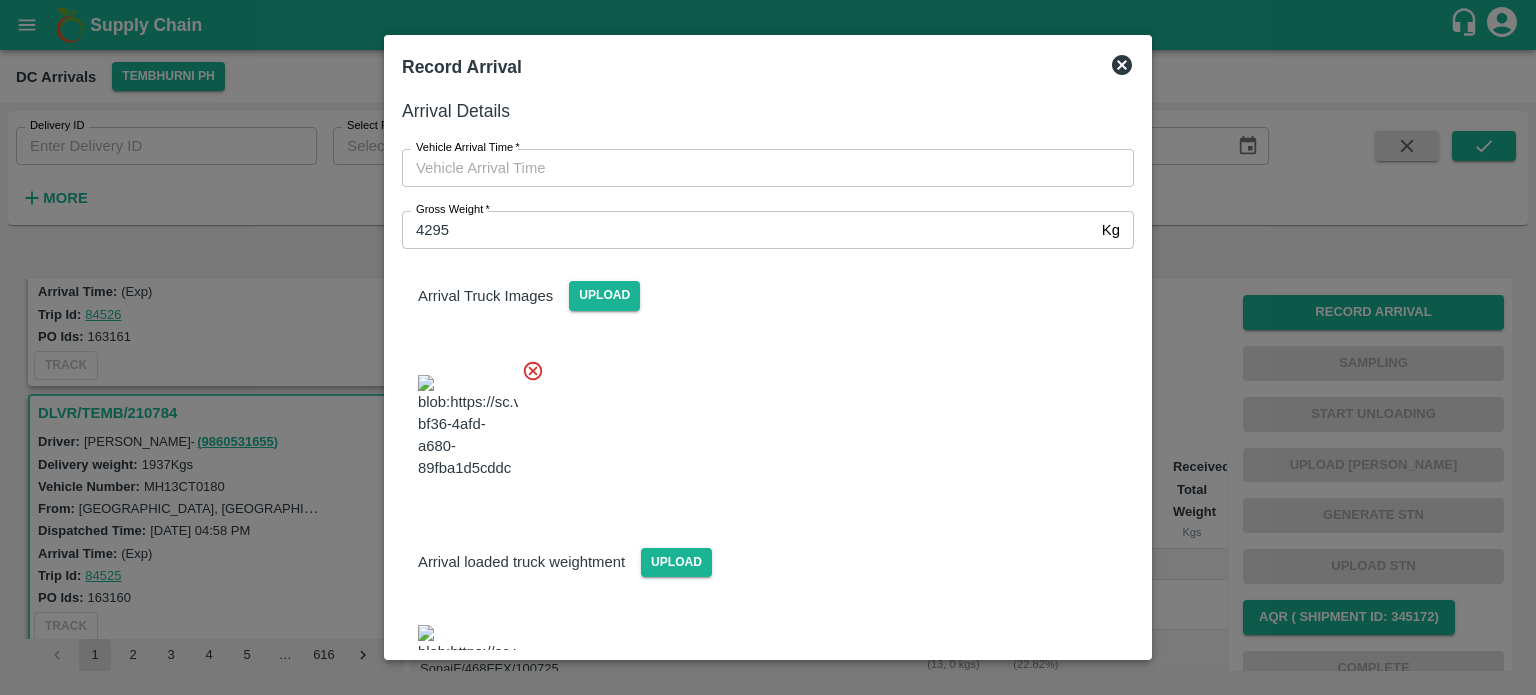 type on "DD/MM/YYYY hh:mm aa" 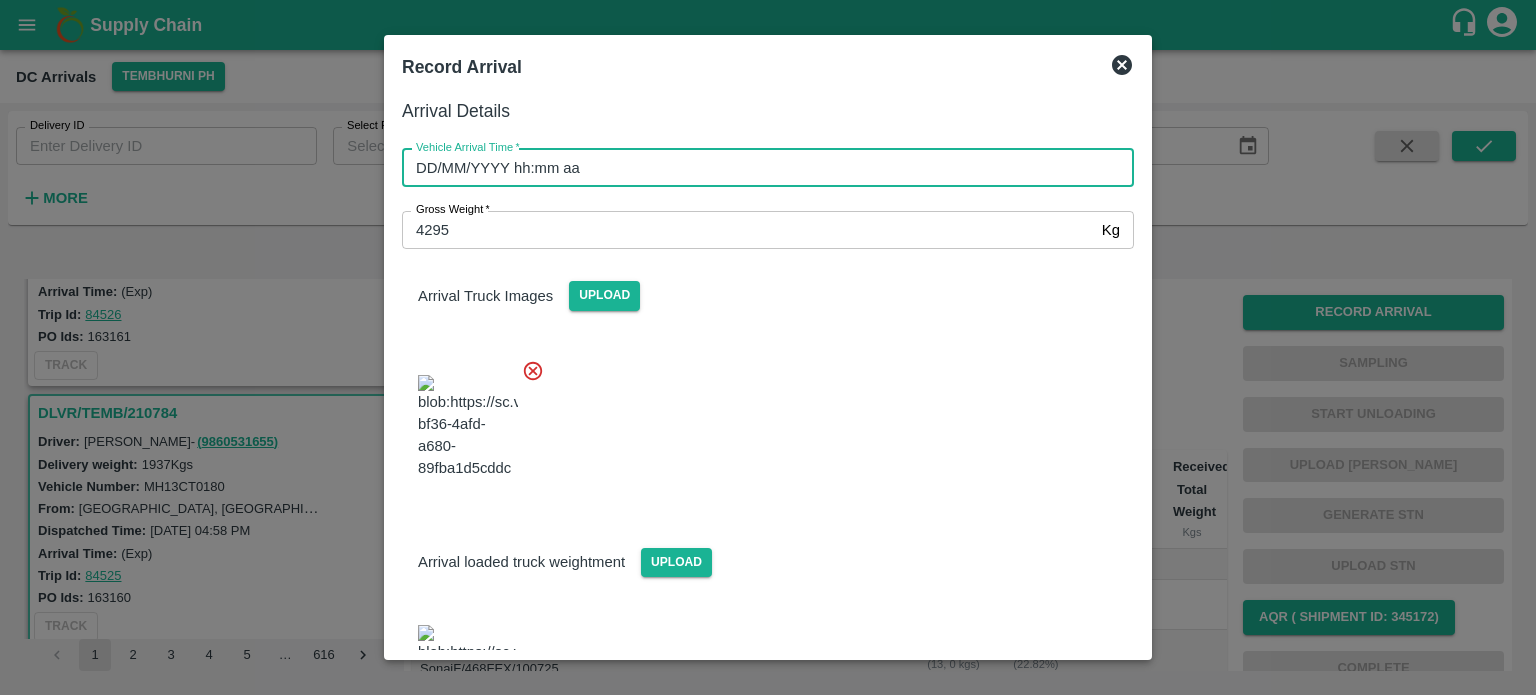 click on "DD/MM/YYYY hh:mm aa" at bounding box center (761, 168) 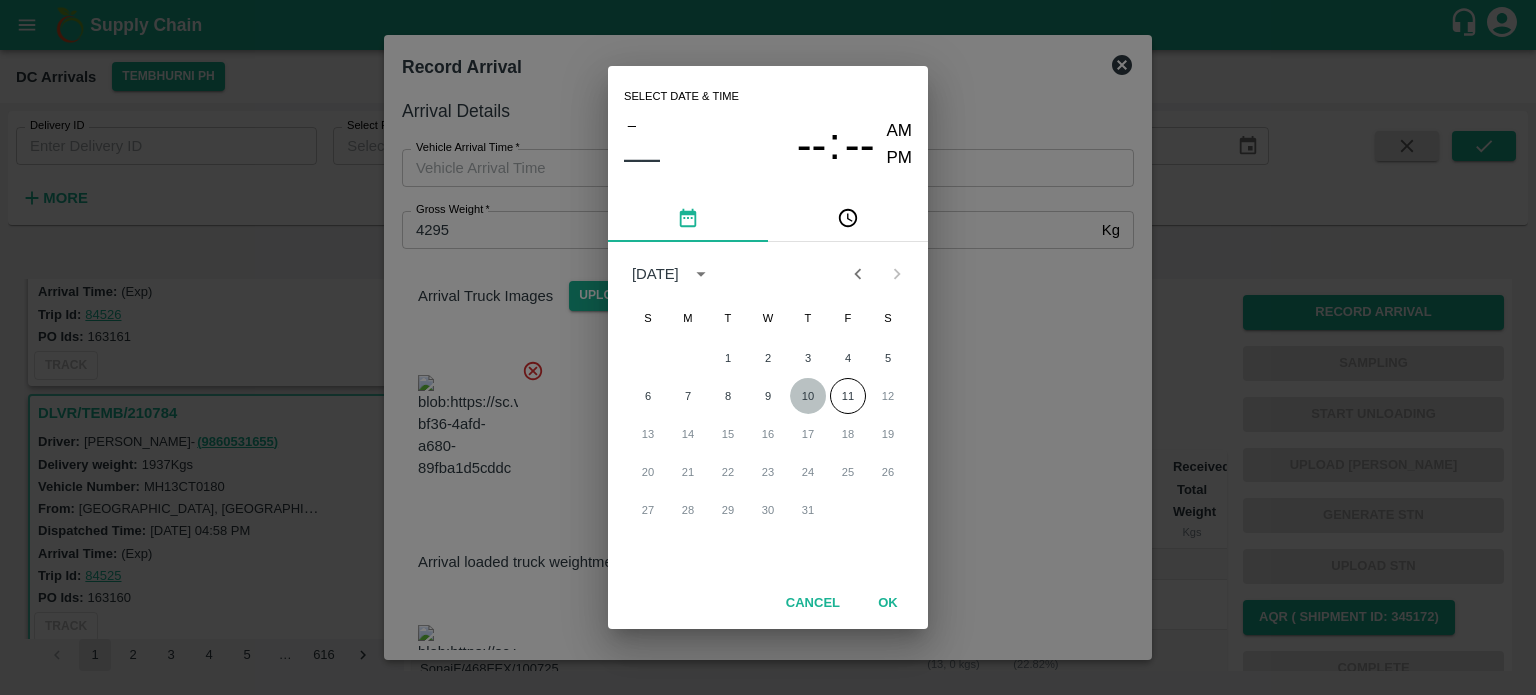 click on "10" at bounding box center [808, 396] 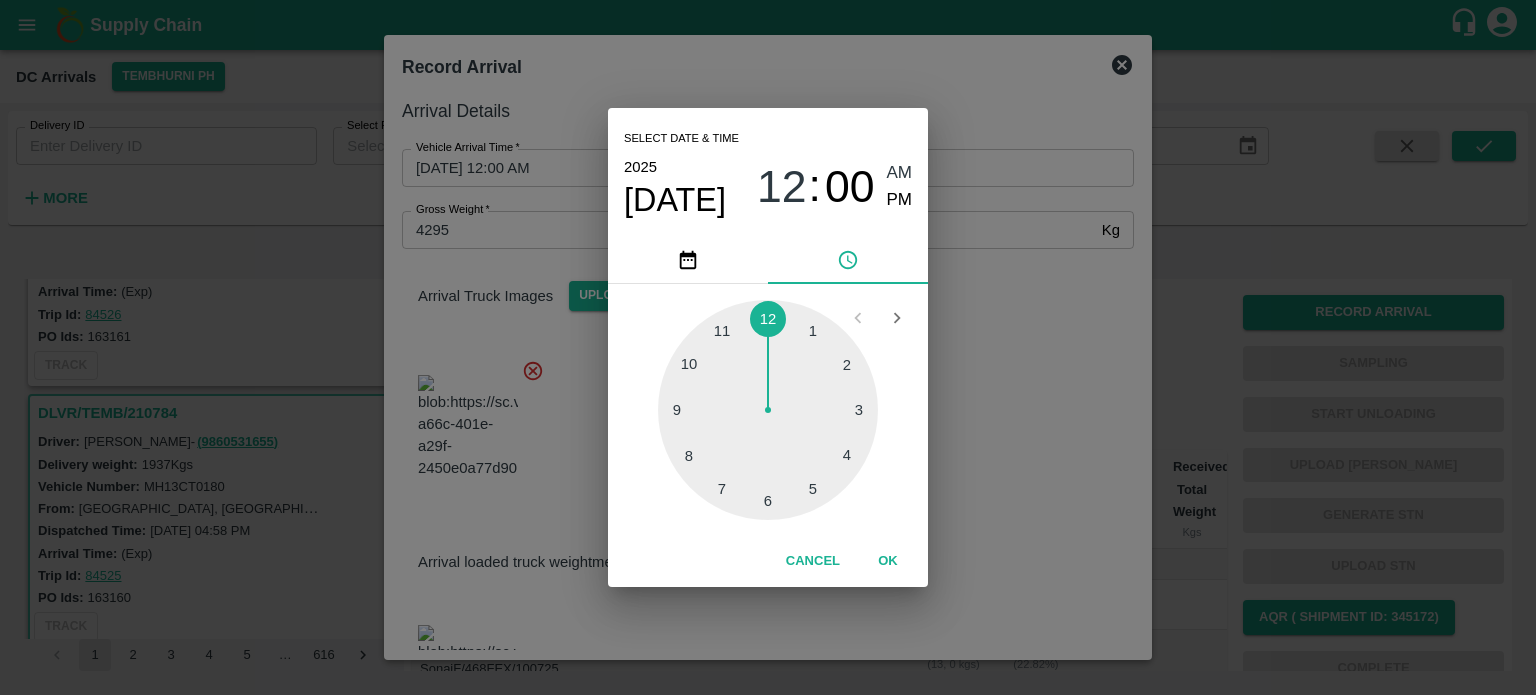 click at bounding box center [768, 410] 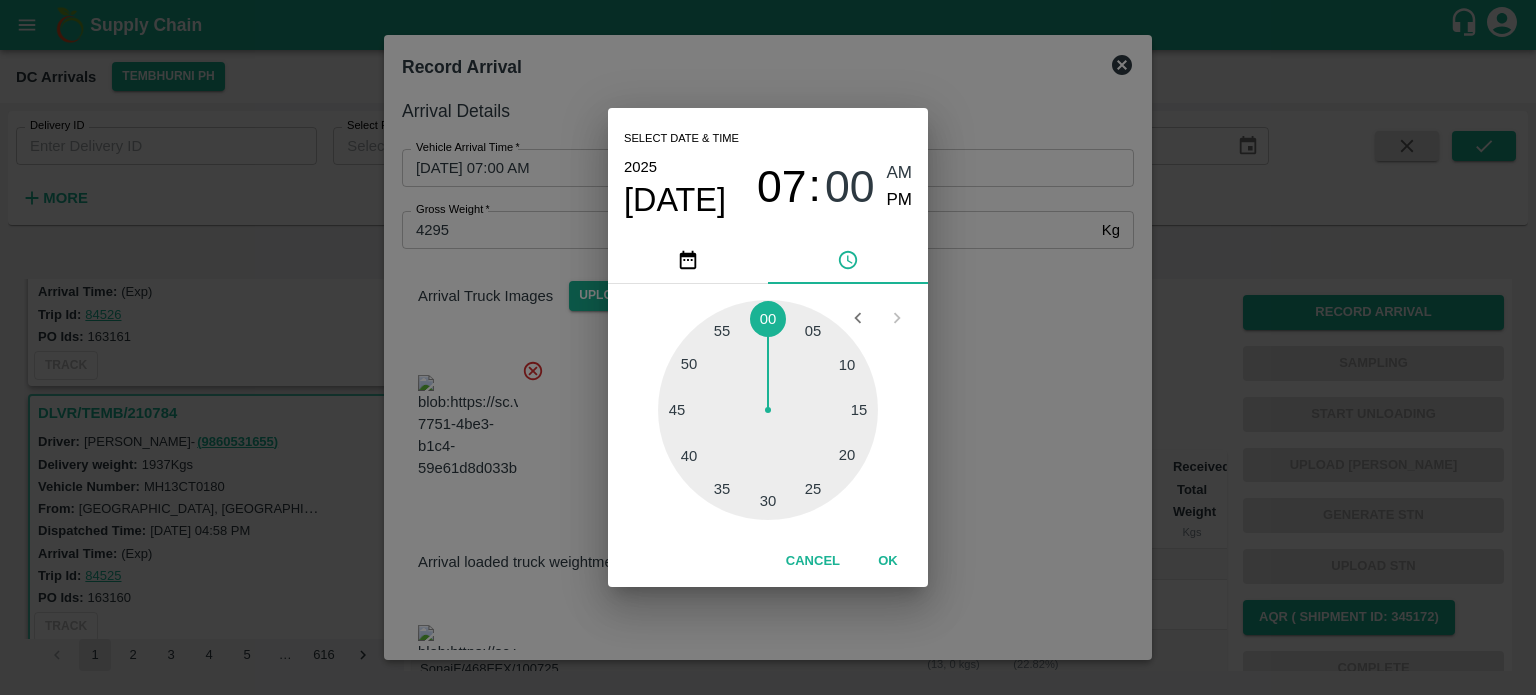 click at bounding box center (768, 410) 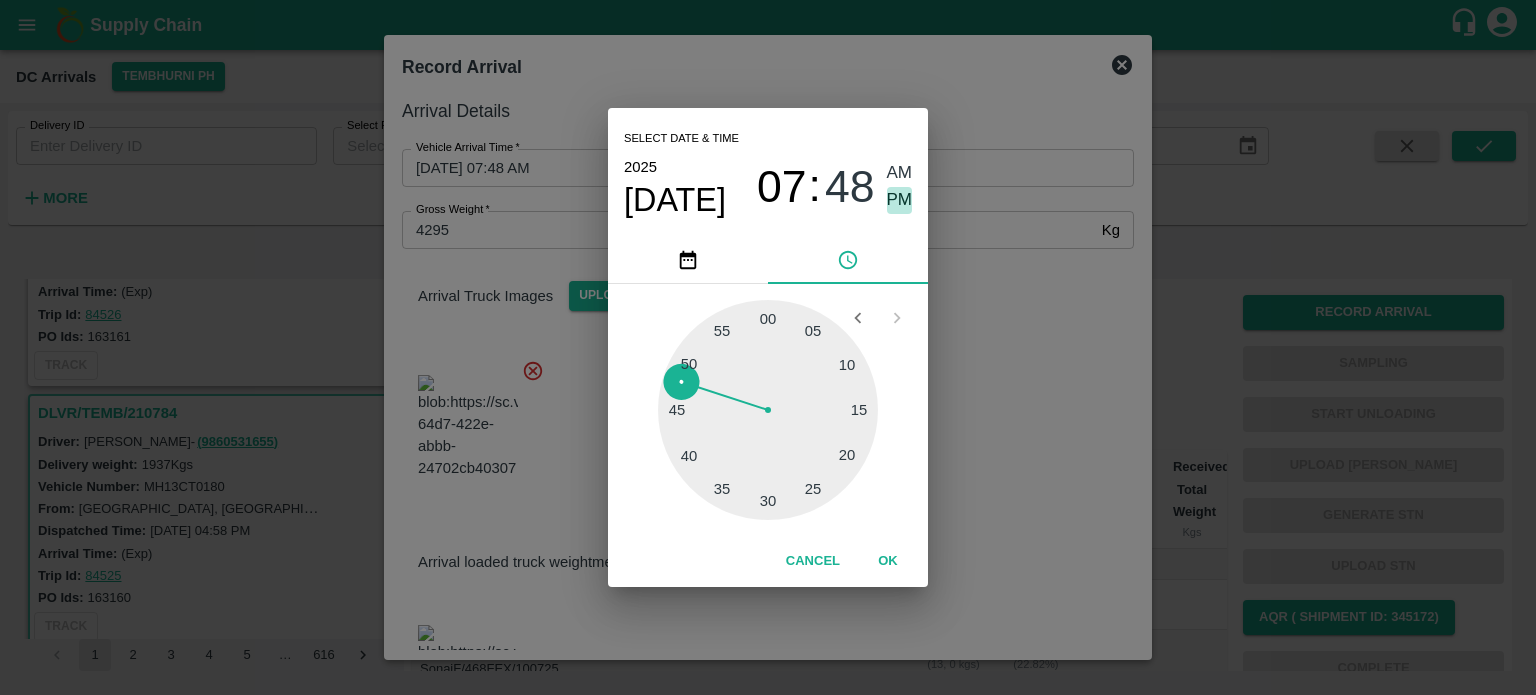 click on "PM" at bounding box center [900, 200] 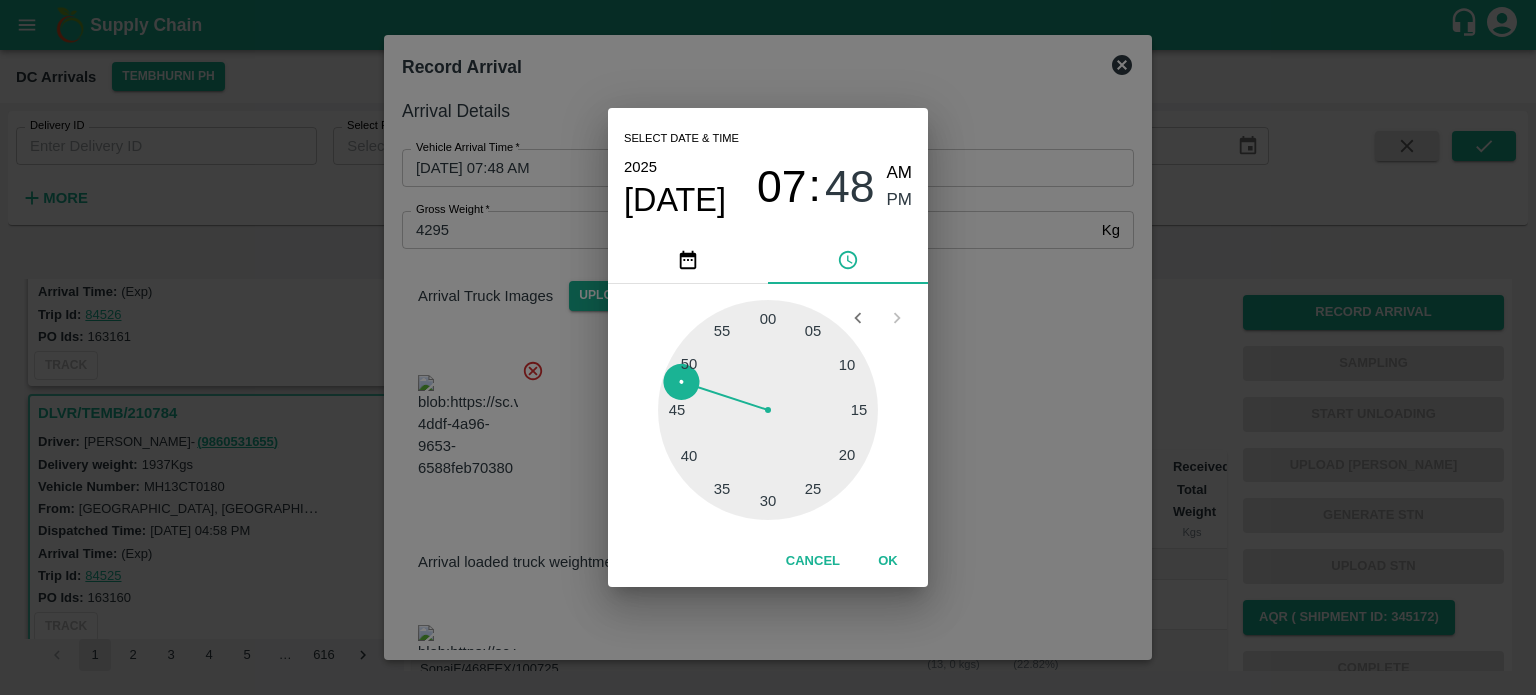 type on "[DATE] 07:48 PM" 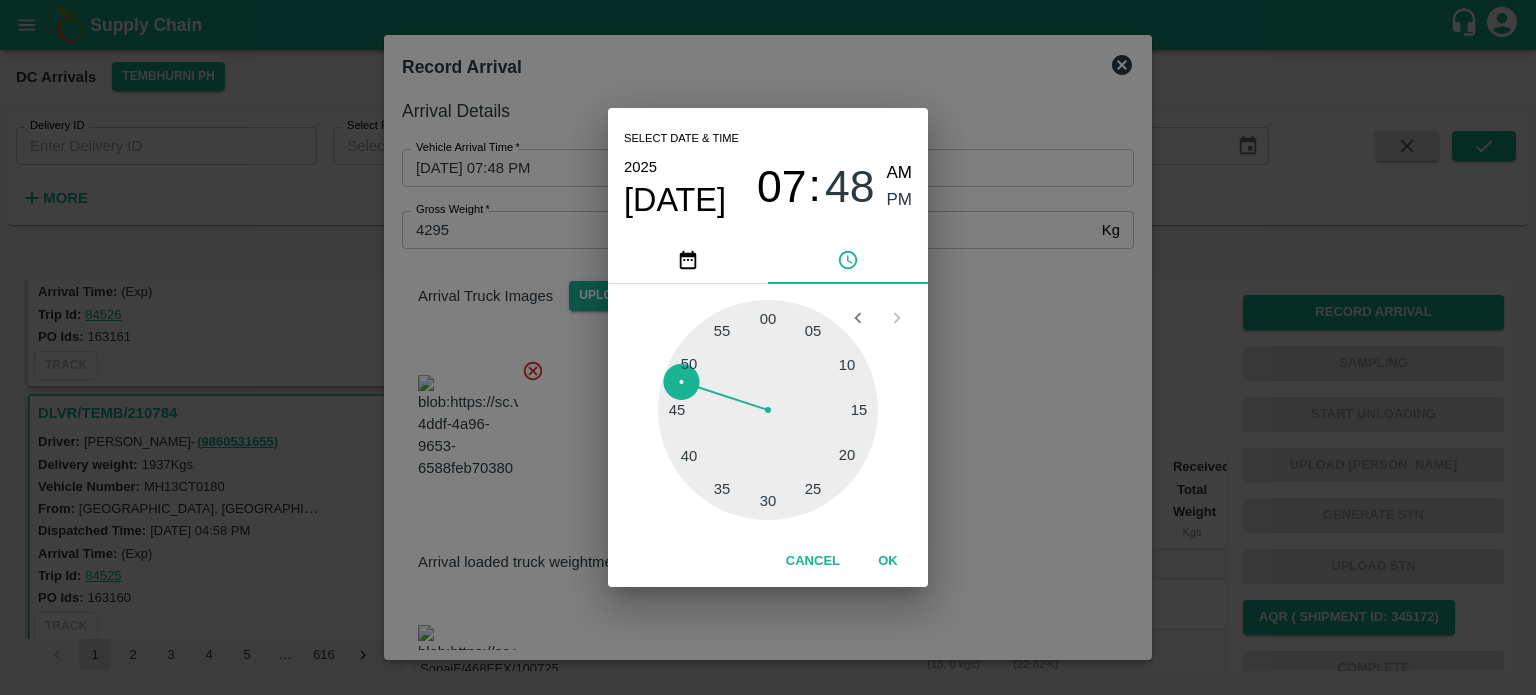 click on "Select date & time [DATE] 07 : 48 AM PM 05 10 15 20 25 30 35 40 45 50 55 00 Cancel OK" at bounding box center [768, 347] 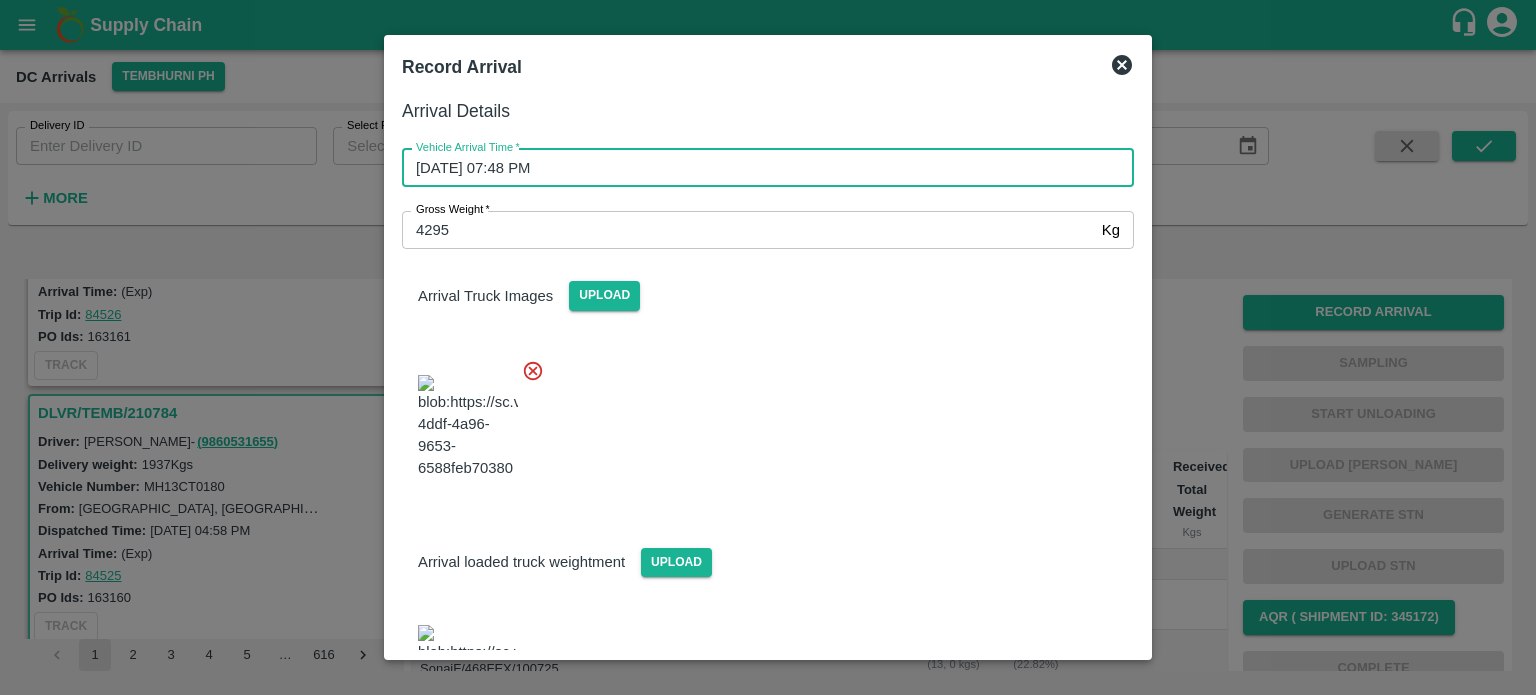 scroll, scrollTop: 213, scrollLeft: 0, axis: vertical 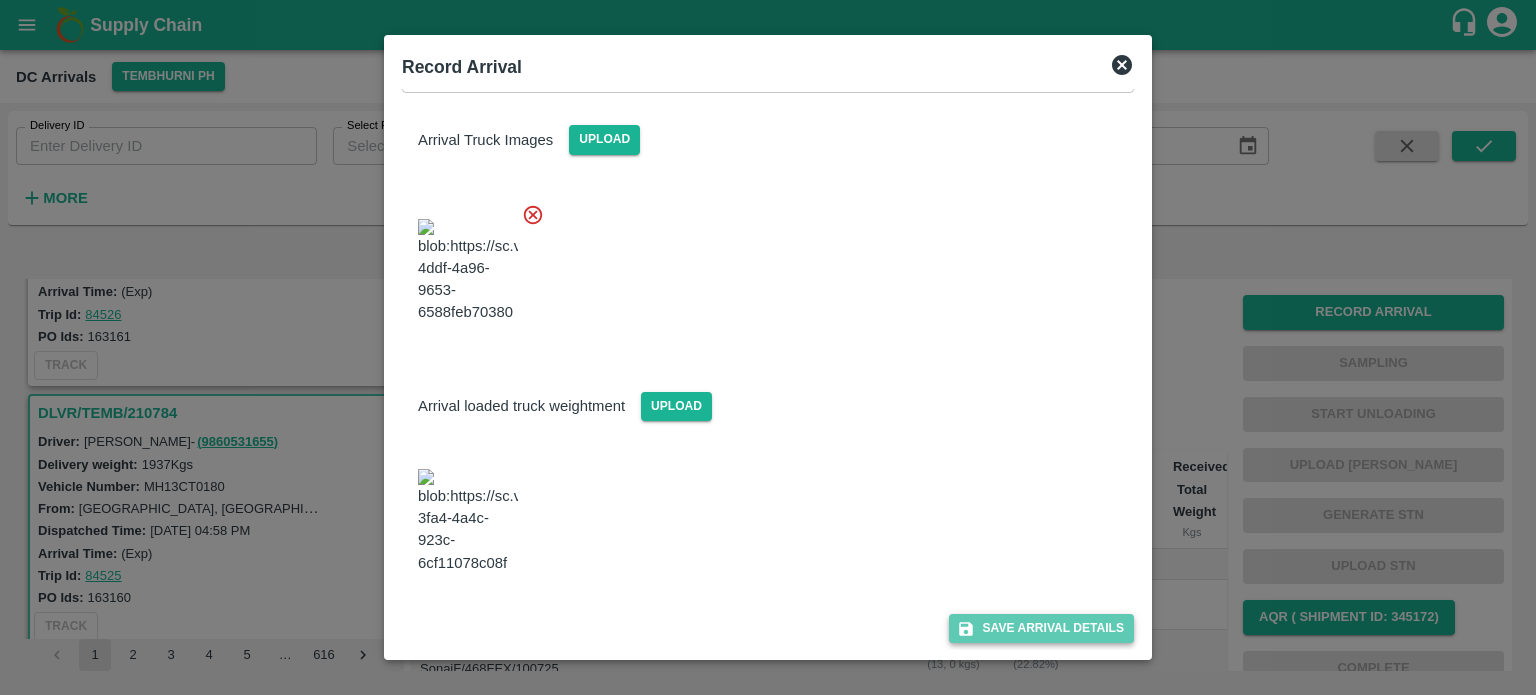 click on "Save Arrival Details" at bounding box center (1041, 628) 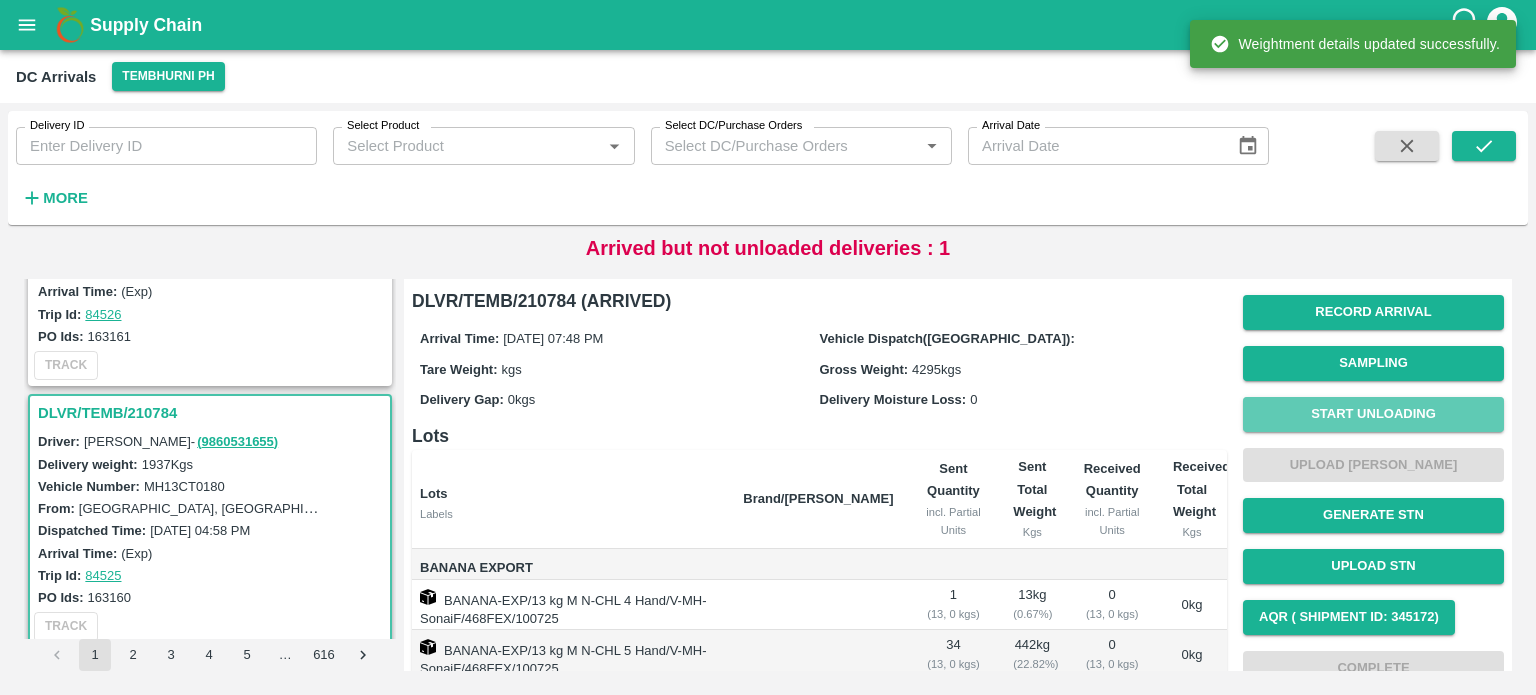 click on "Start Unloading" at bounding box center [1373, 414] 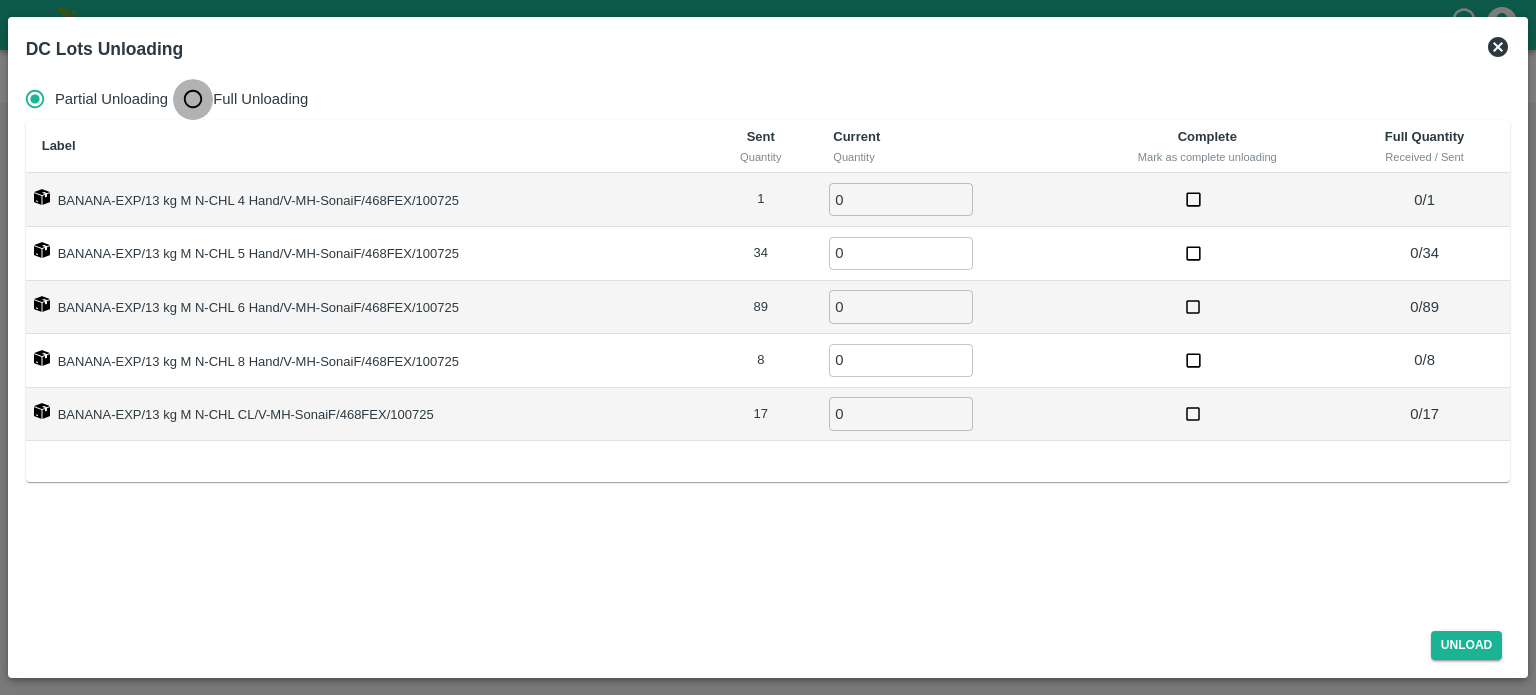 click on "Full Unloading" at bounding box center [193, 99] 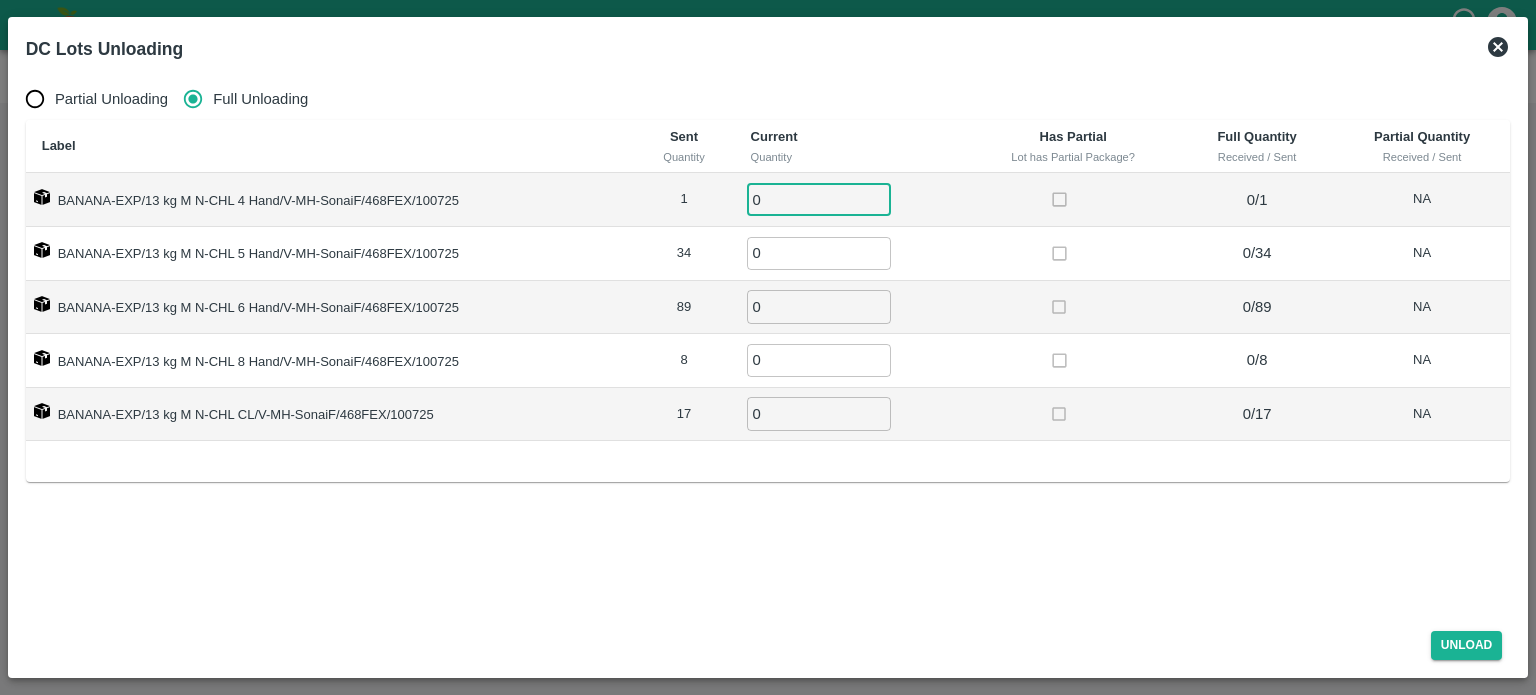 click on "0" at bounding box center (819, 199) 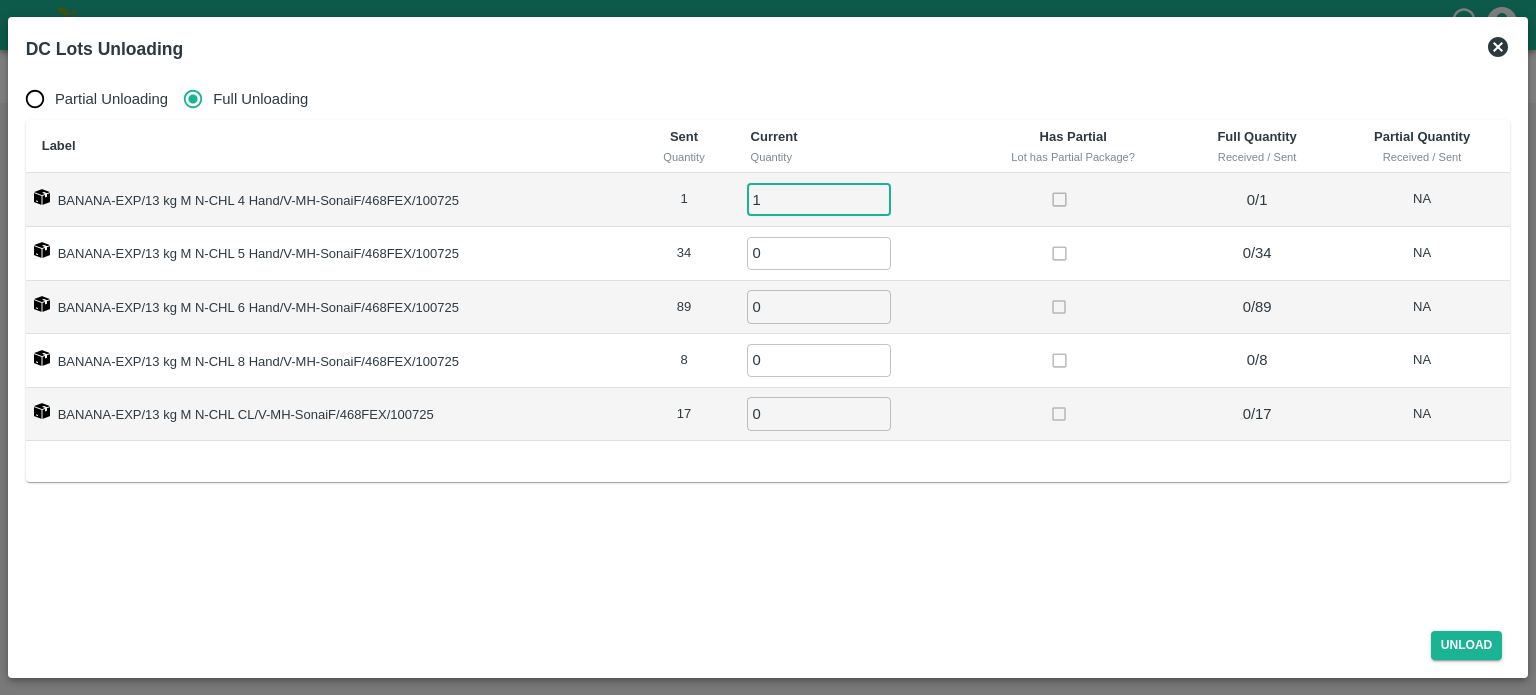 type on "1" 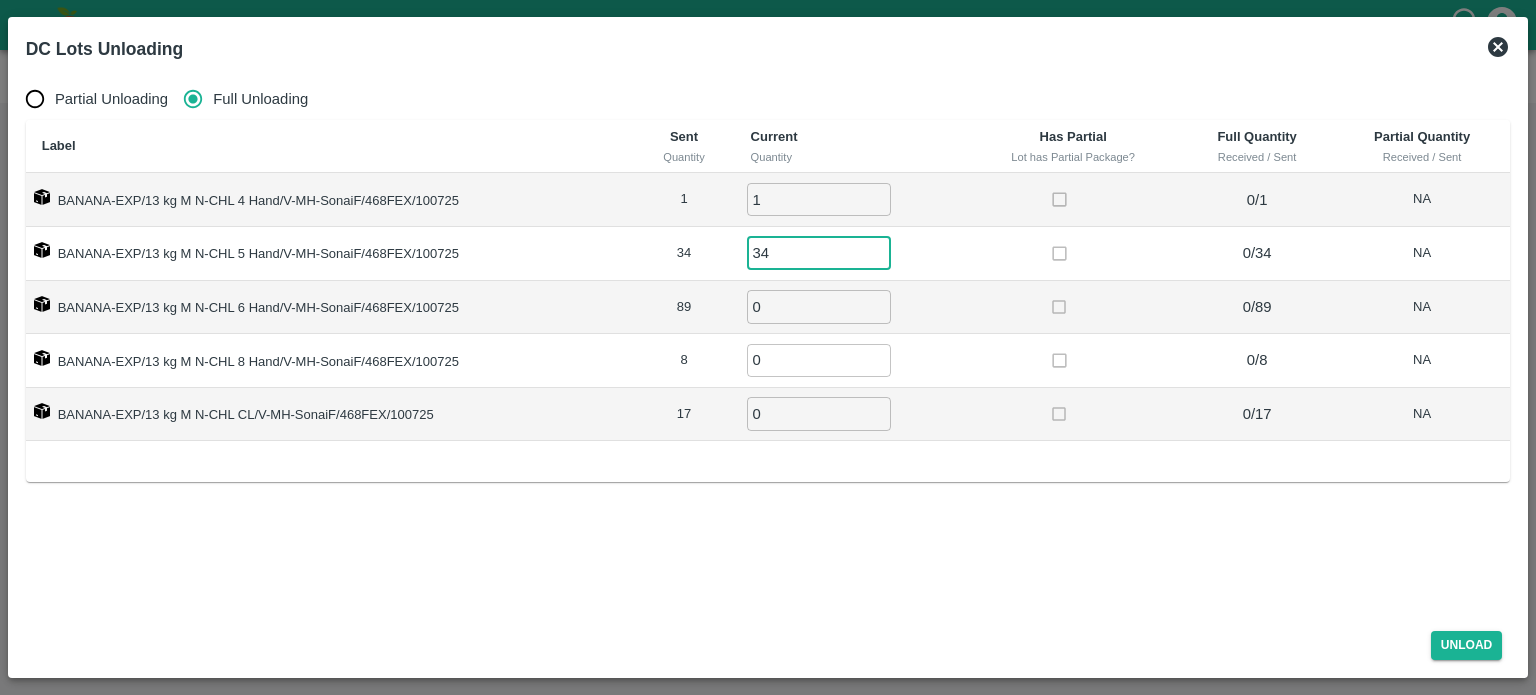 type on "34" 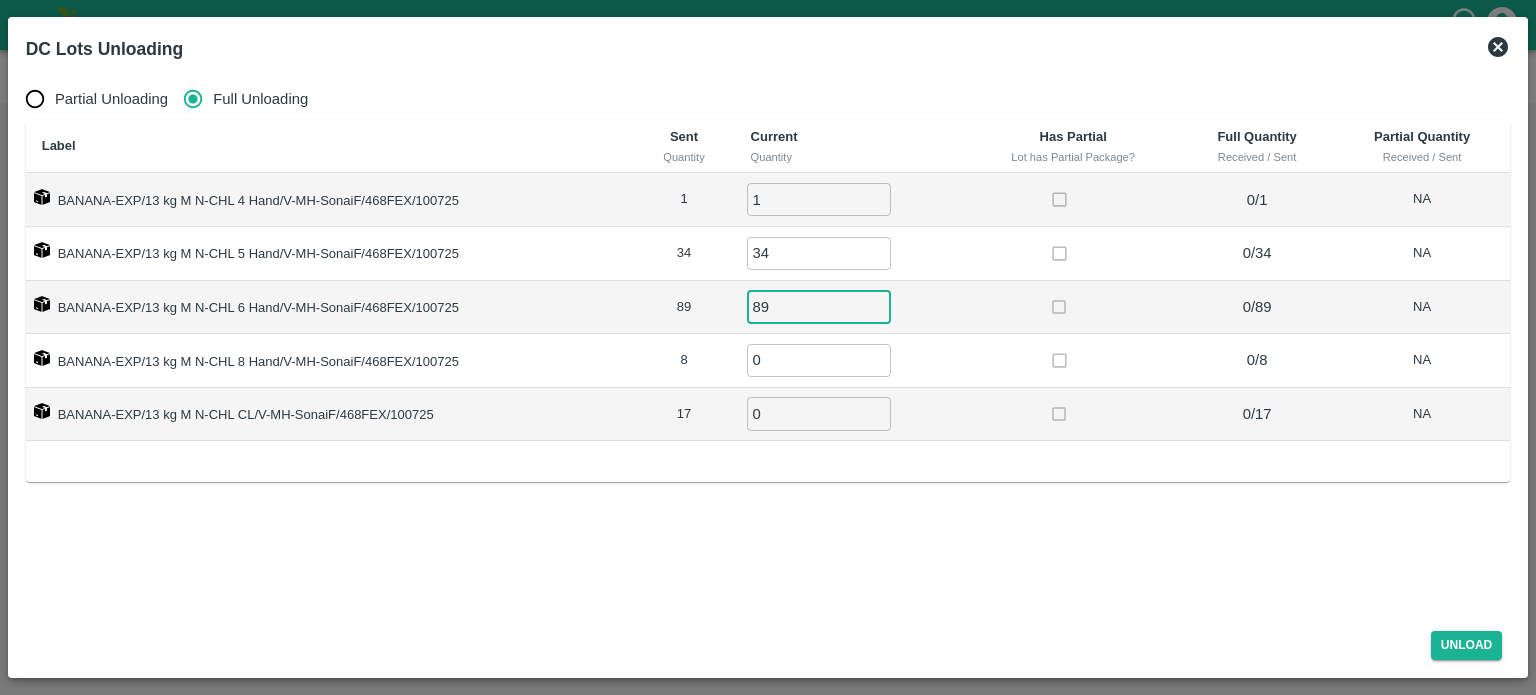 type on "89" 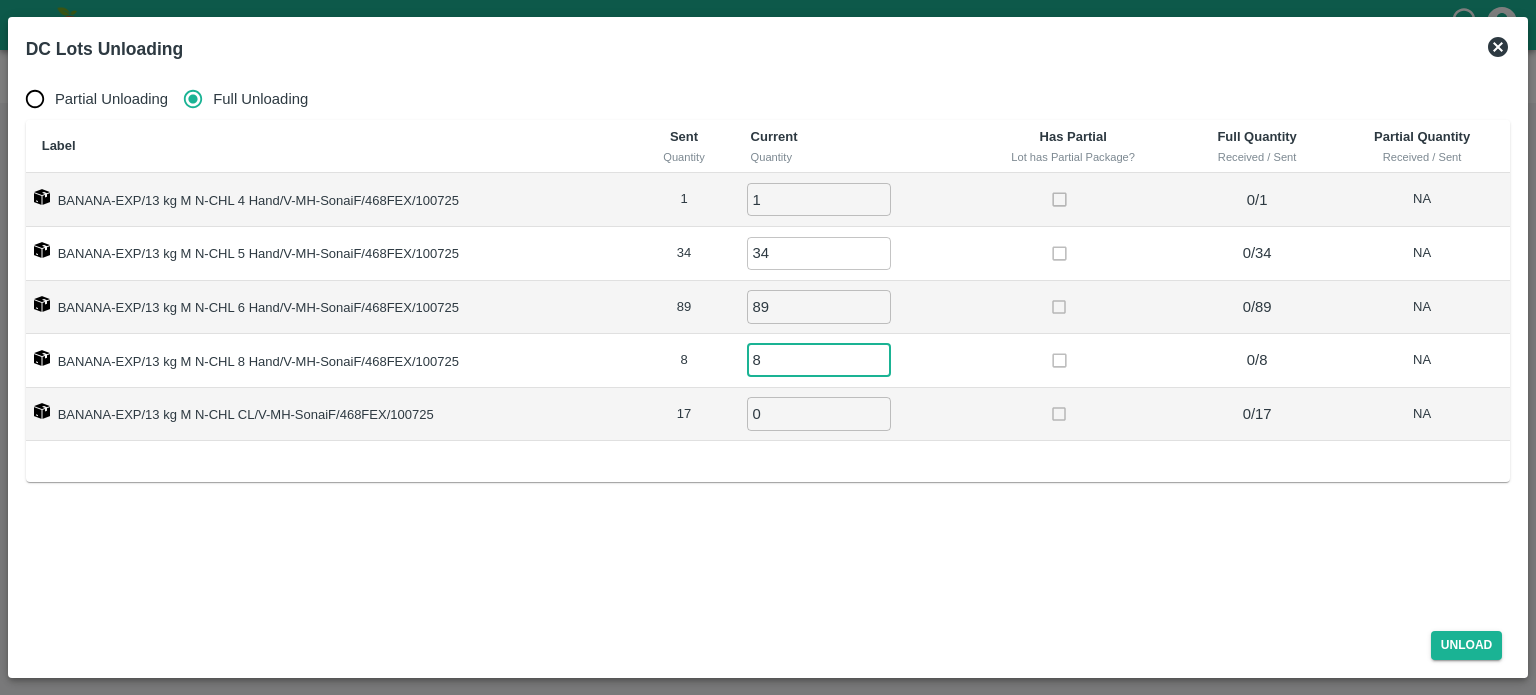 type on "8" 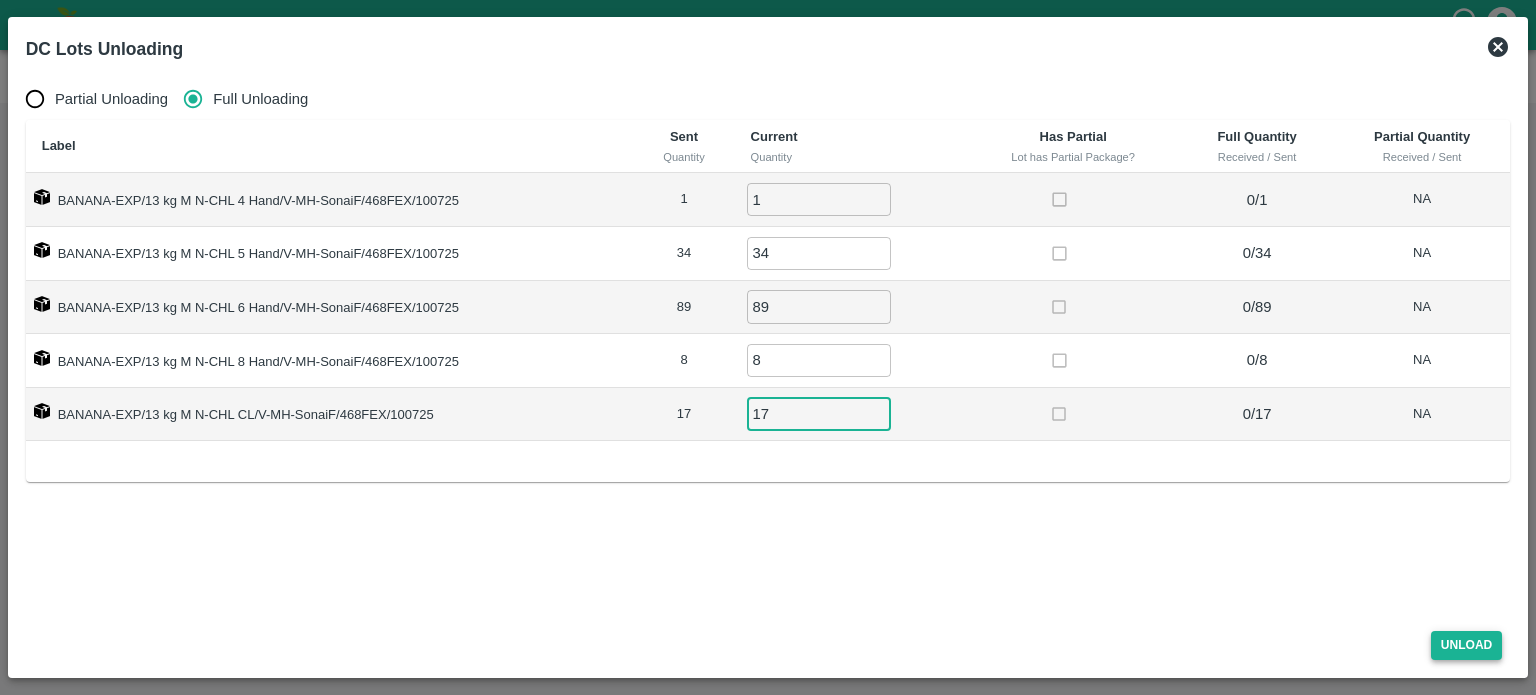 type on "17" 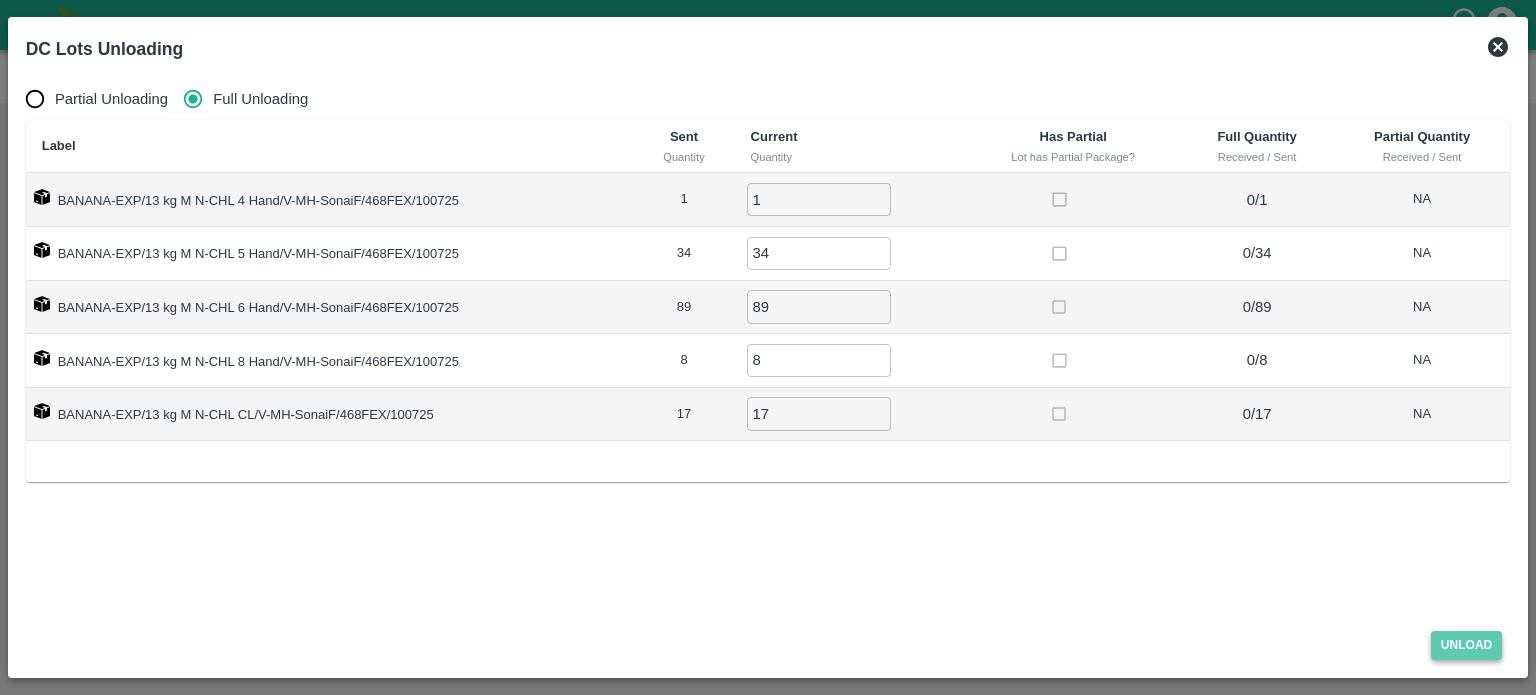 click on "Unload" at bounding box center (1467, 645) 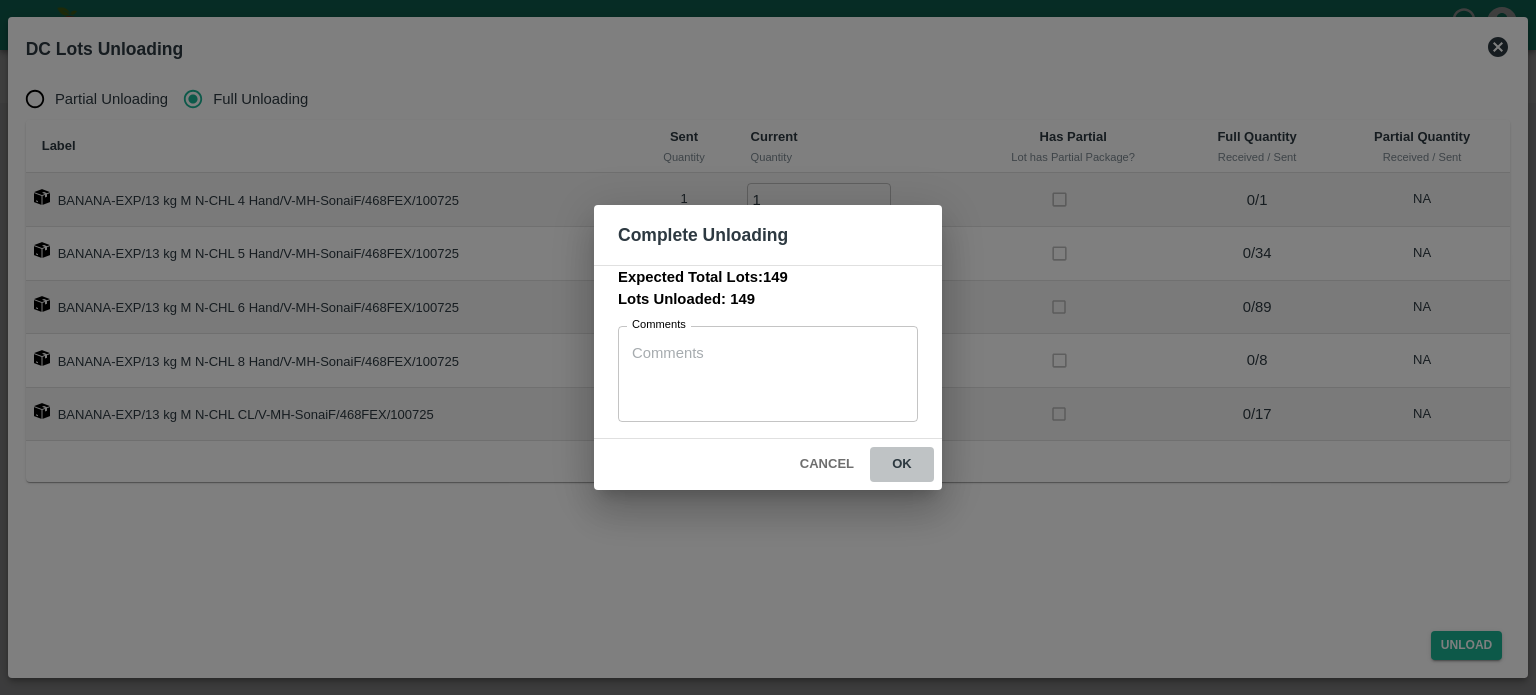 click on "ok" at bounding box center (902, 464) 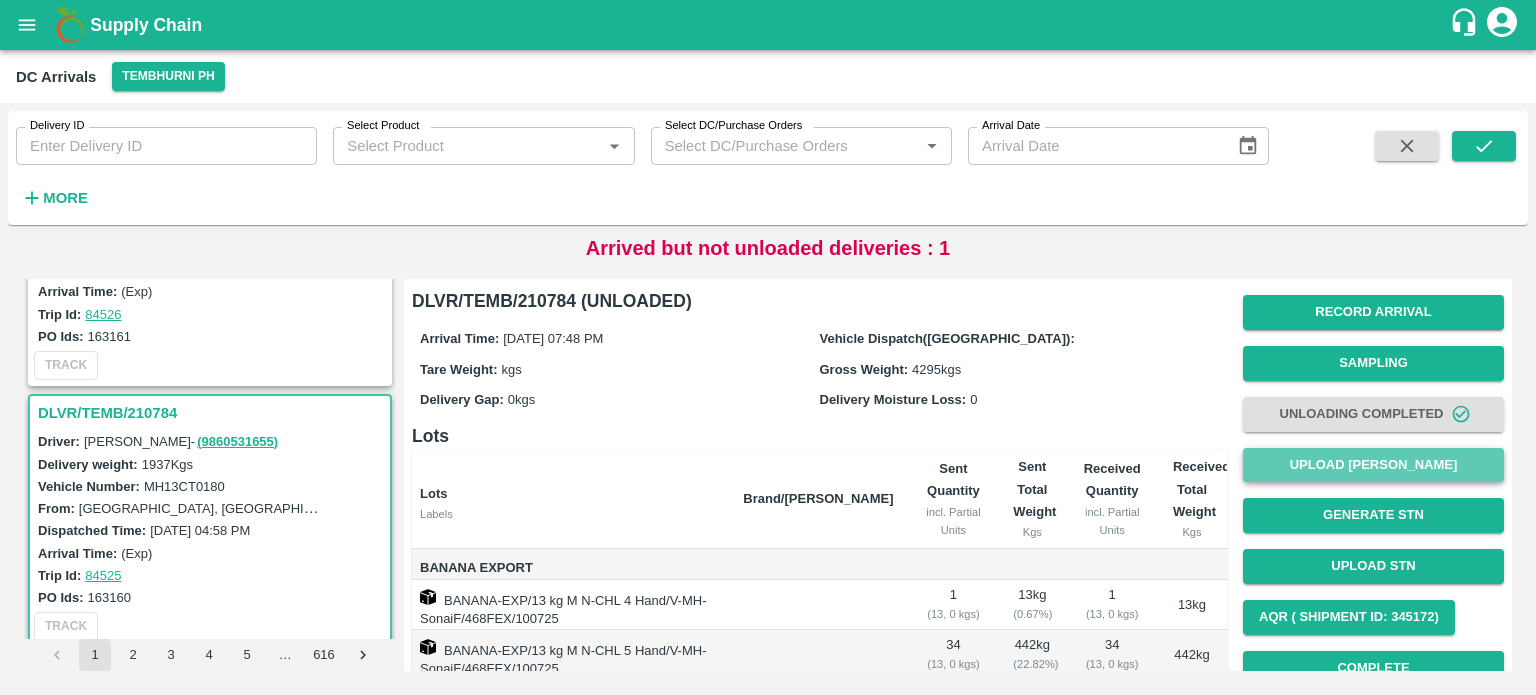 click on "Upload [PERSON_NAME]" at bounding box center [1373, 465] 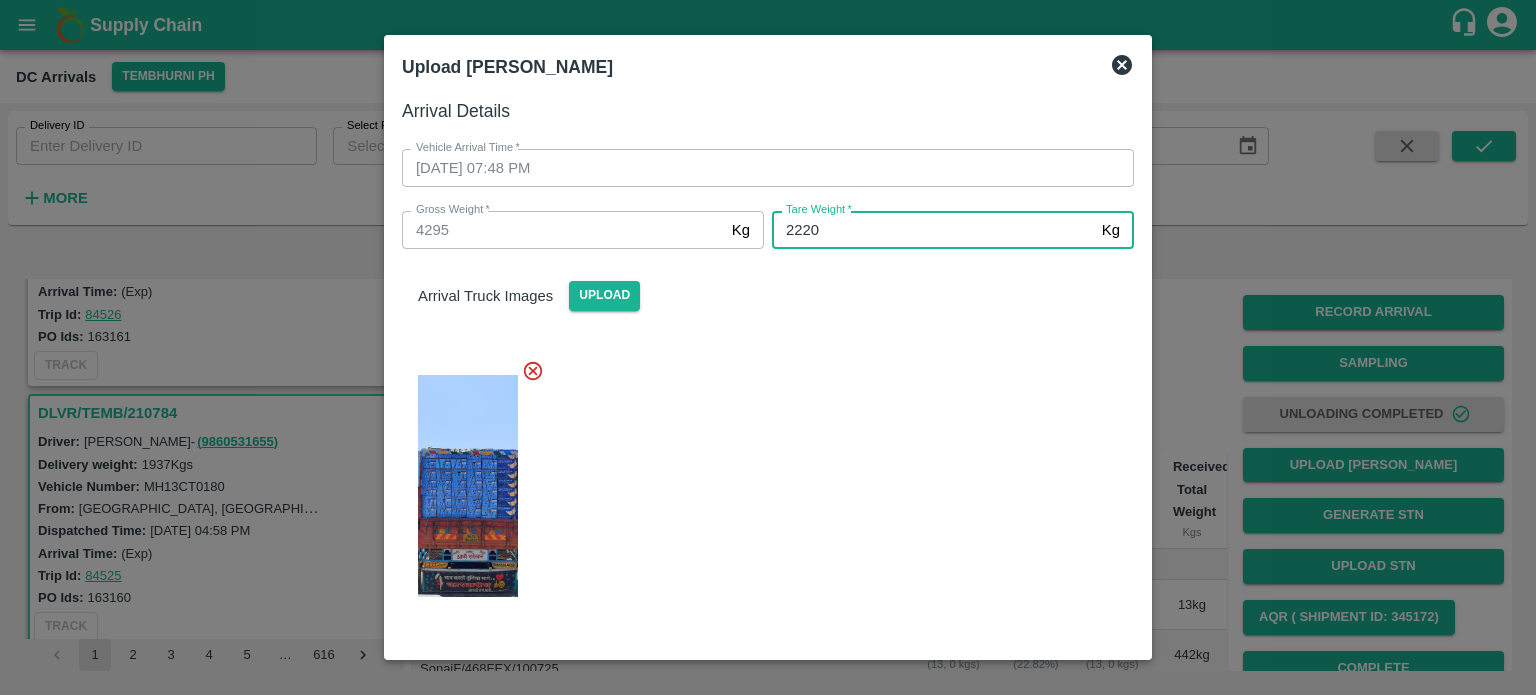 type on "2220" 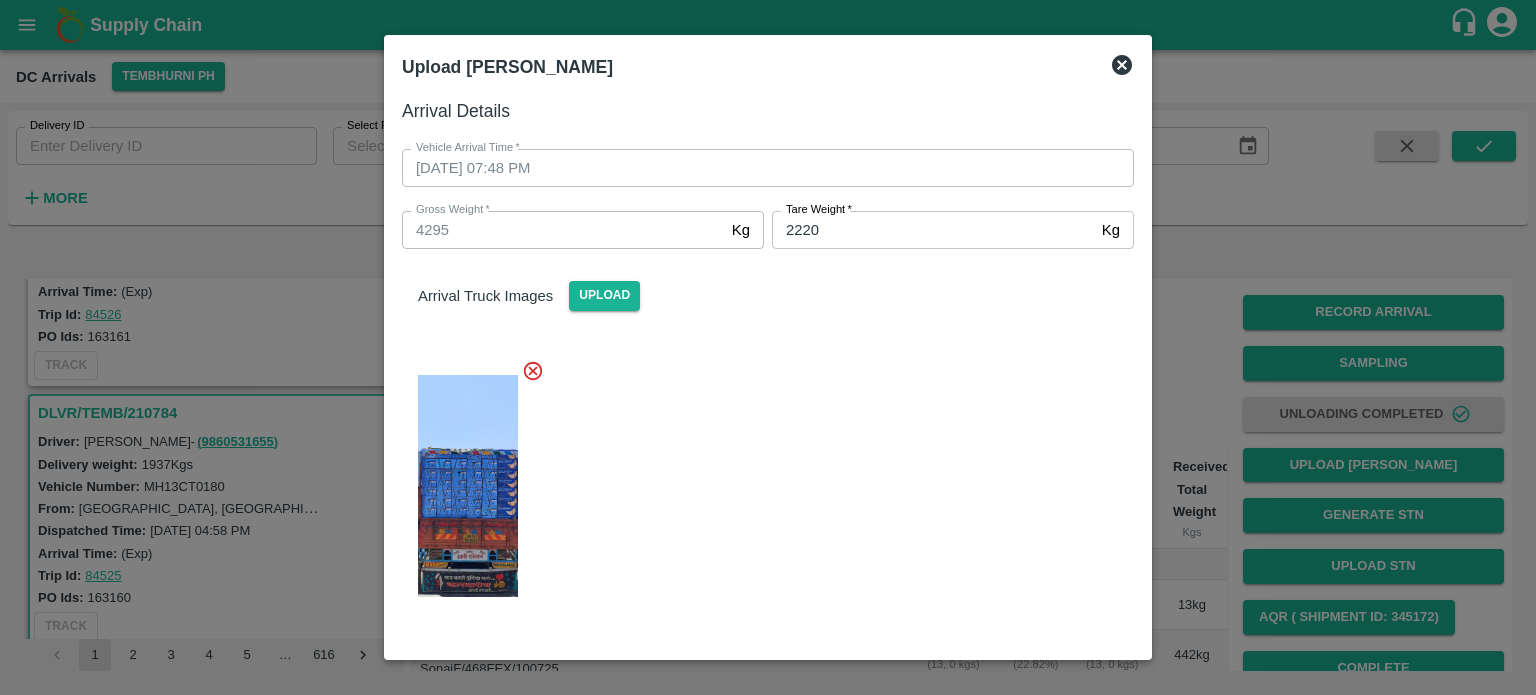 click at bounding box center [760, 480] 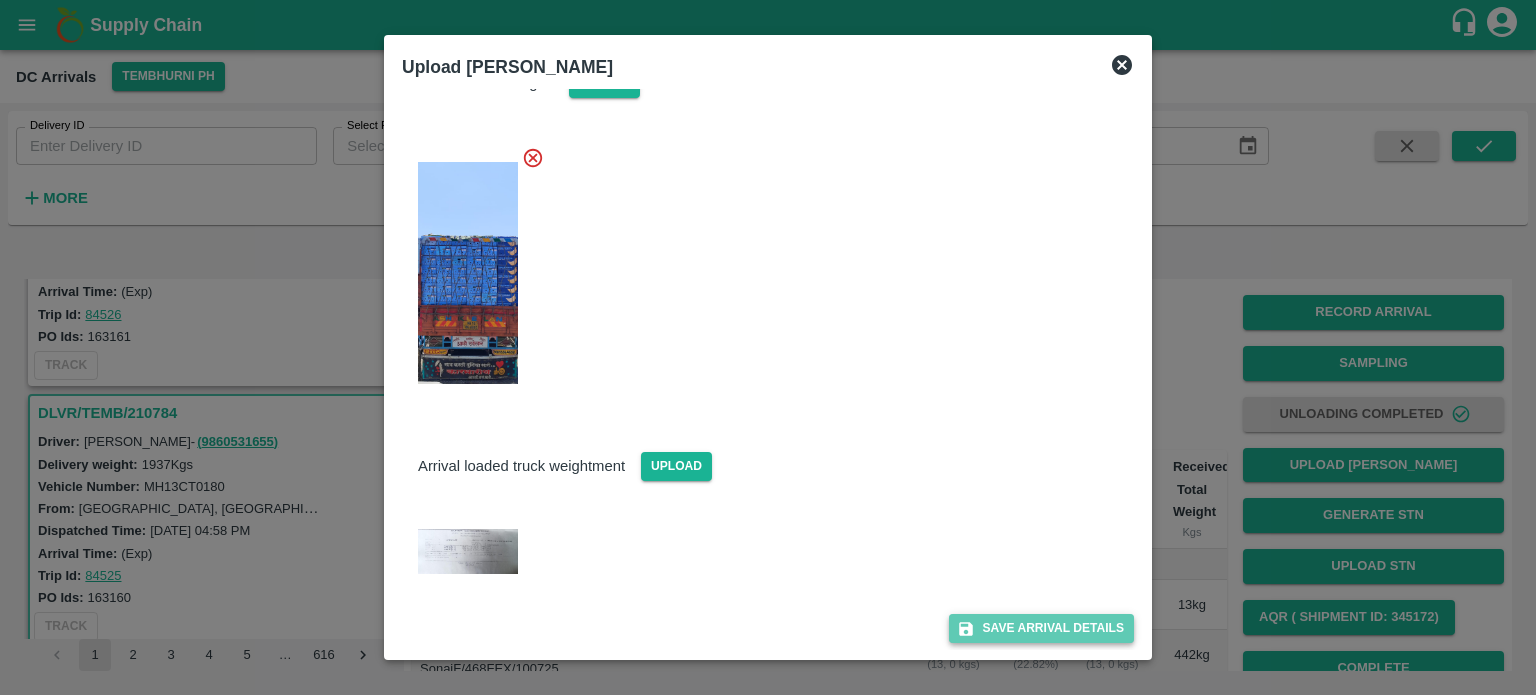 click on "Save Arrival Details" at bounding box center (1041, 628) 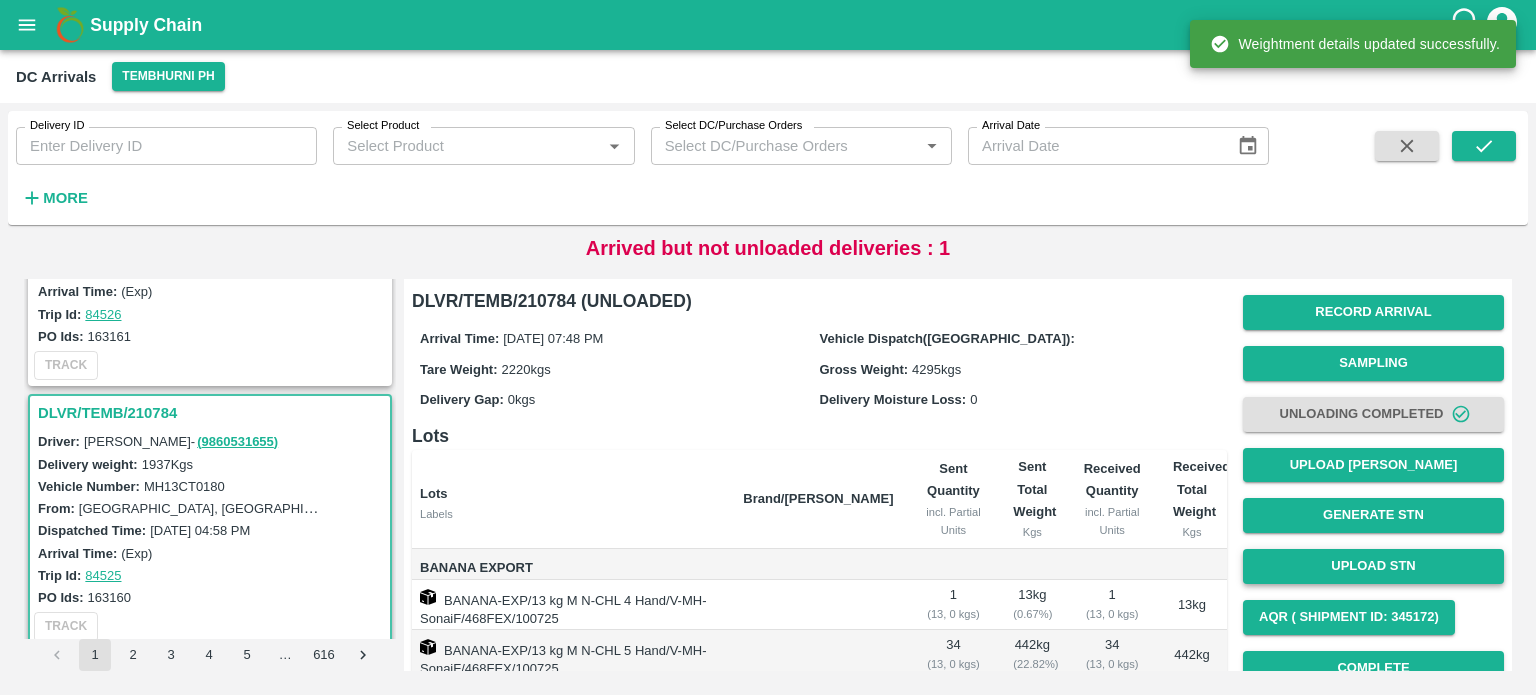 scroll, scrollTop: 306, scrollLeft: 0, axis: vertical 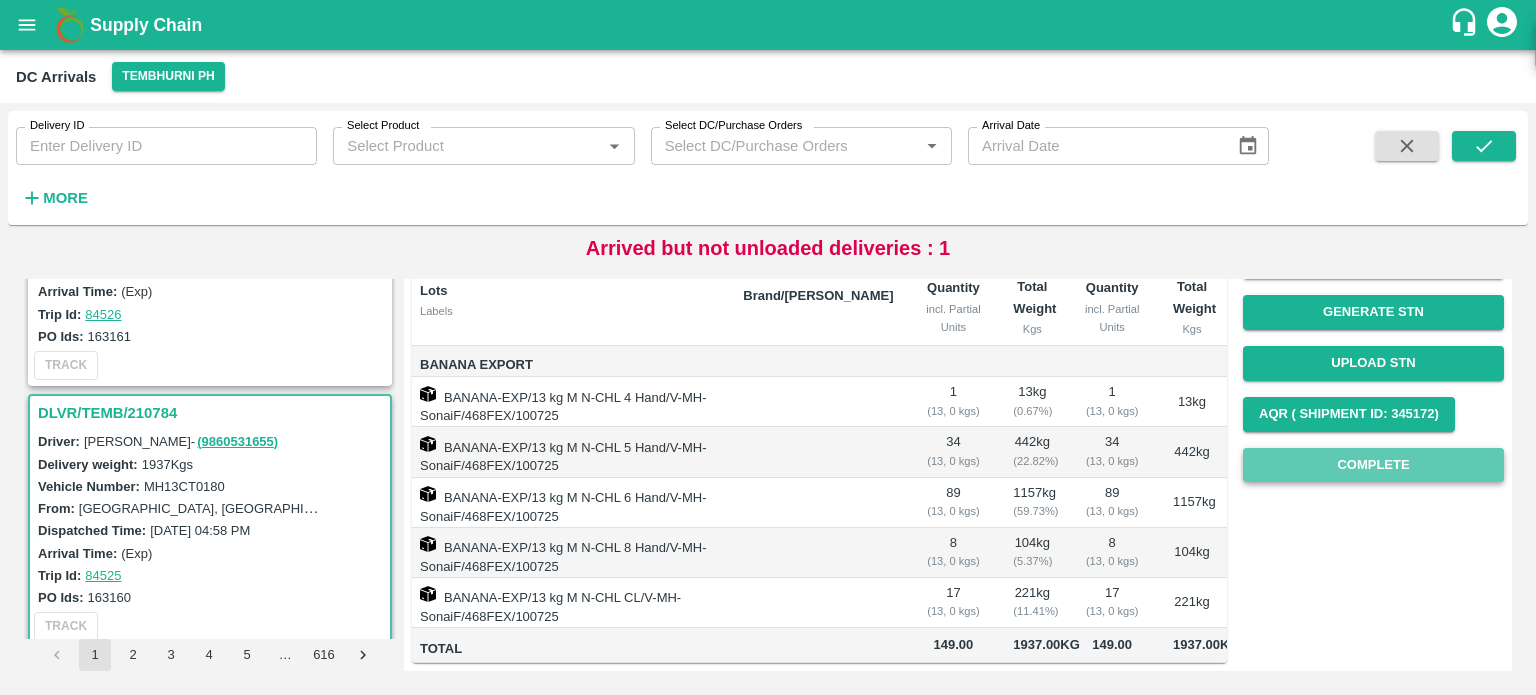 click on "Complete" at bounding box center [1373, 465] 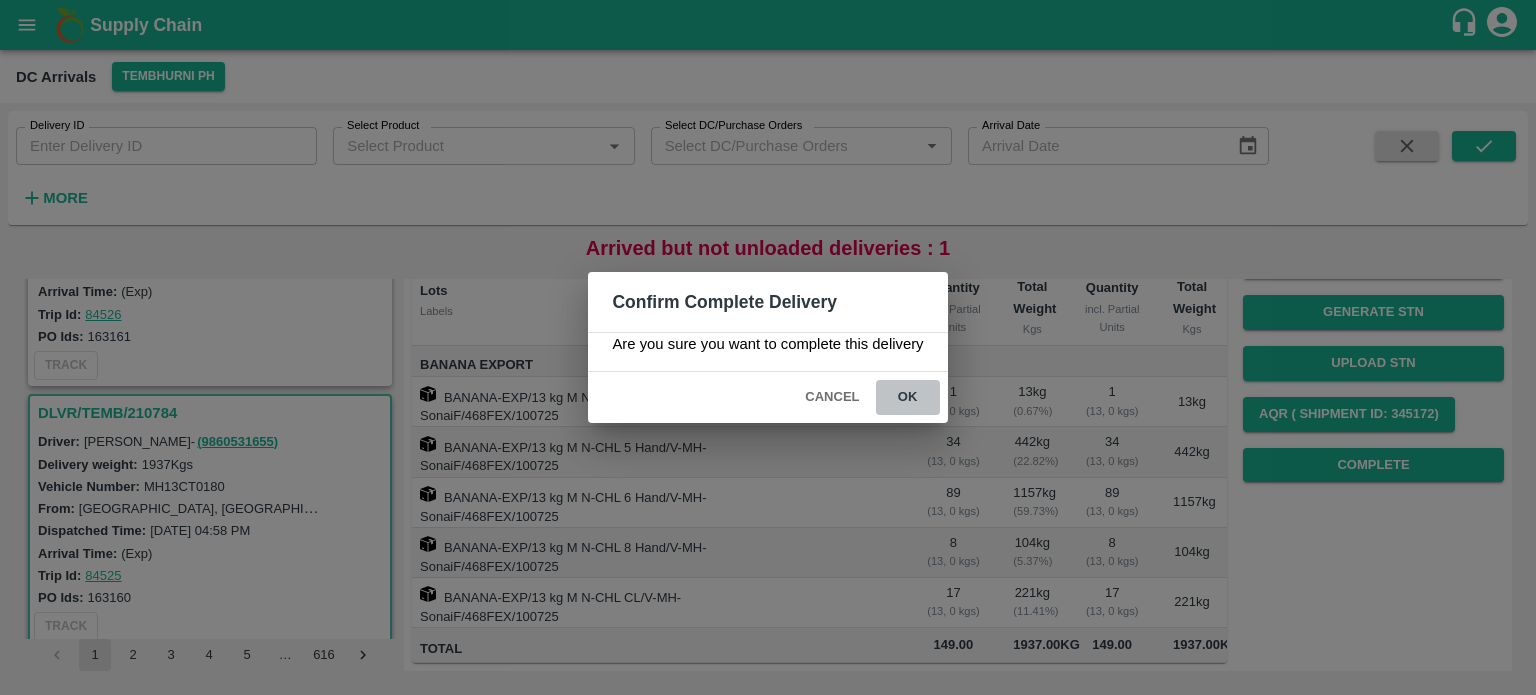click on "ok" at bounding box center [908, 397] 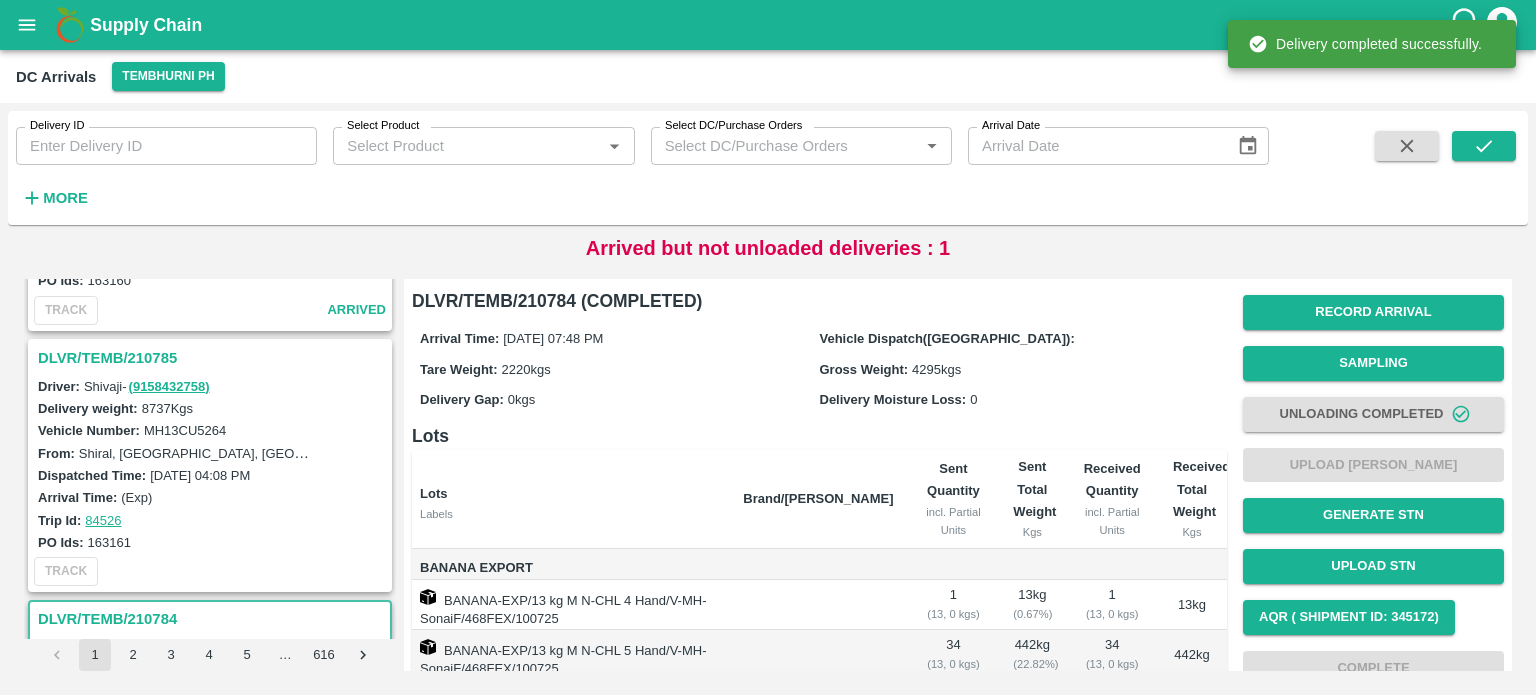 scroll, scrollTop: 2299, scrollLeft: 0, axis: vertical 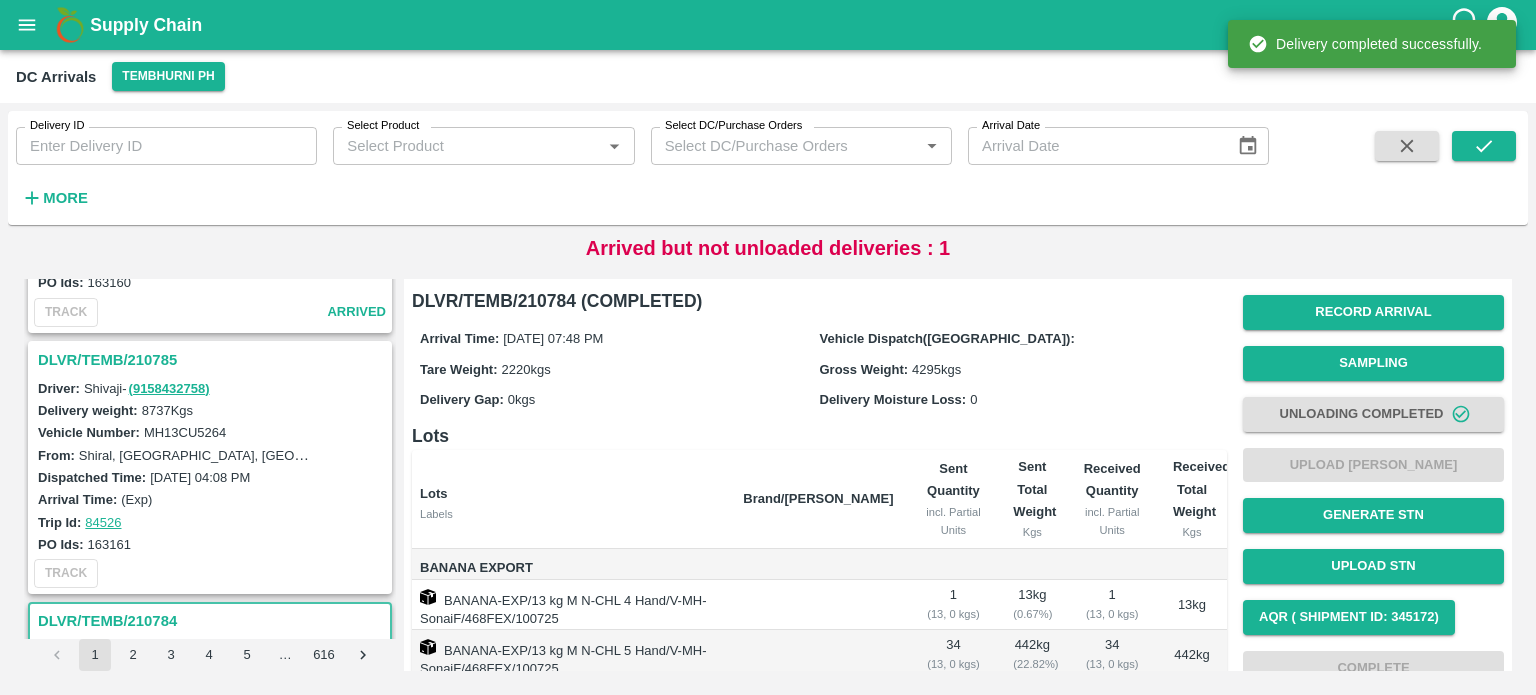 click on "DLVR/TEMB/210785" at bounding box center (213, 360) 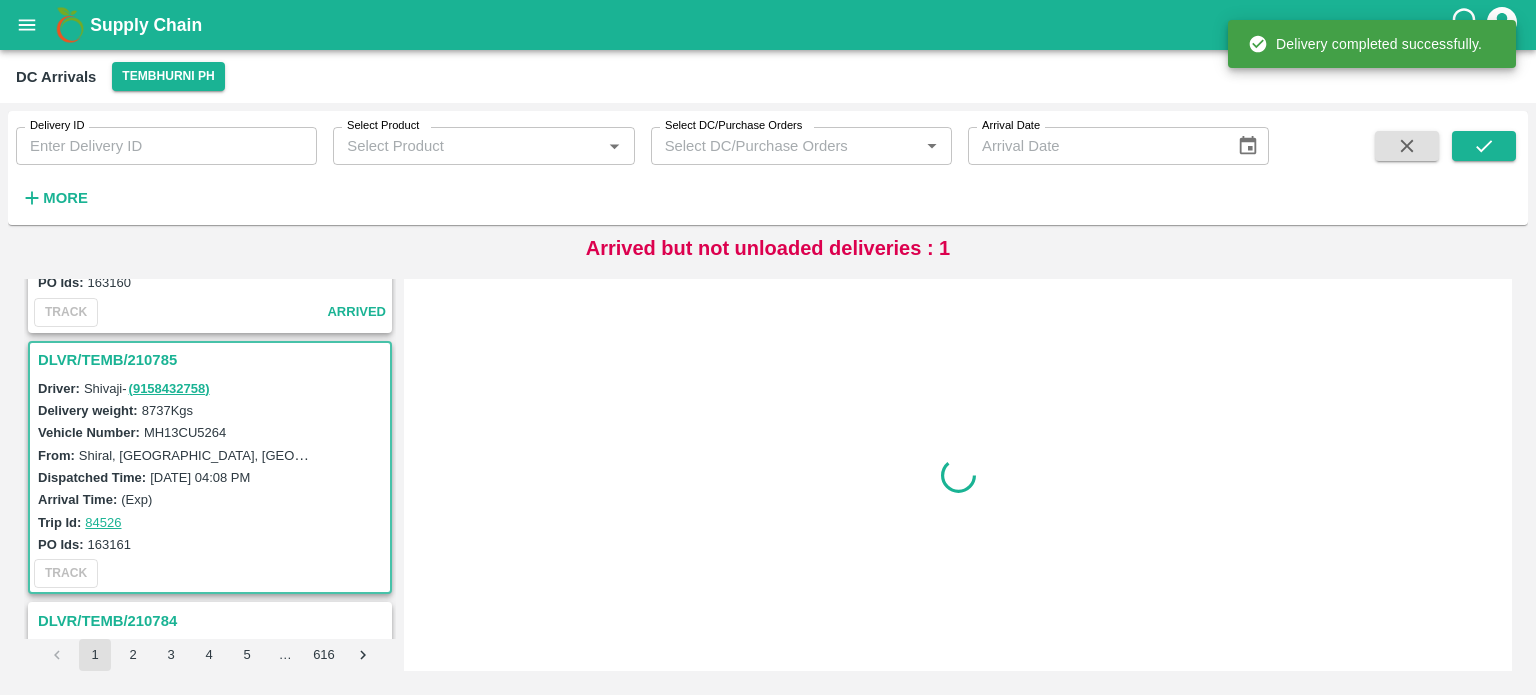 scroll, scrollTop: 2350, scrollLeft: 0, axis: vertical 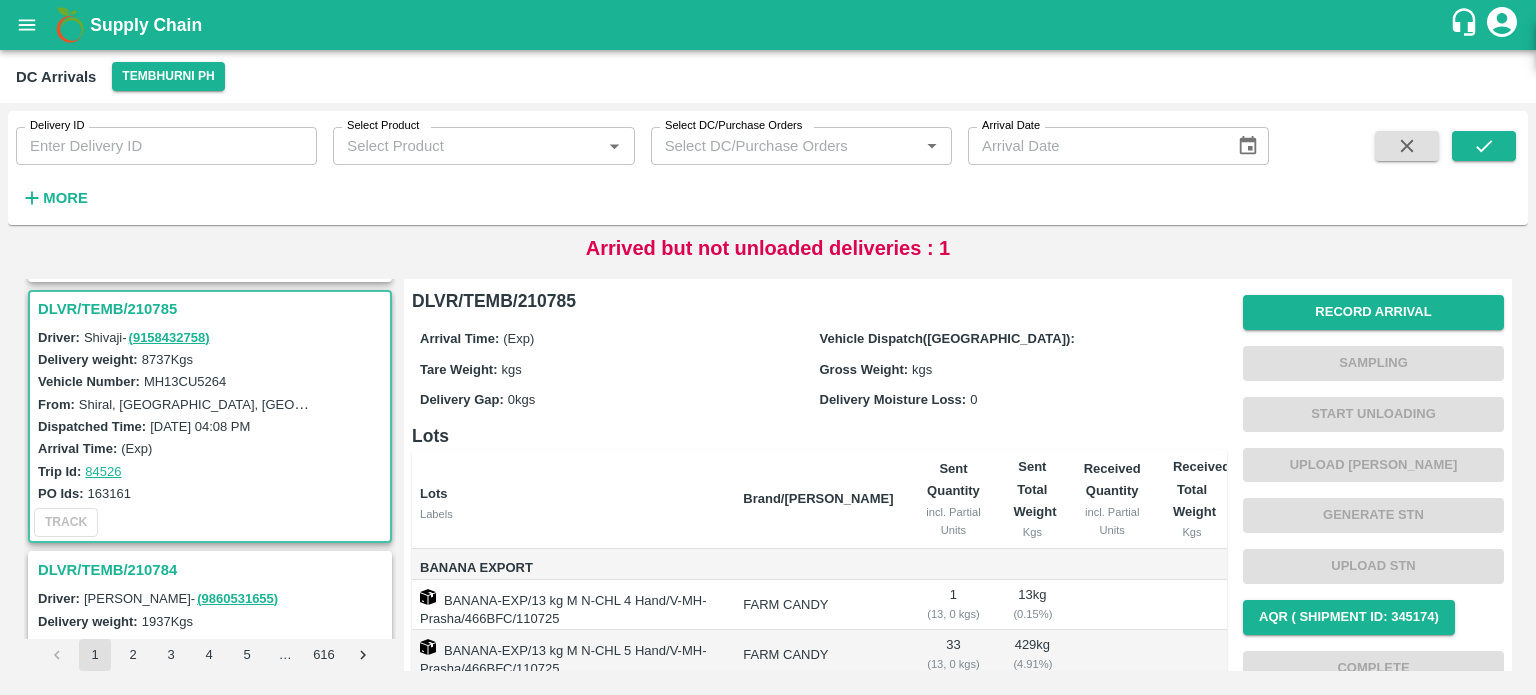 click on "MH13CU5264" at bounding box center (185, 381) 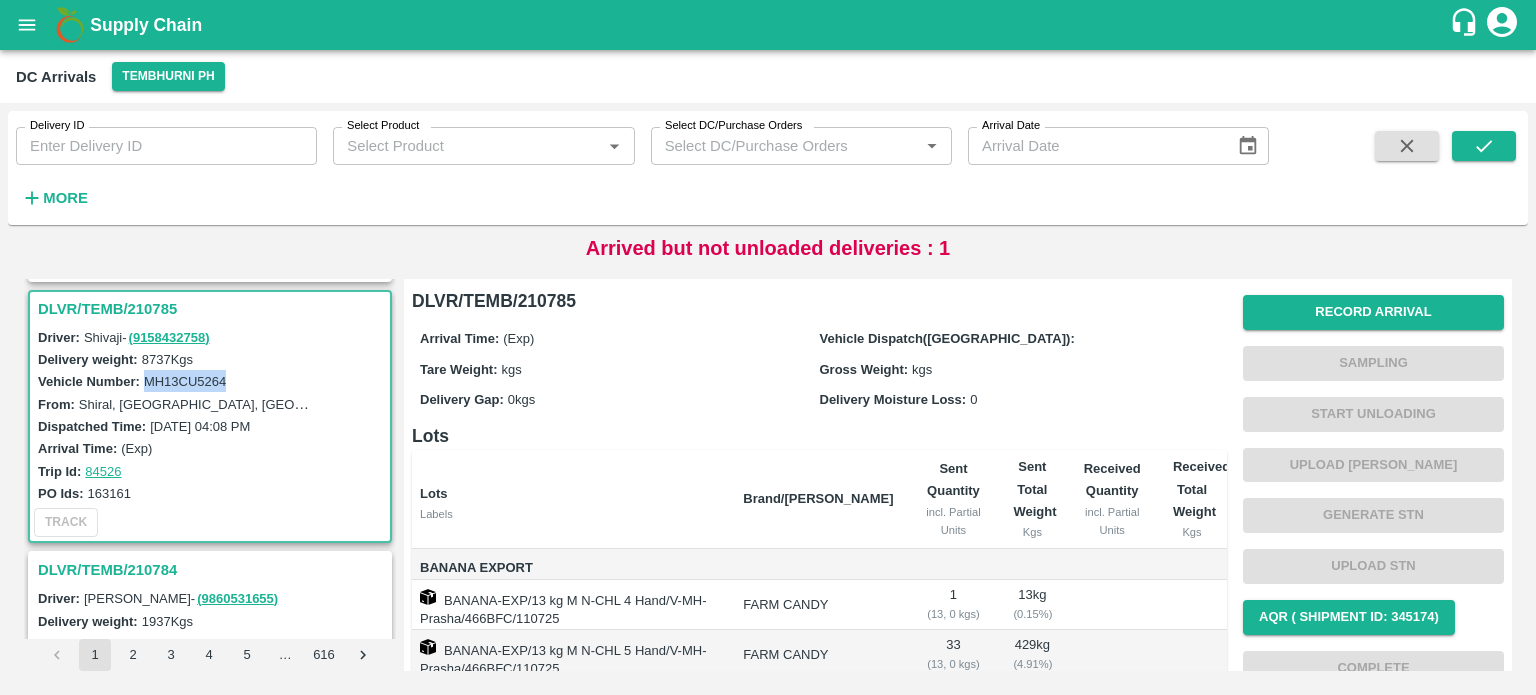 click on "MH13CU5264" at bounding box center (185, 381) 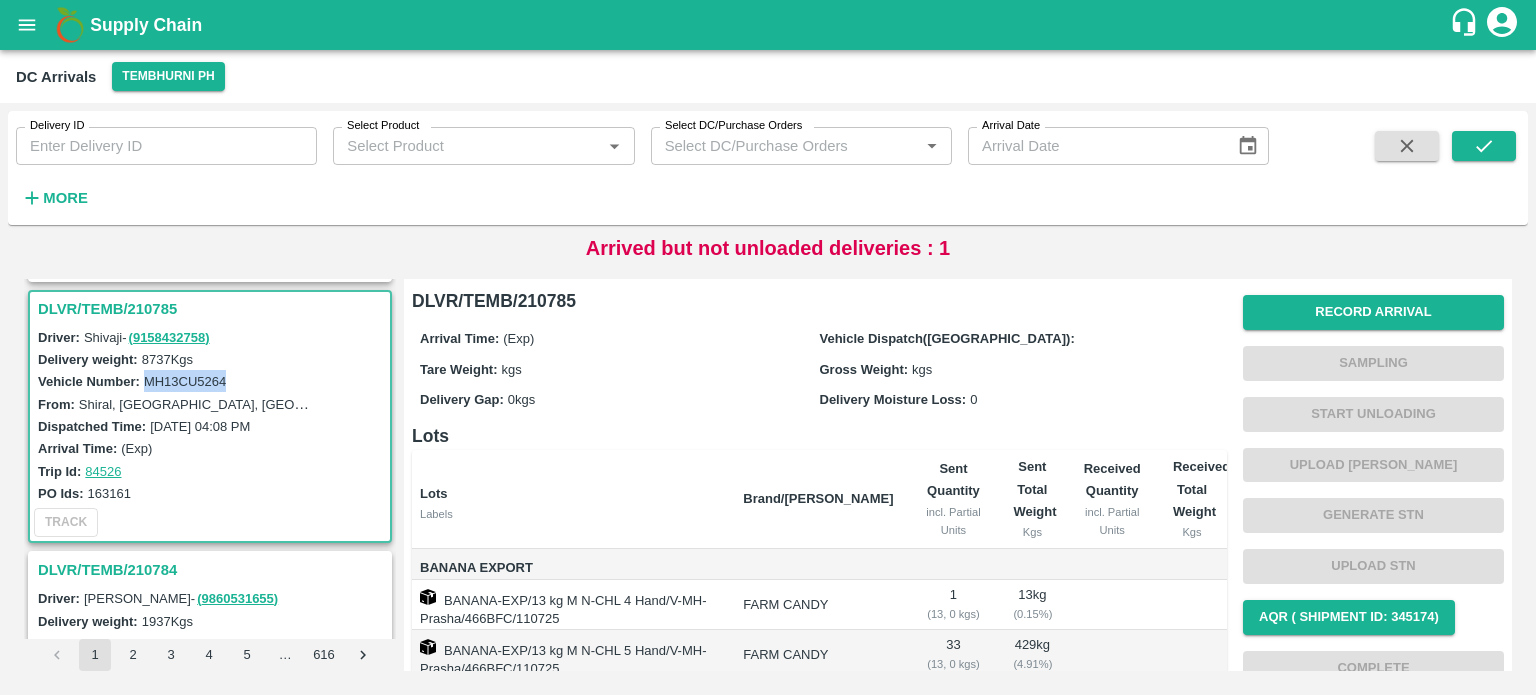 scroll, scrollTop: 0, scrollLeft: 0, axis: both 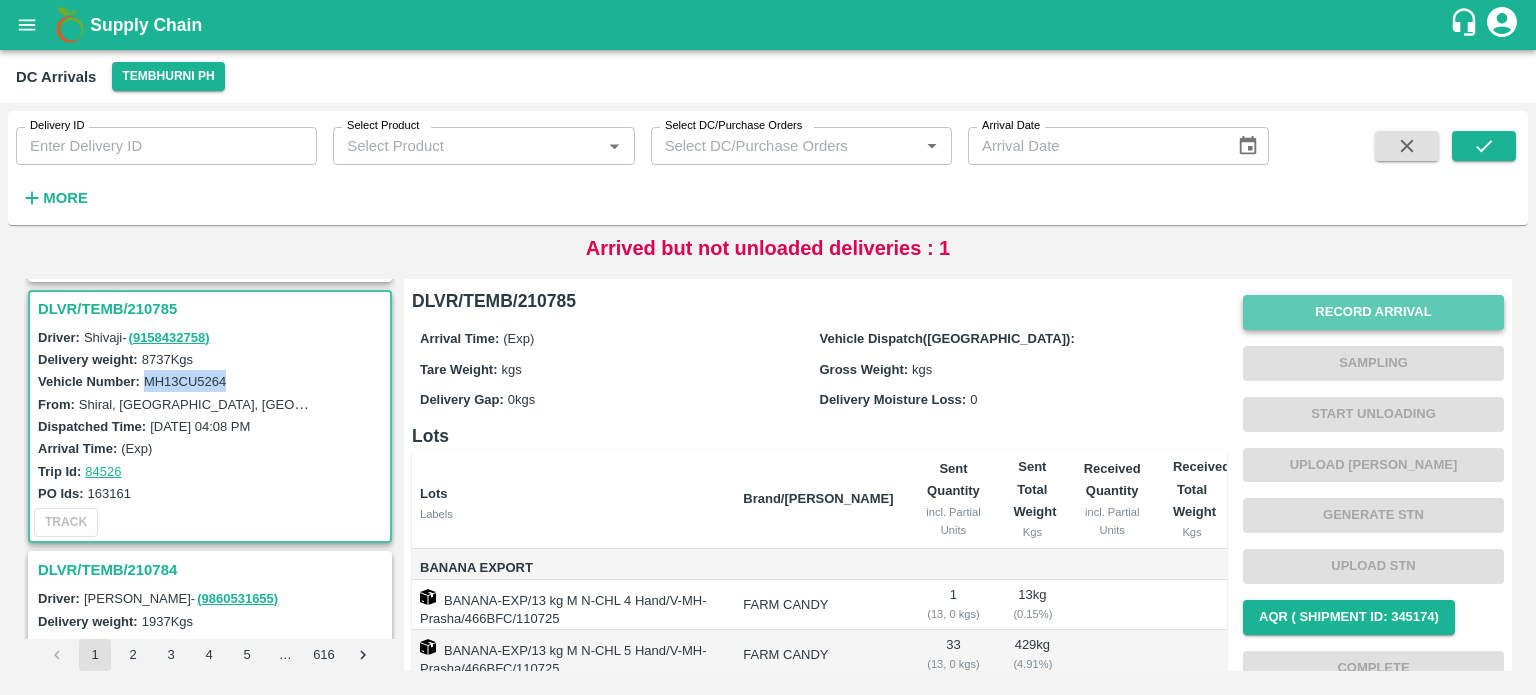 click on "Record Arrival" at bounding box center (1373, 312) 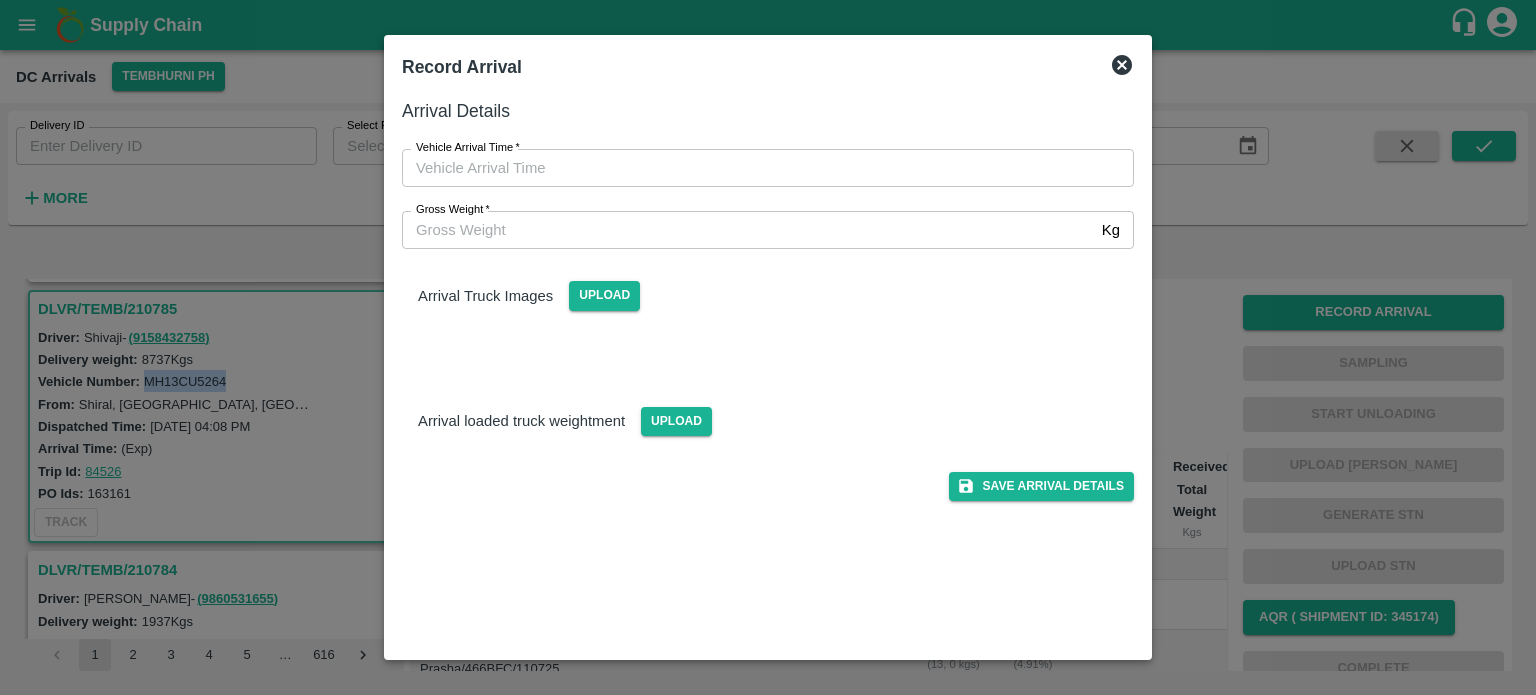 type on "DD/MM/YYYY hh:mm aa" 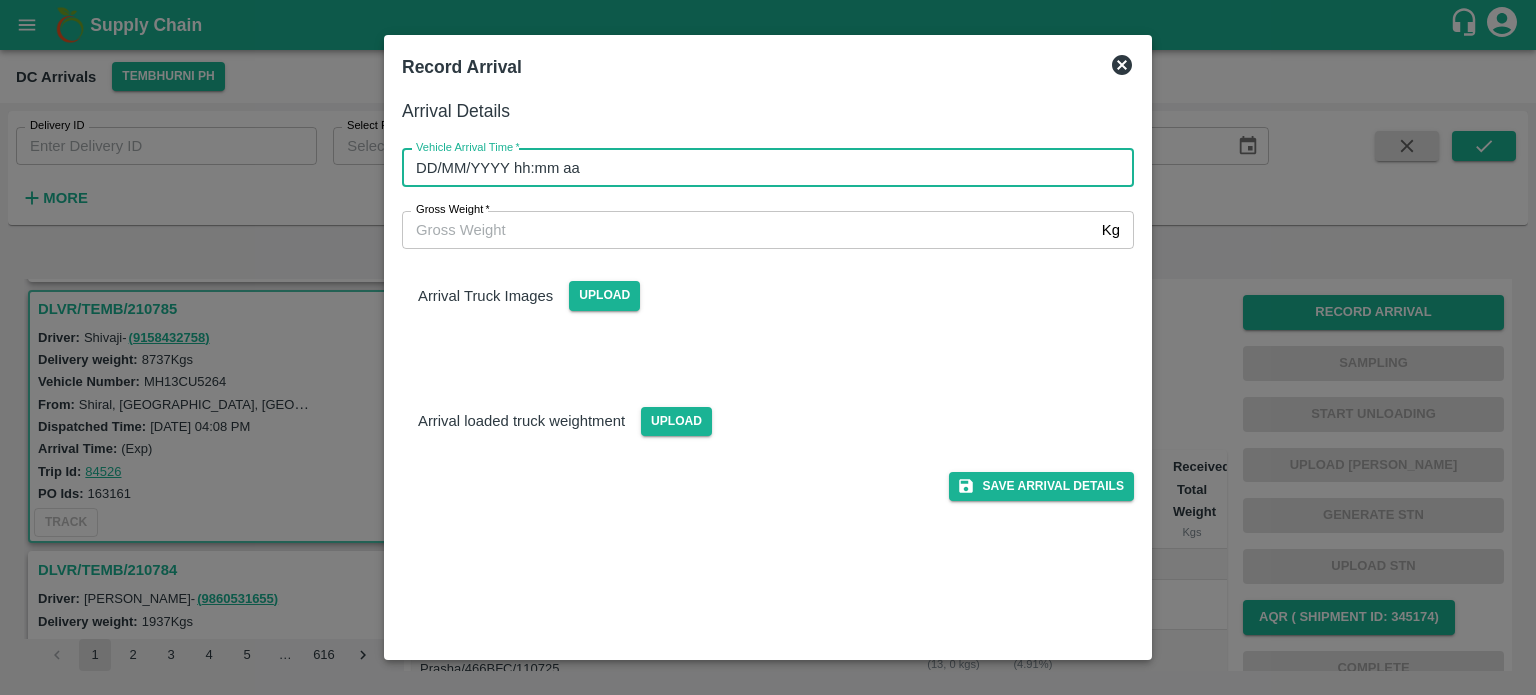 click on "DD/MM/YYYY hh:mm aa" at bounding box center (761, 168) 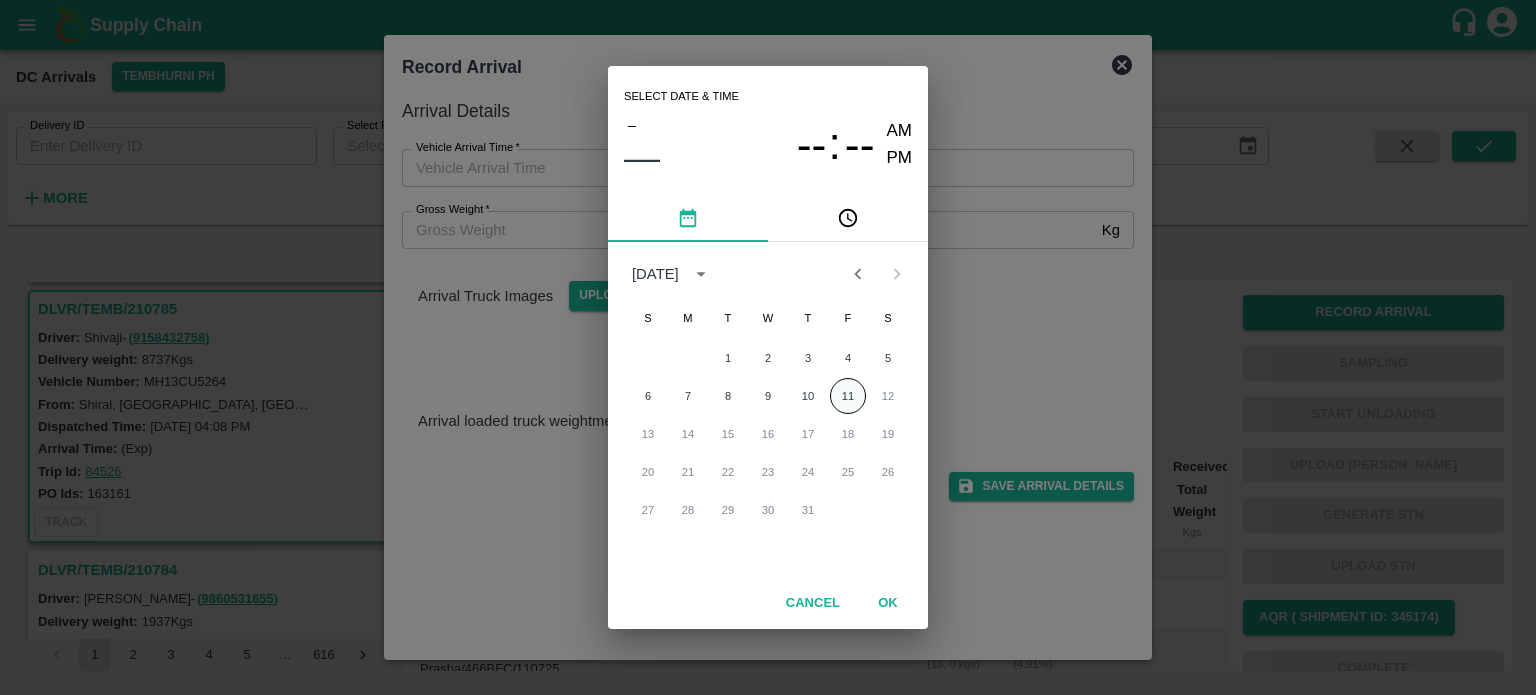 click on "11" at bounding box center (848, 396) 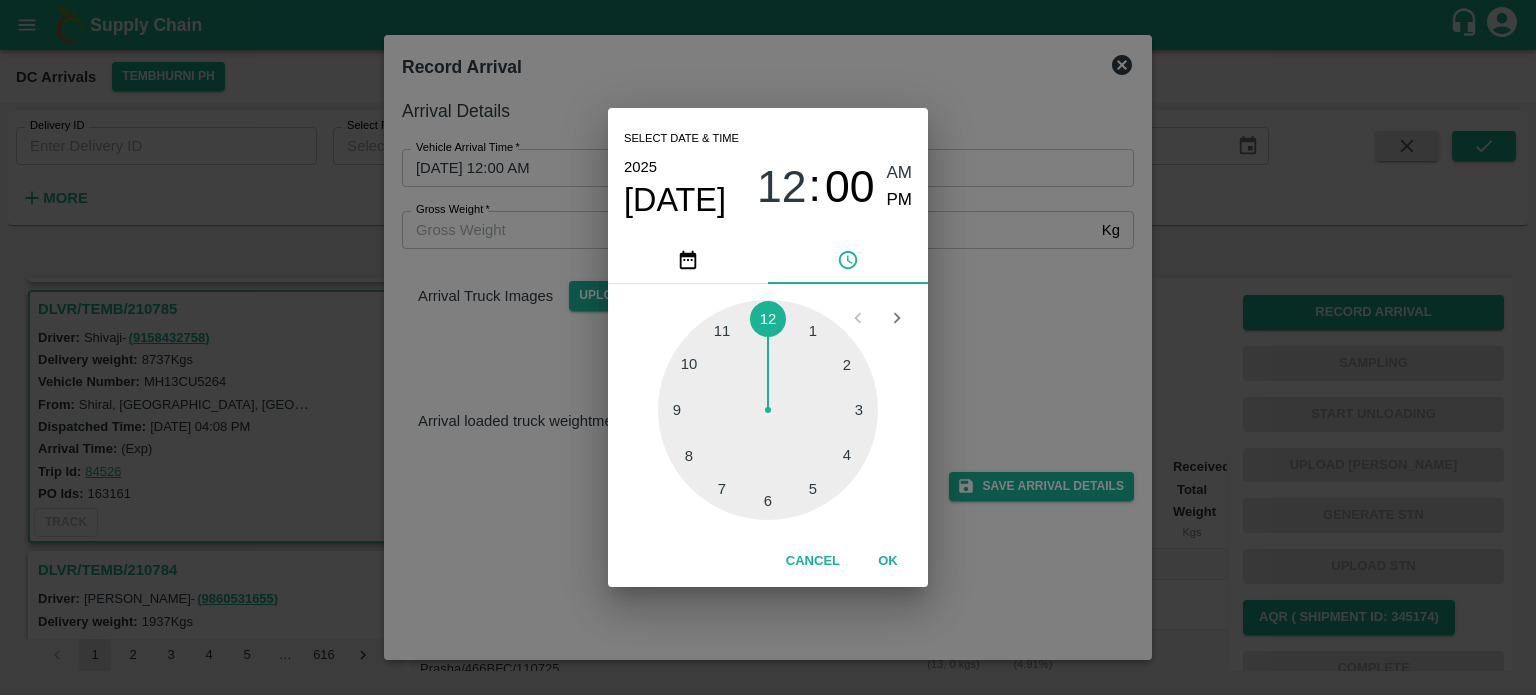 click at bounding box center [768, 410] 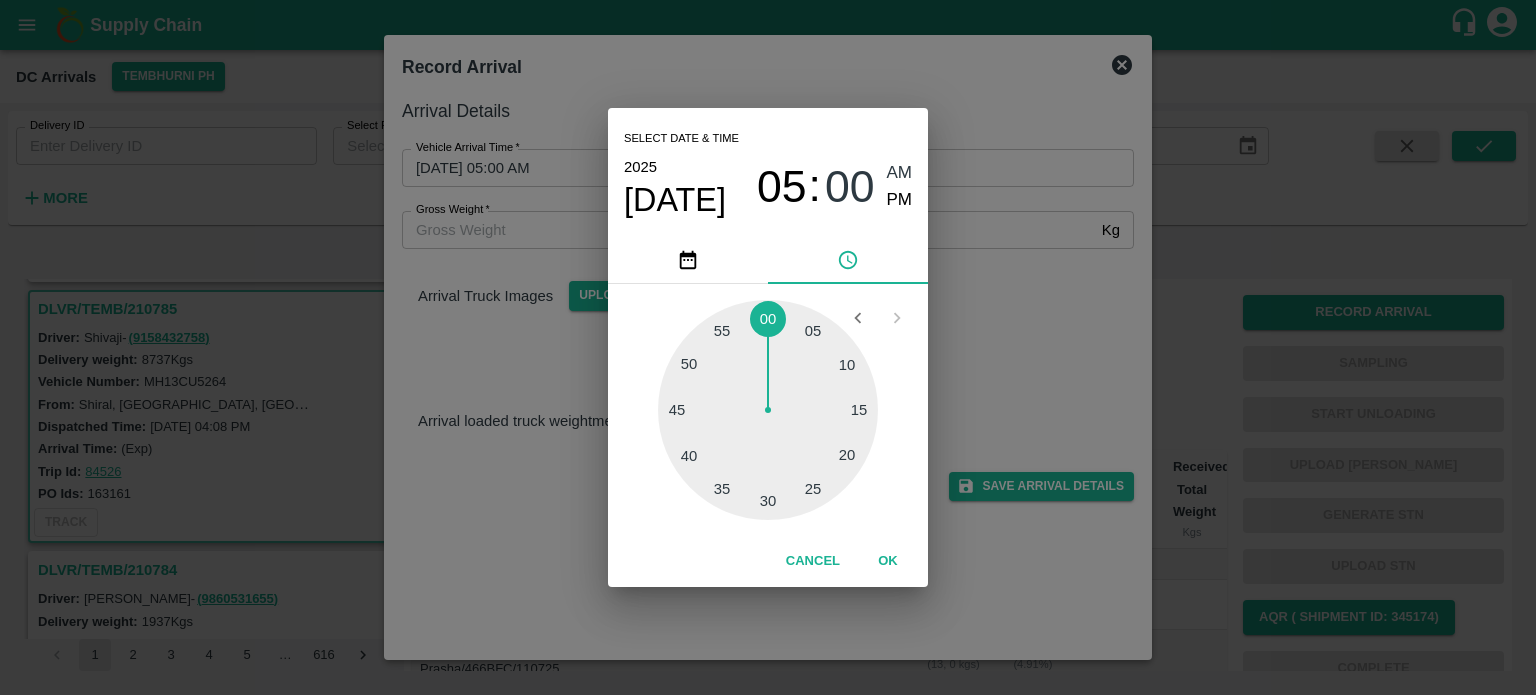 click at bounding box center (768, 410) 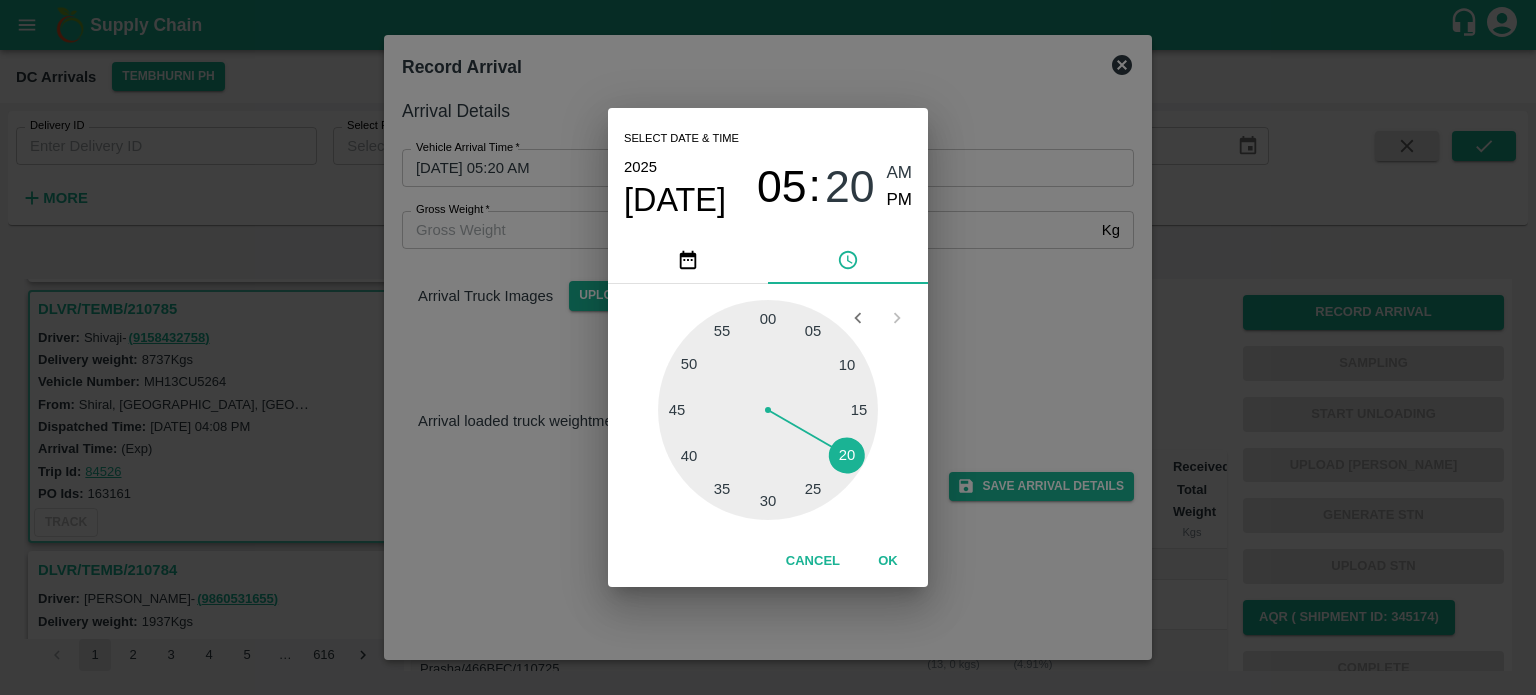 click on "PM" at bounding box center (900, 200) 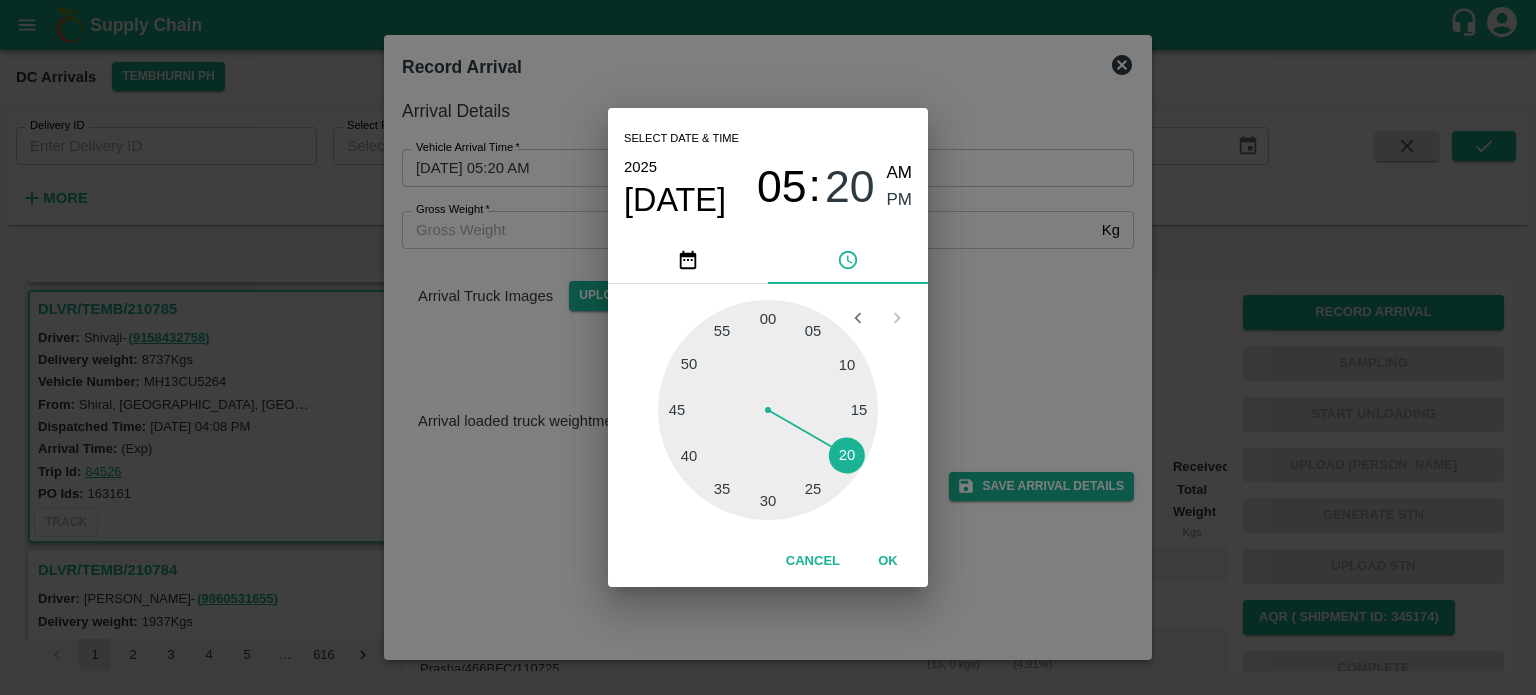 type on "[DATE] 05:20 PM" 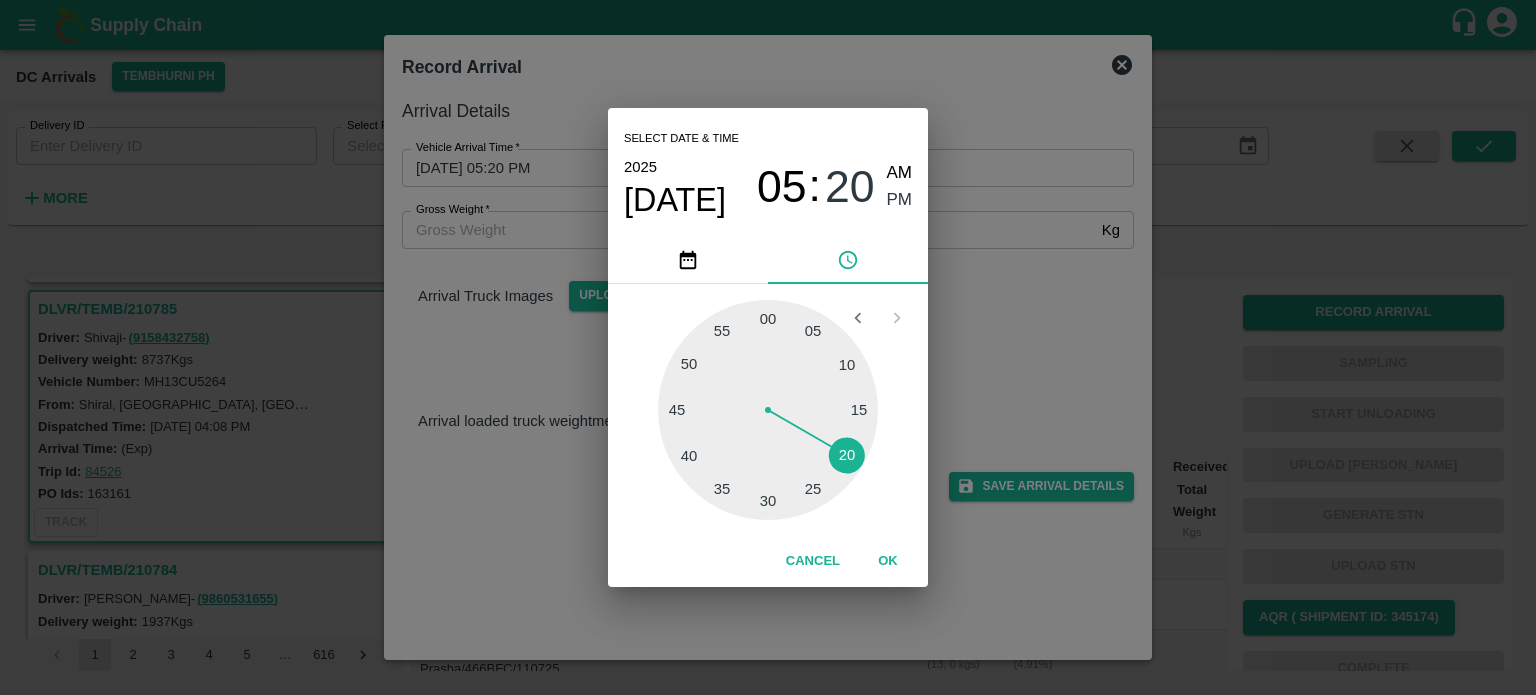click on "Select date & time [DATE] 05 : 20 AM PM 05 10 15 20 25 30 35 40 45 50 55 00 Cancel OK" at bounding box center [768, 347] 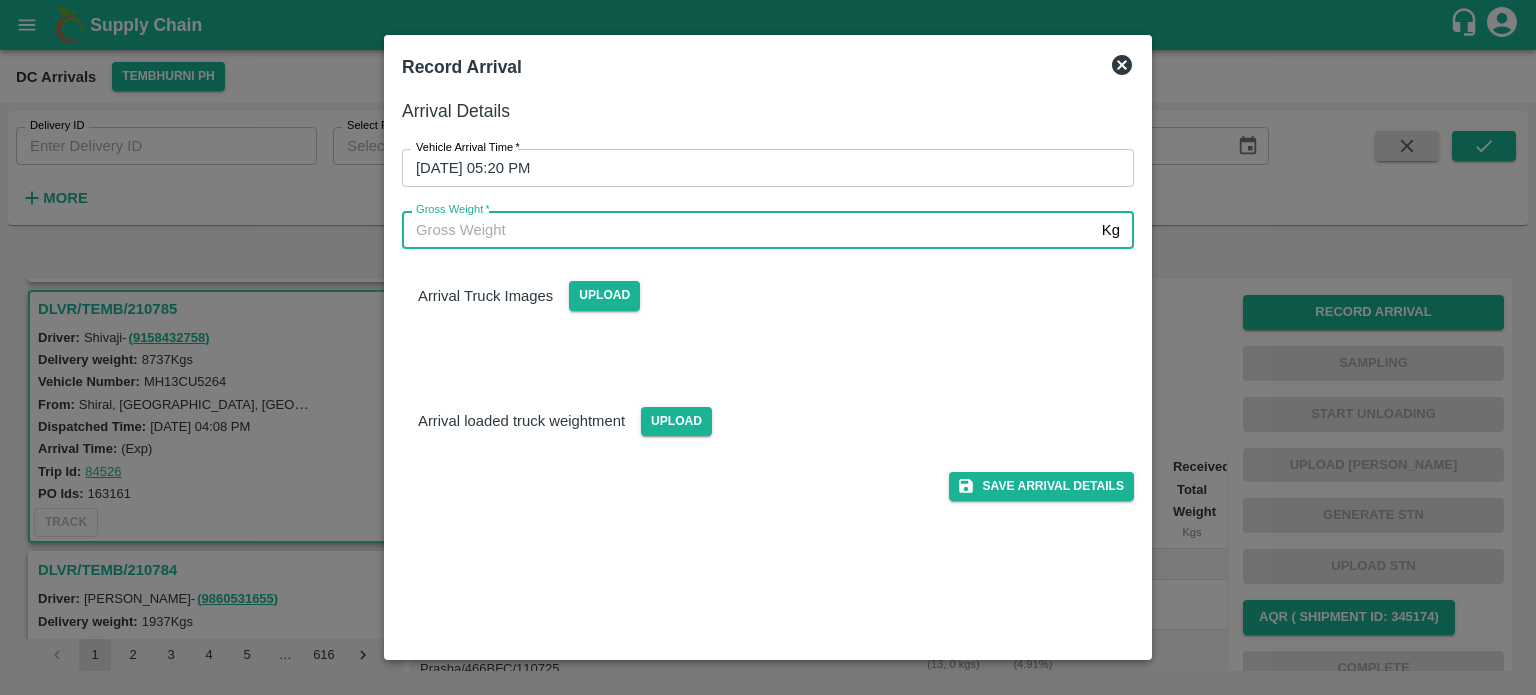 click on "Gross Weight   *" at bounding box center [748, 230] 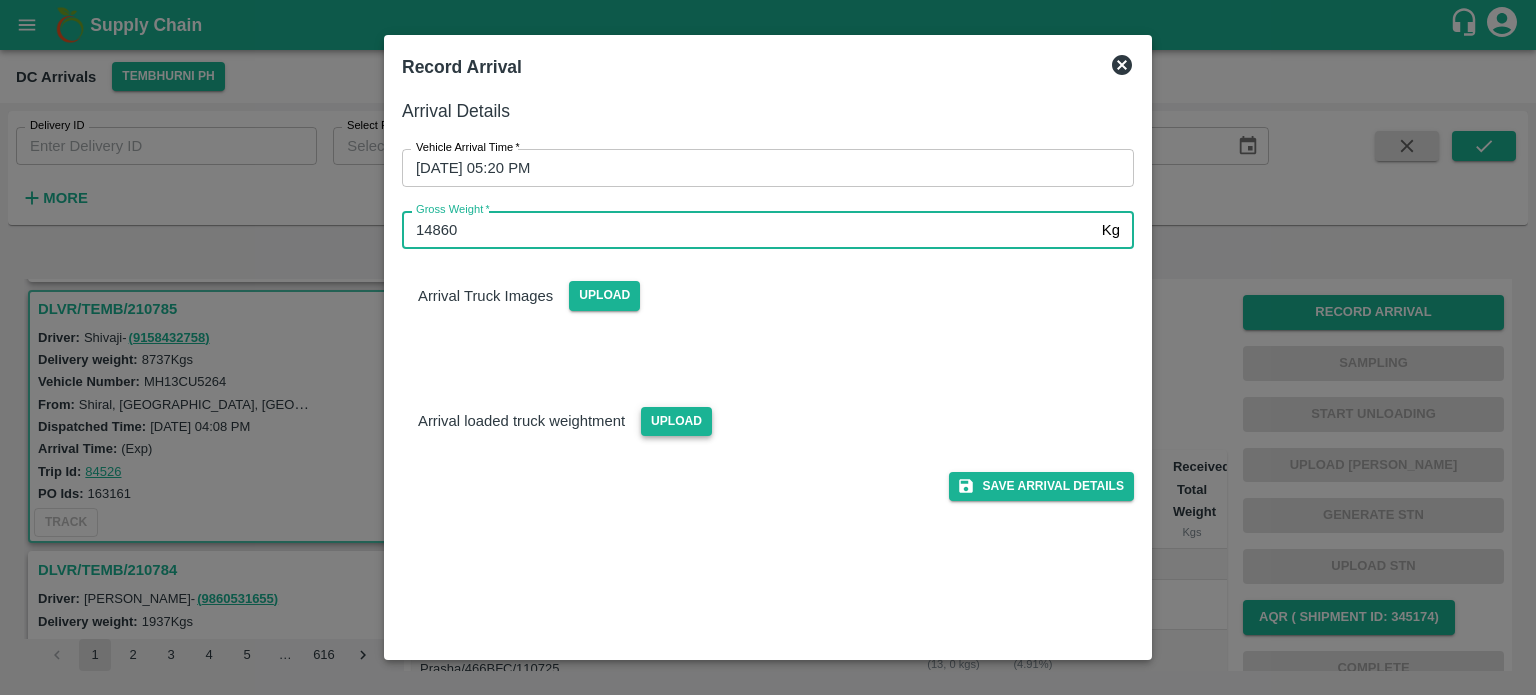 type on "14860" 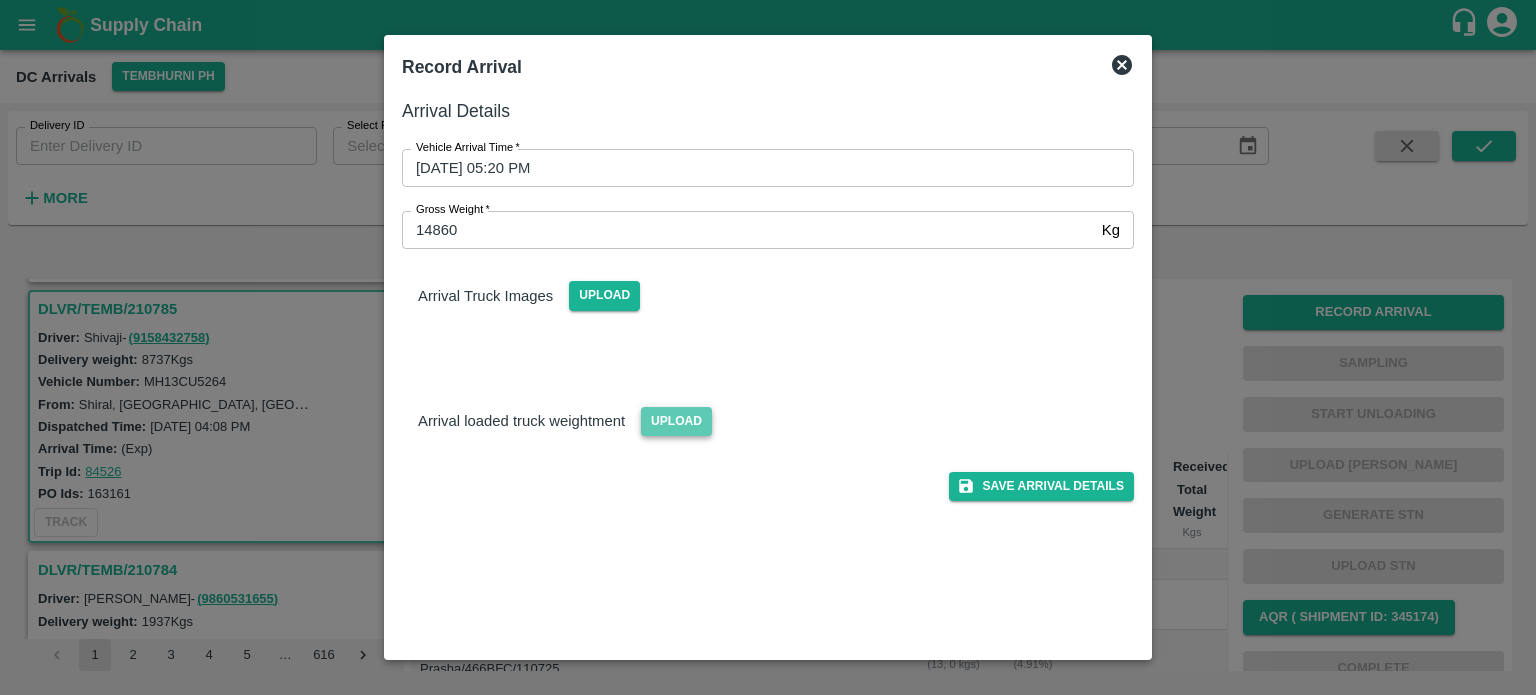click on "Upload" at bounding box center [676, 421] 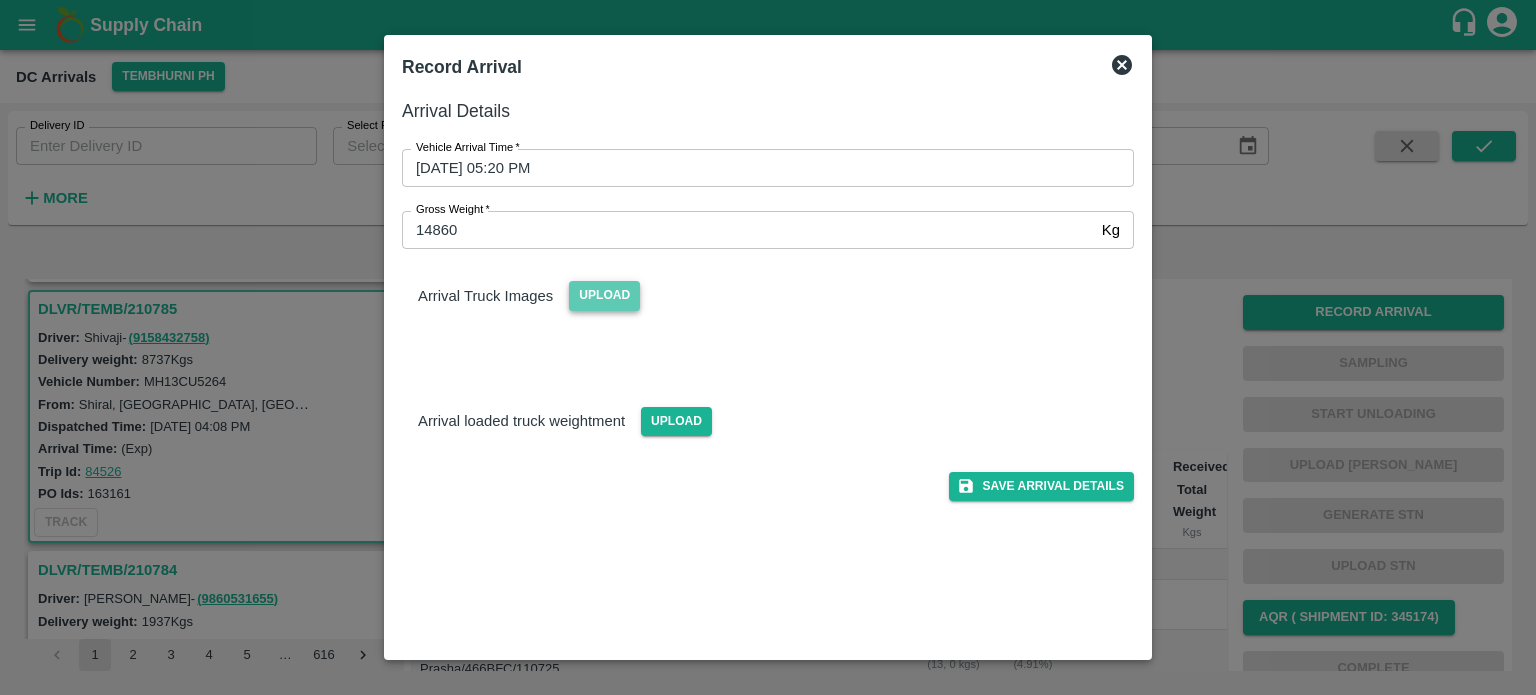 click on "Upload" at bounding box center [604, 295] 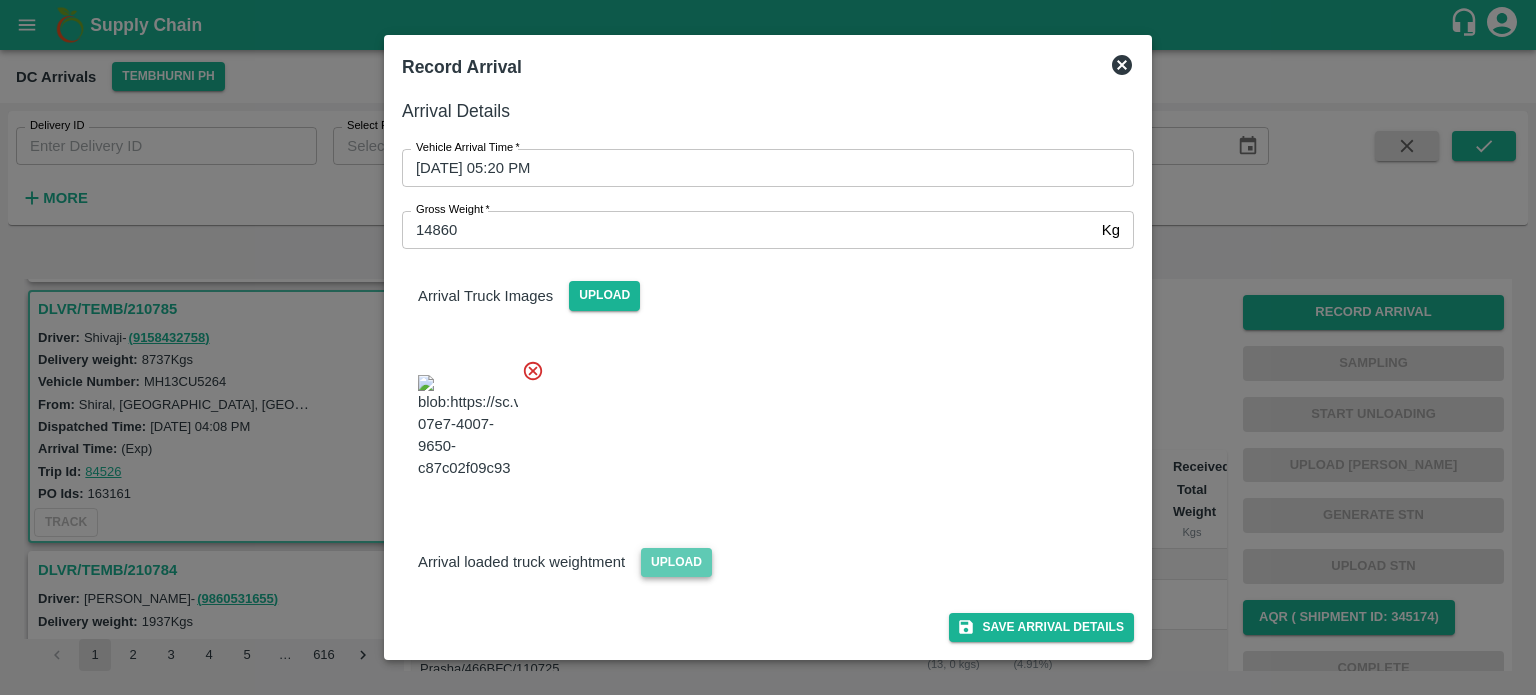 click on "Upload" at bounding box center [676, 562] 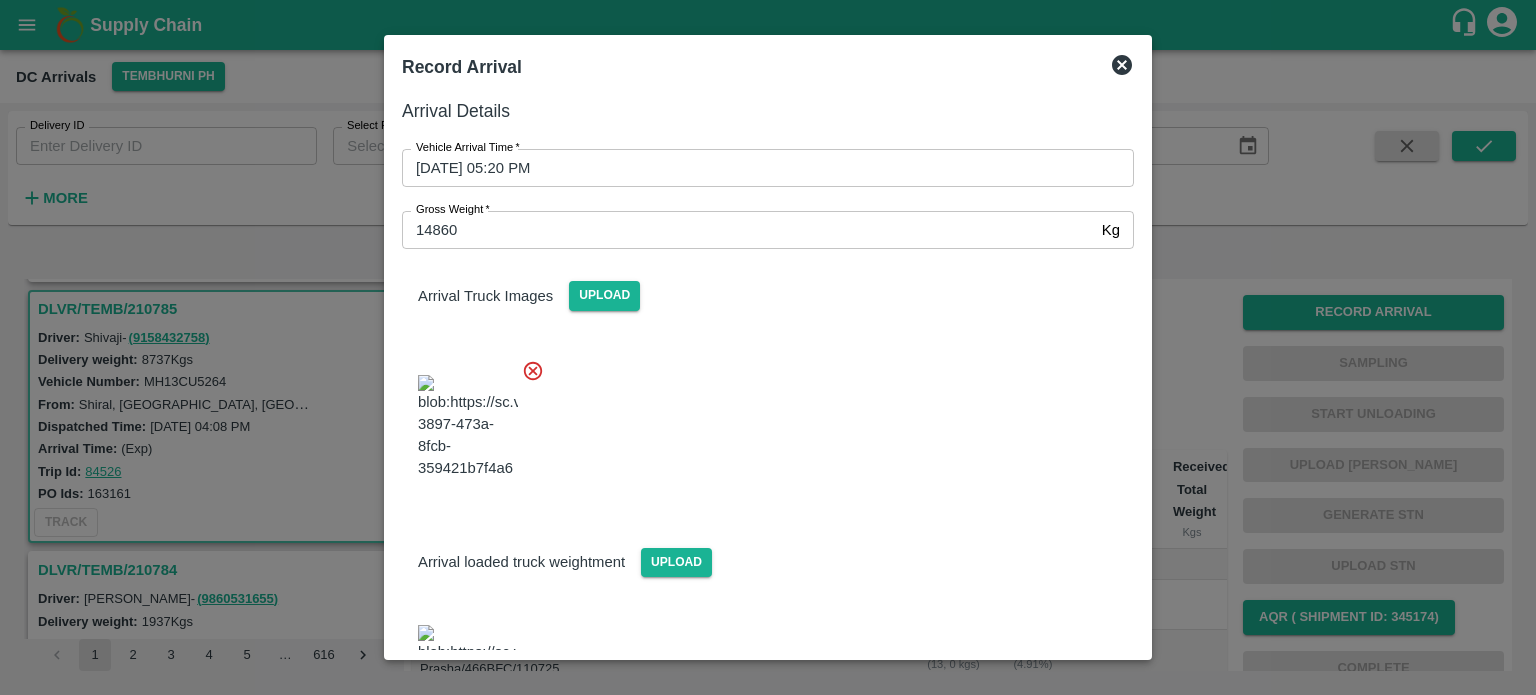 click at bounding box center [760, 421] 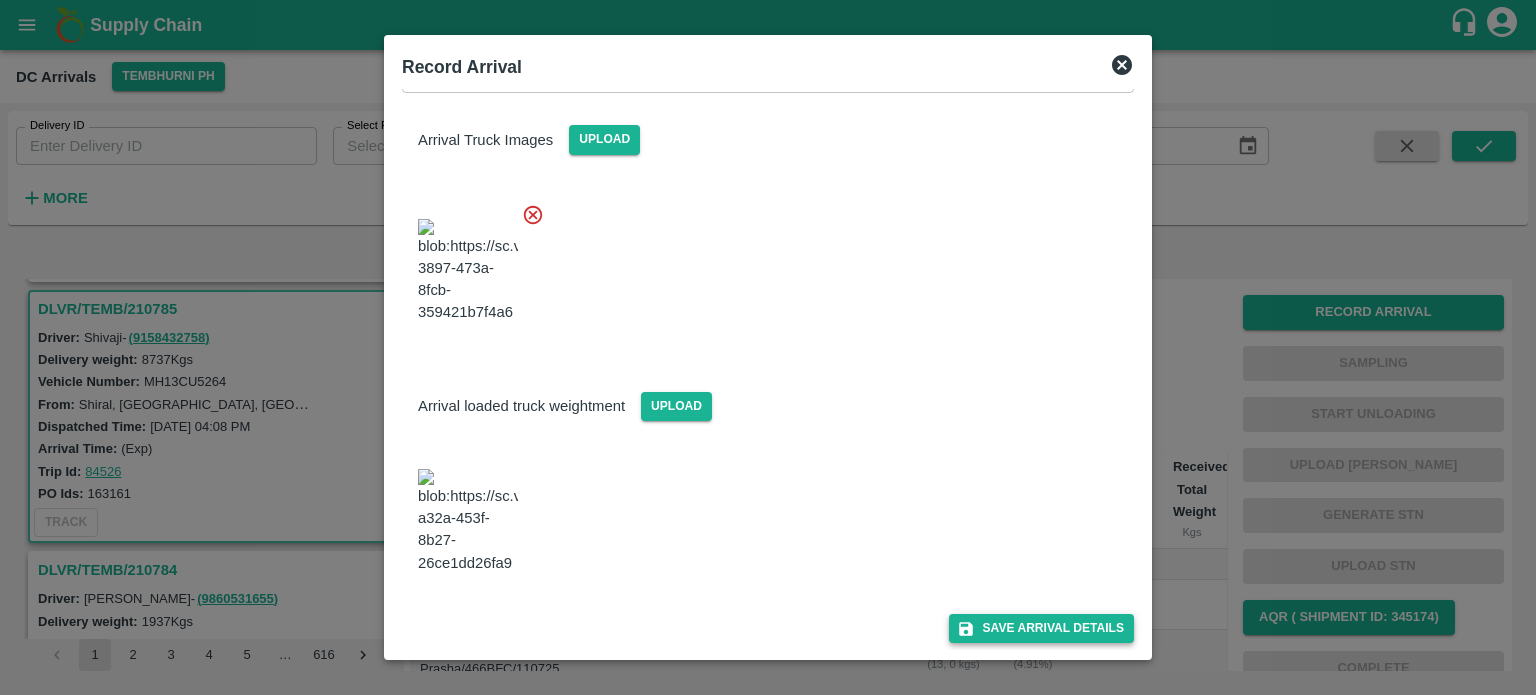 click on "Save Arrival Details" at bounding box center (1041, 628) 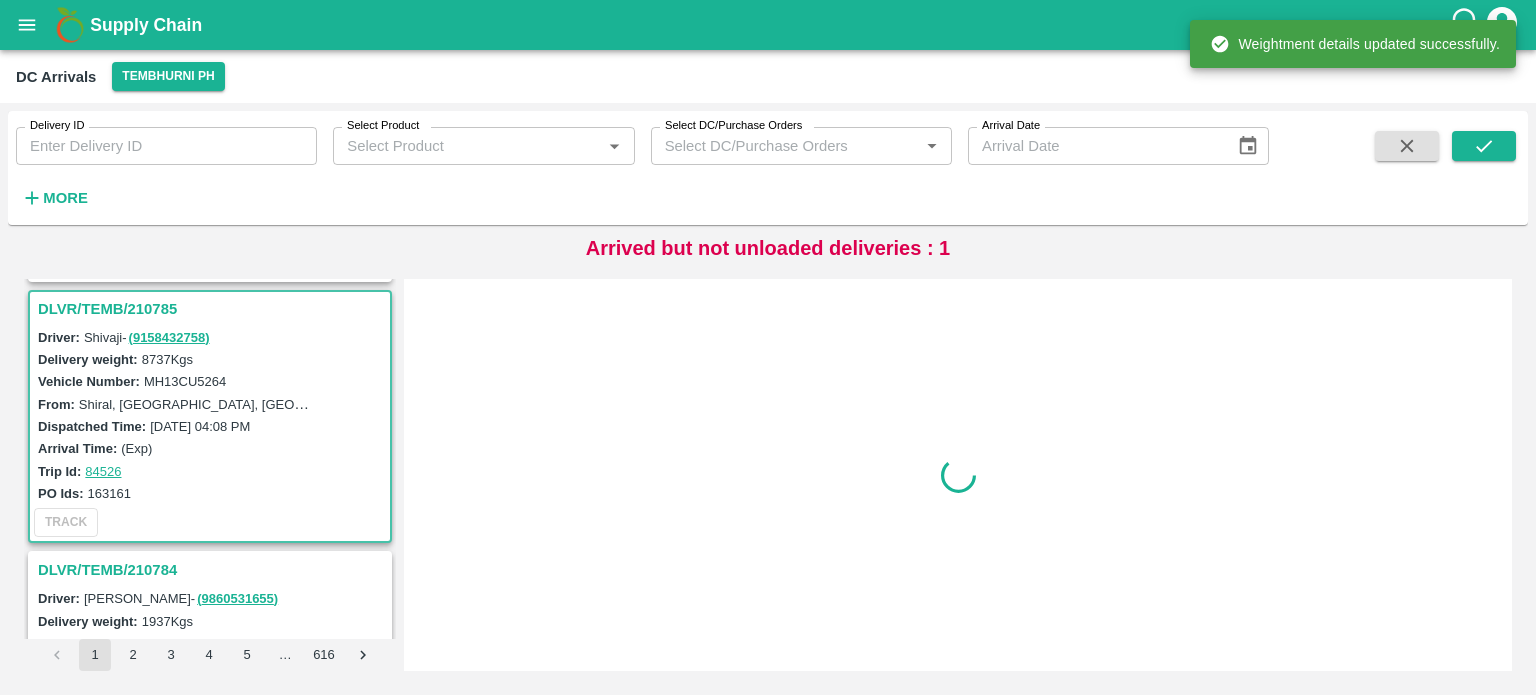 scroll, scrollTop: 0, scrollLeft: 0, axis: both 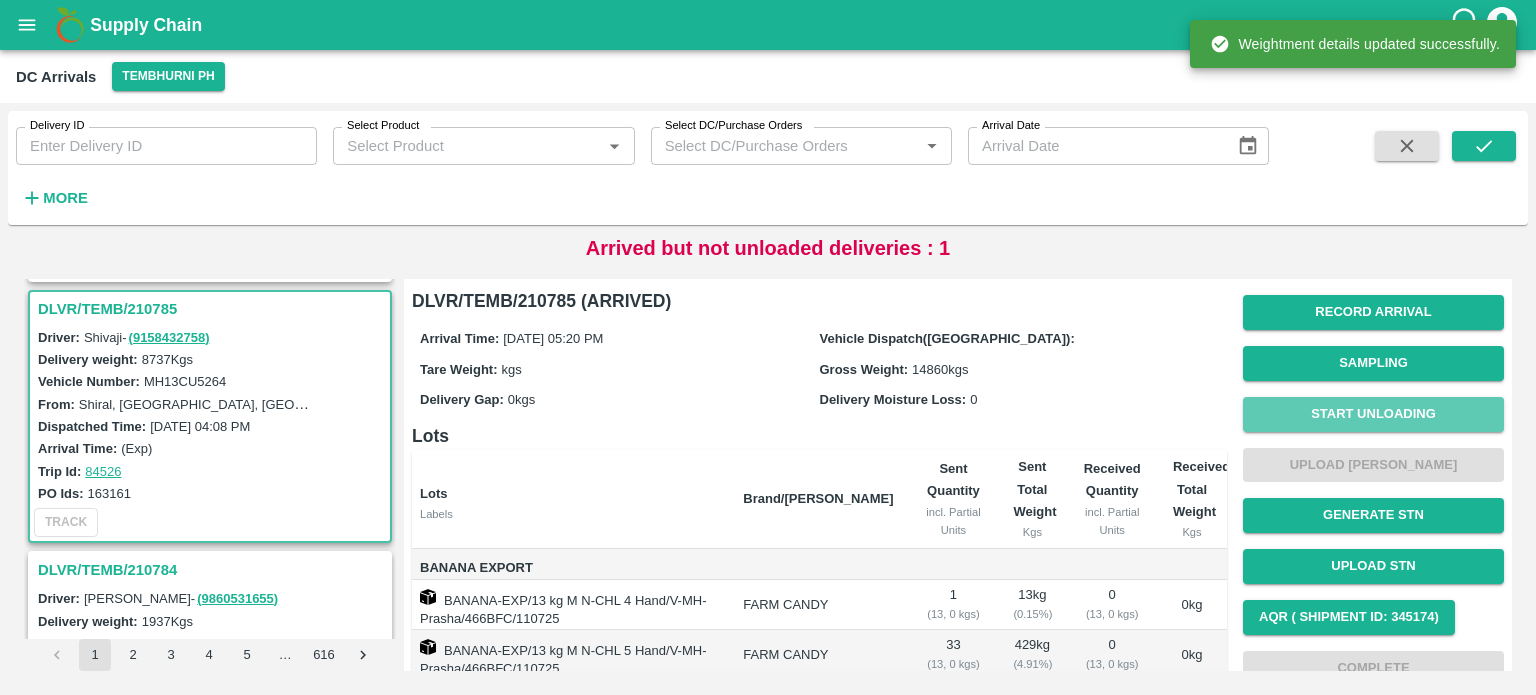 click on "Start Unloading" at bounding box center (1373, 414) 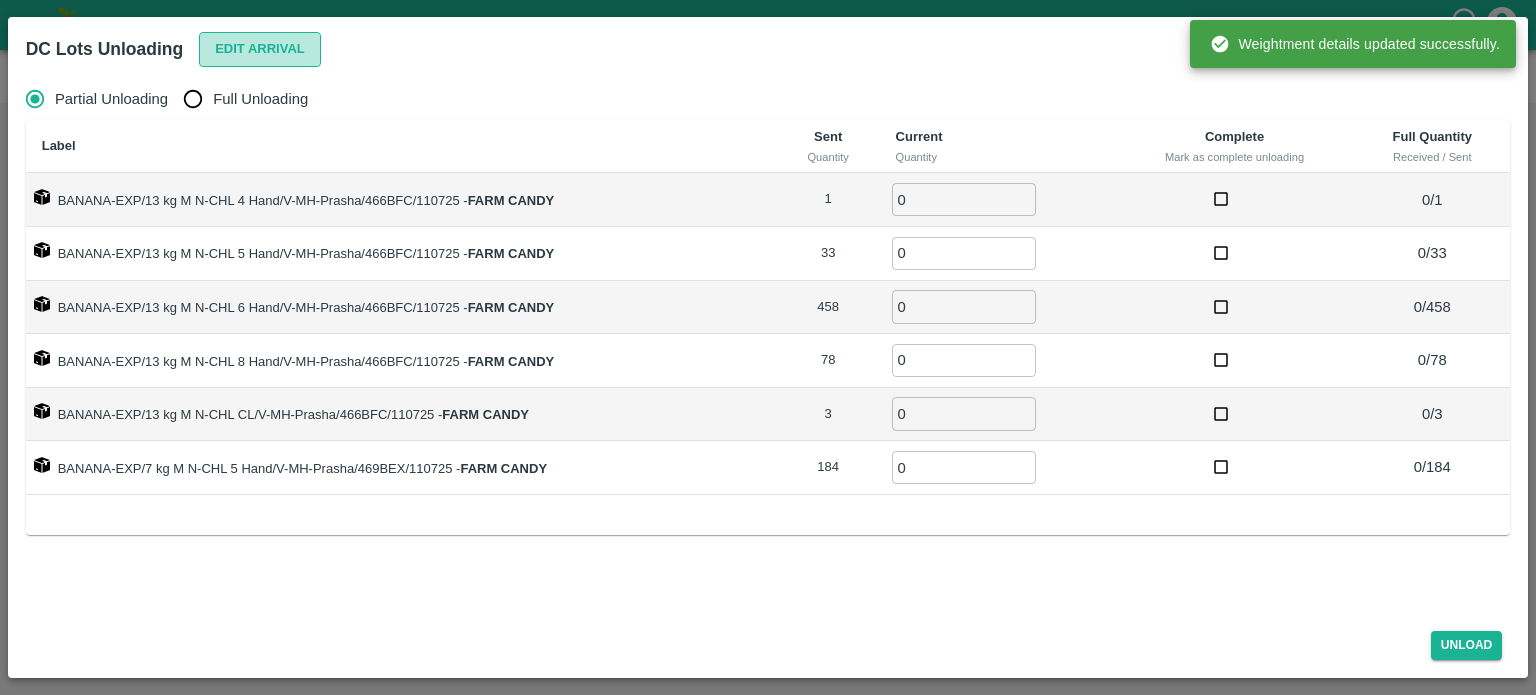 click on "Edit Arrival" at bounding box center (260, 49) 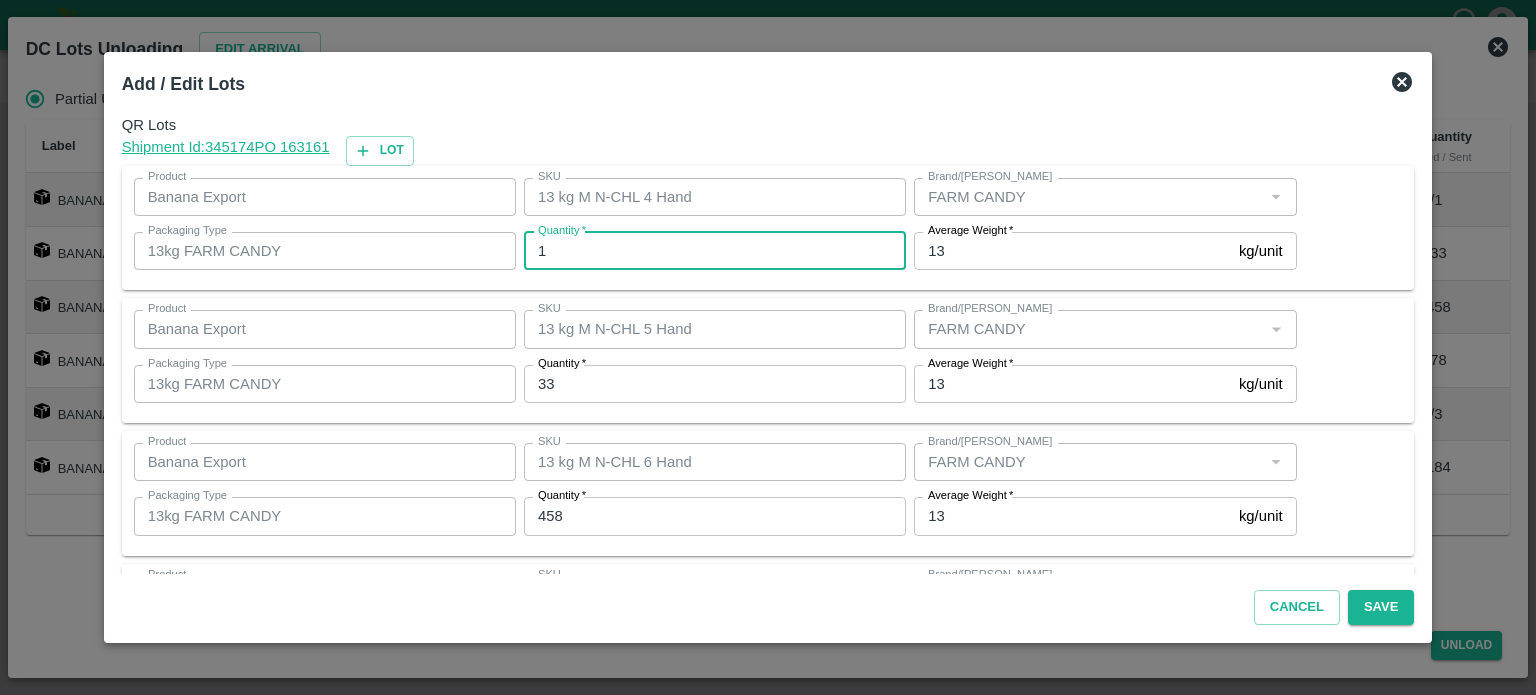 click on "1" at bounding box center (715, 251) 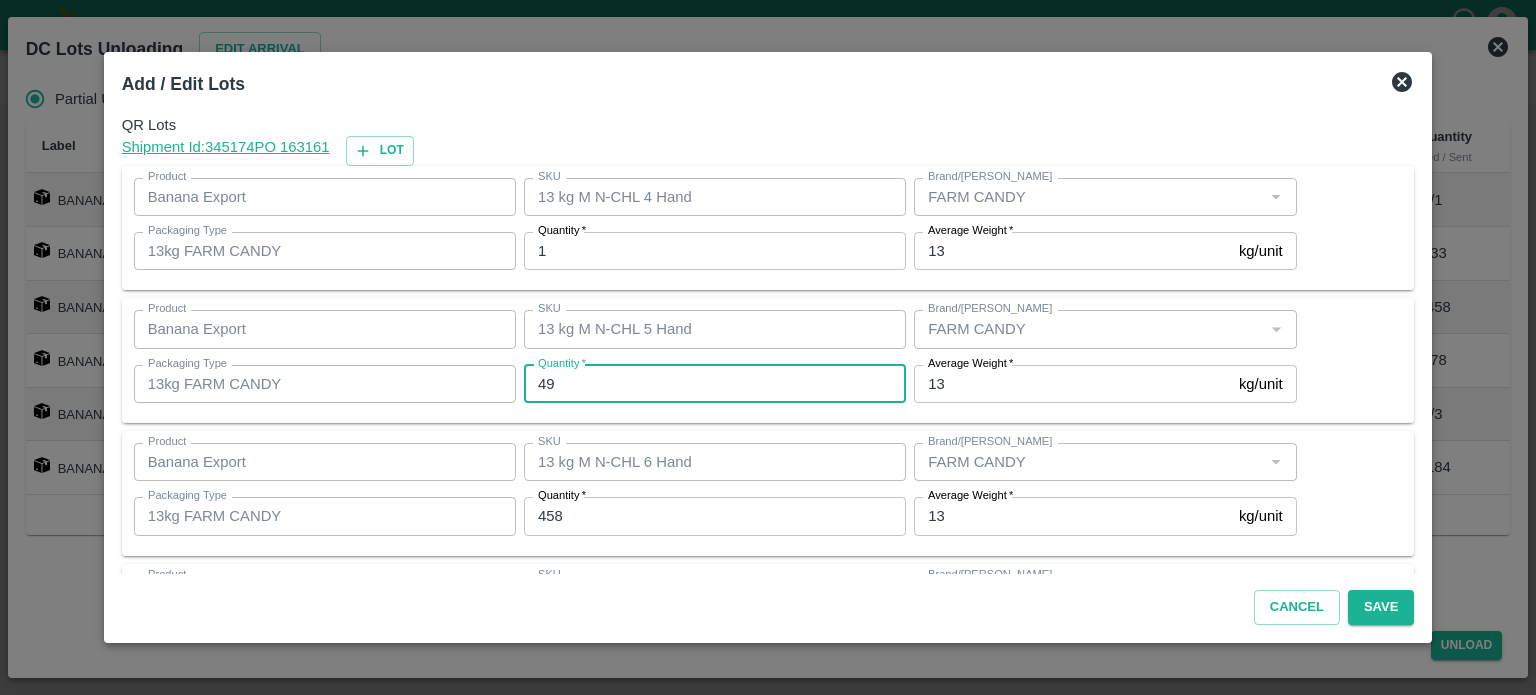 type on "49" 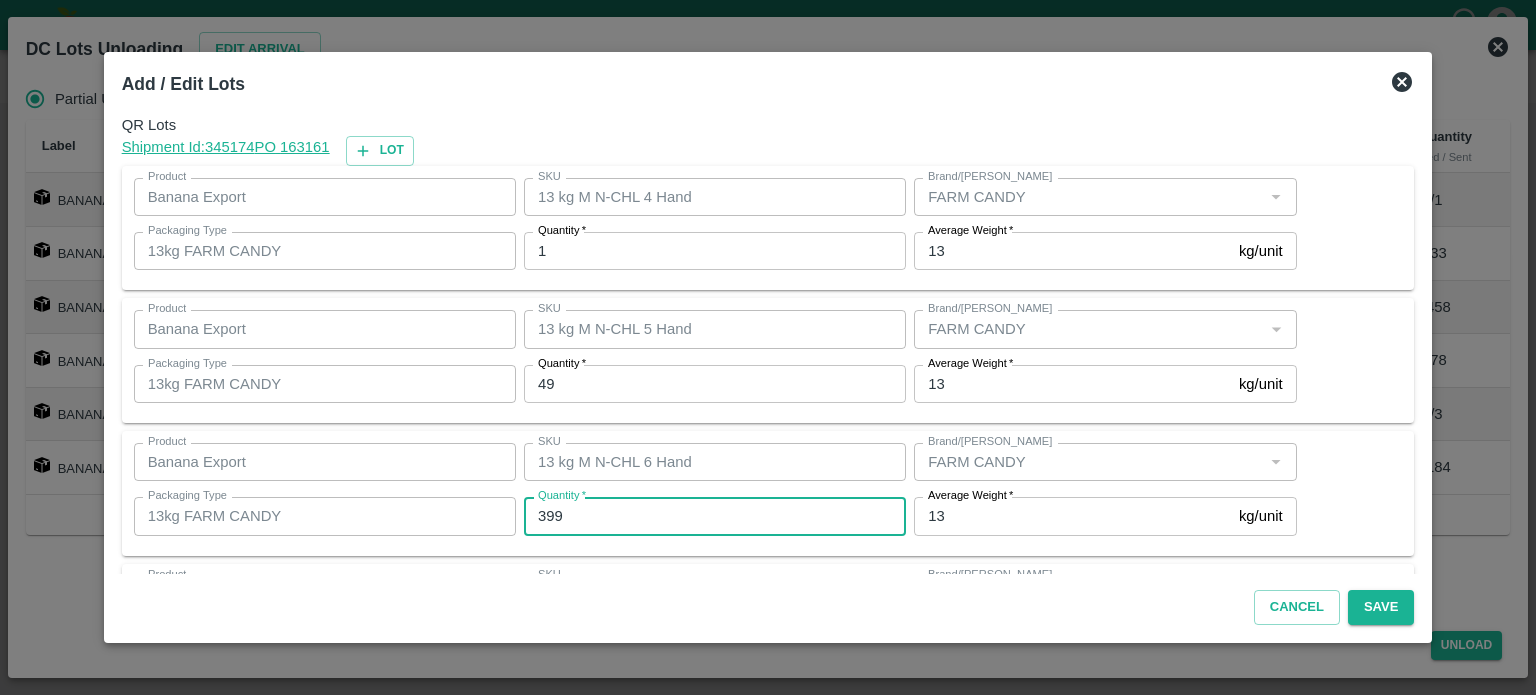 type on "399" 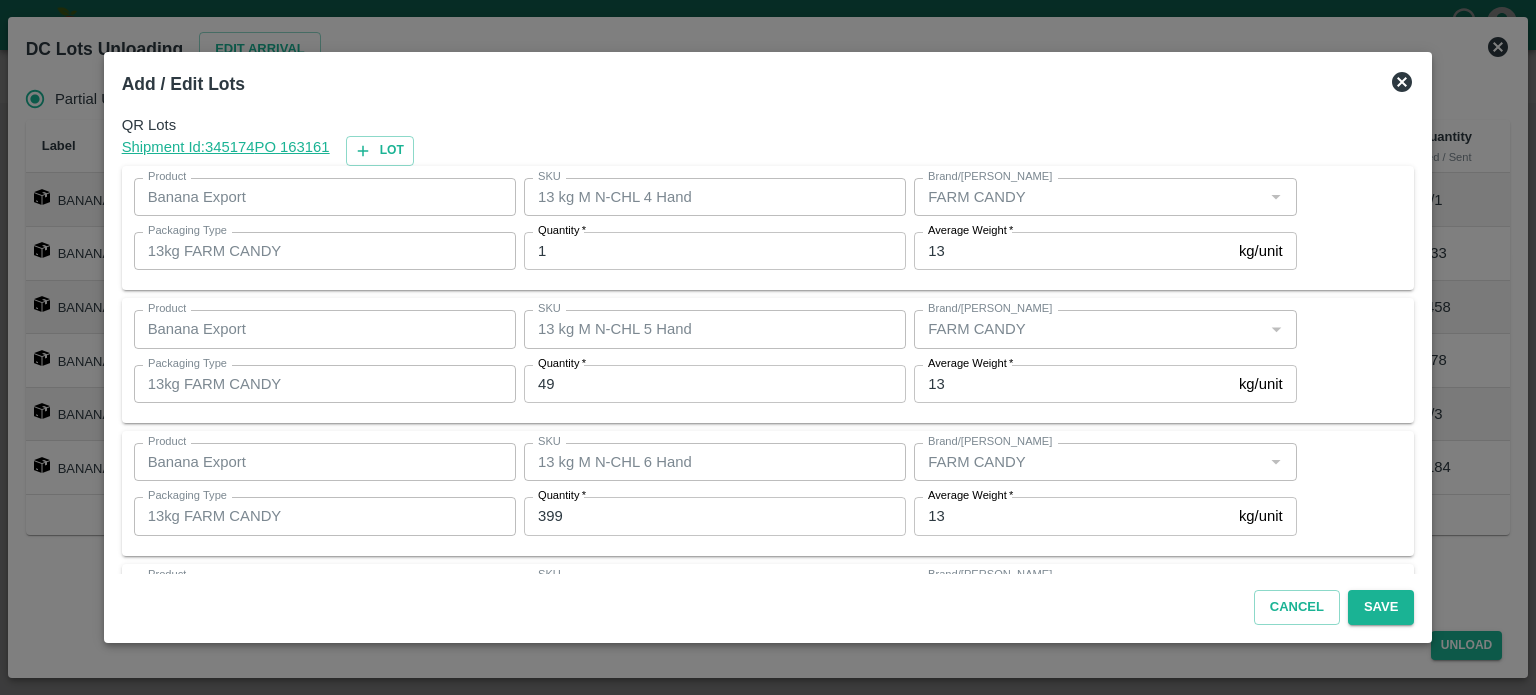 scroll, scrollTop: 308, scrollLeft: 0, axis: vertical 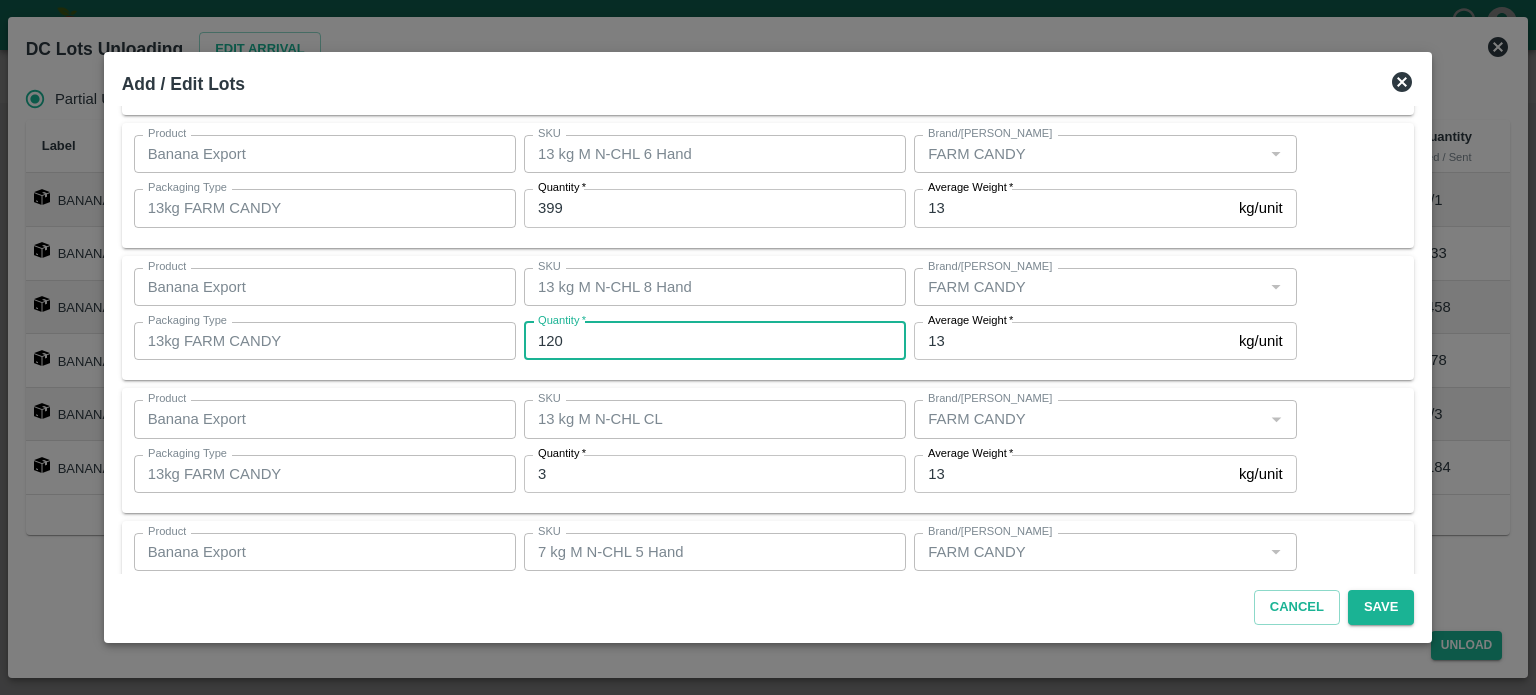 type on "120" 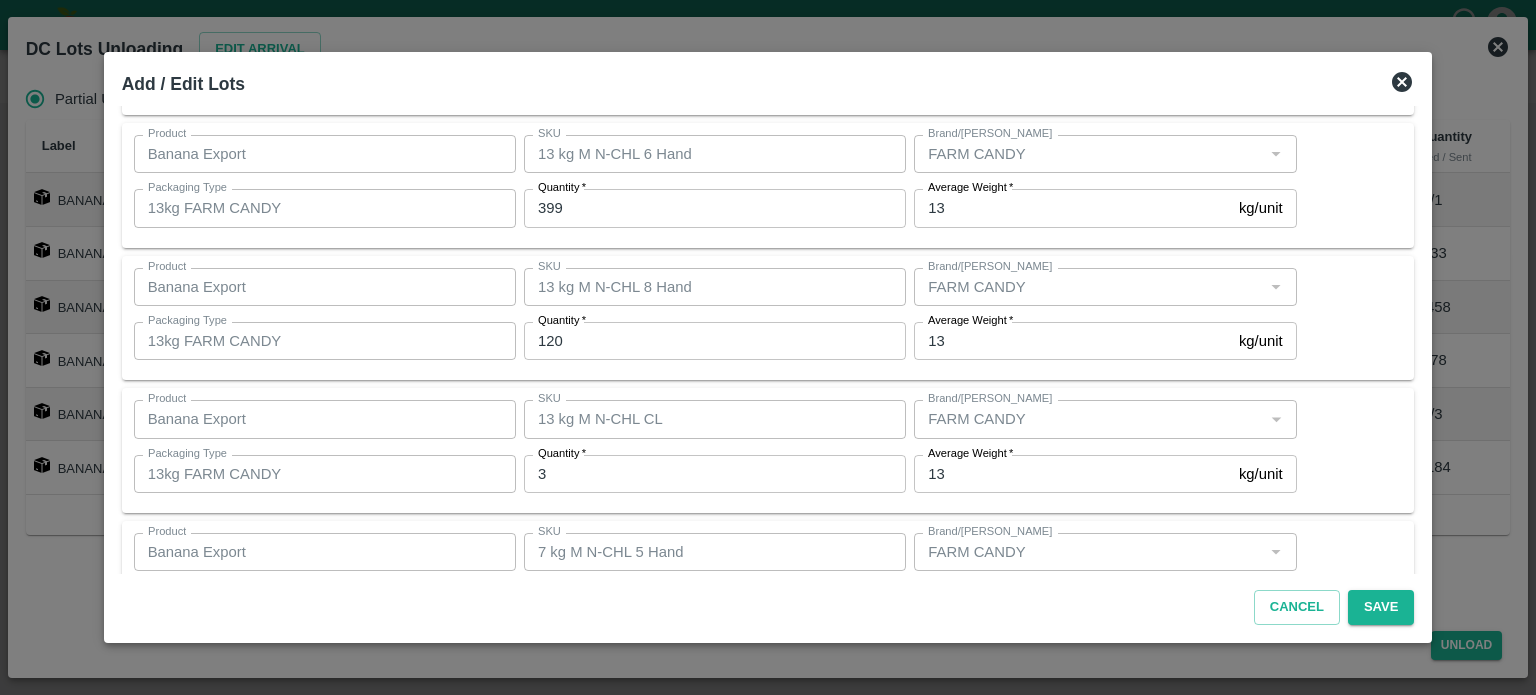 scroll, scrollTop: 395, scrollLeft: 0, axis: vertical 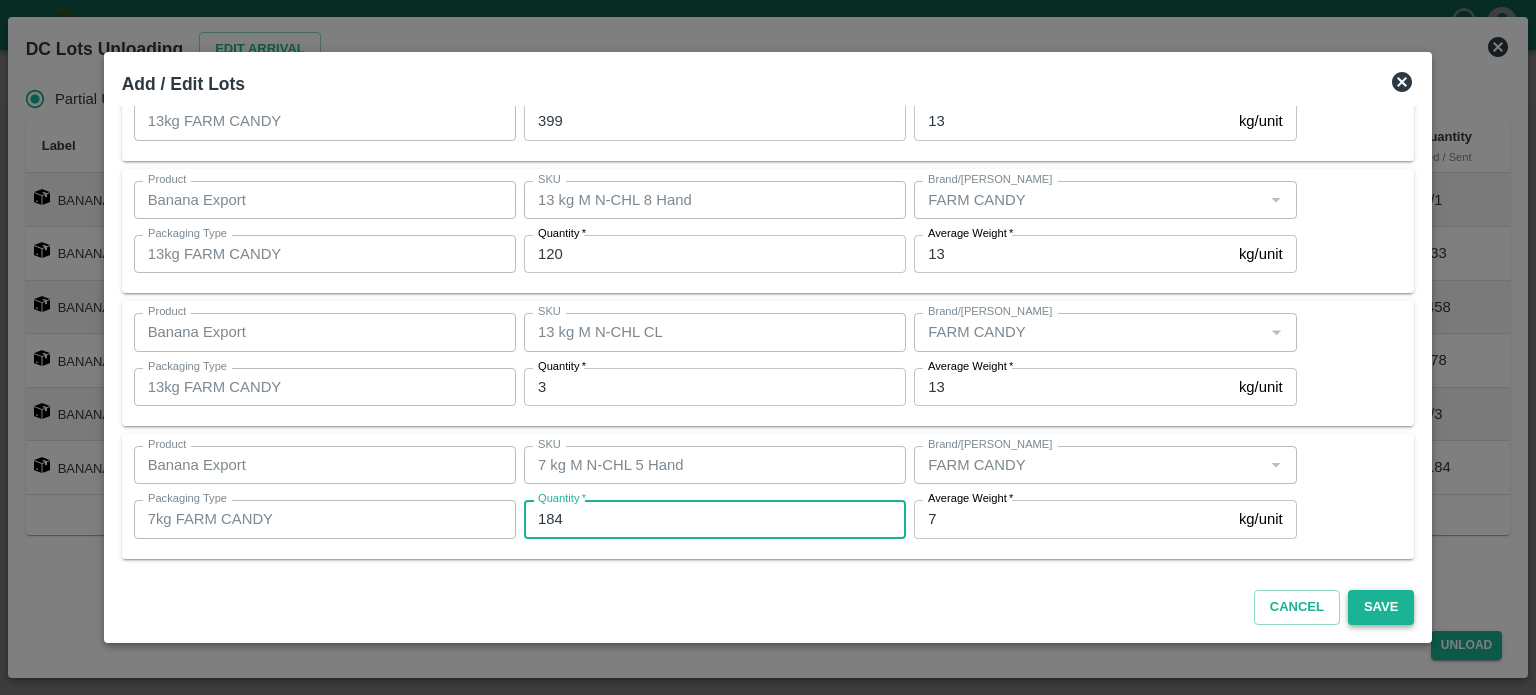 click on "Save" at bounding box center (1381, 607) 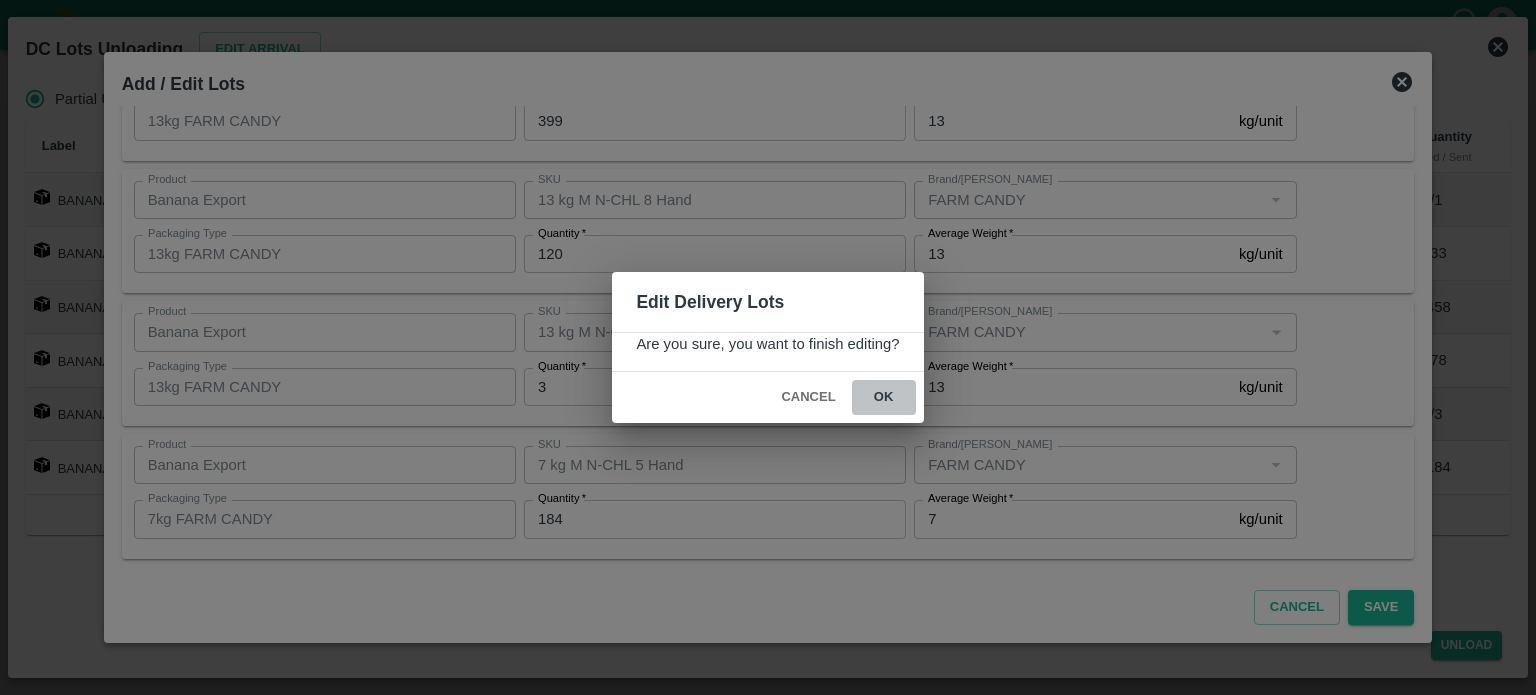 click on "ok" at bounding box center [884, 397] 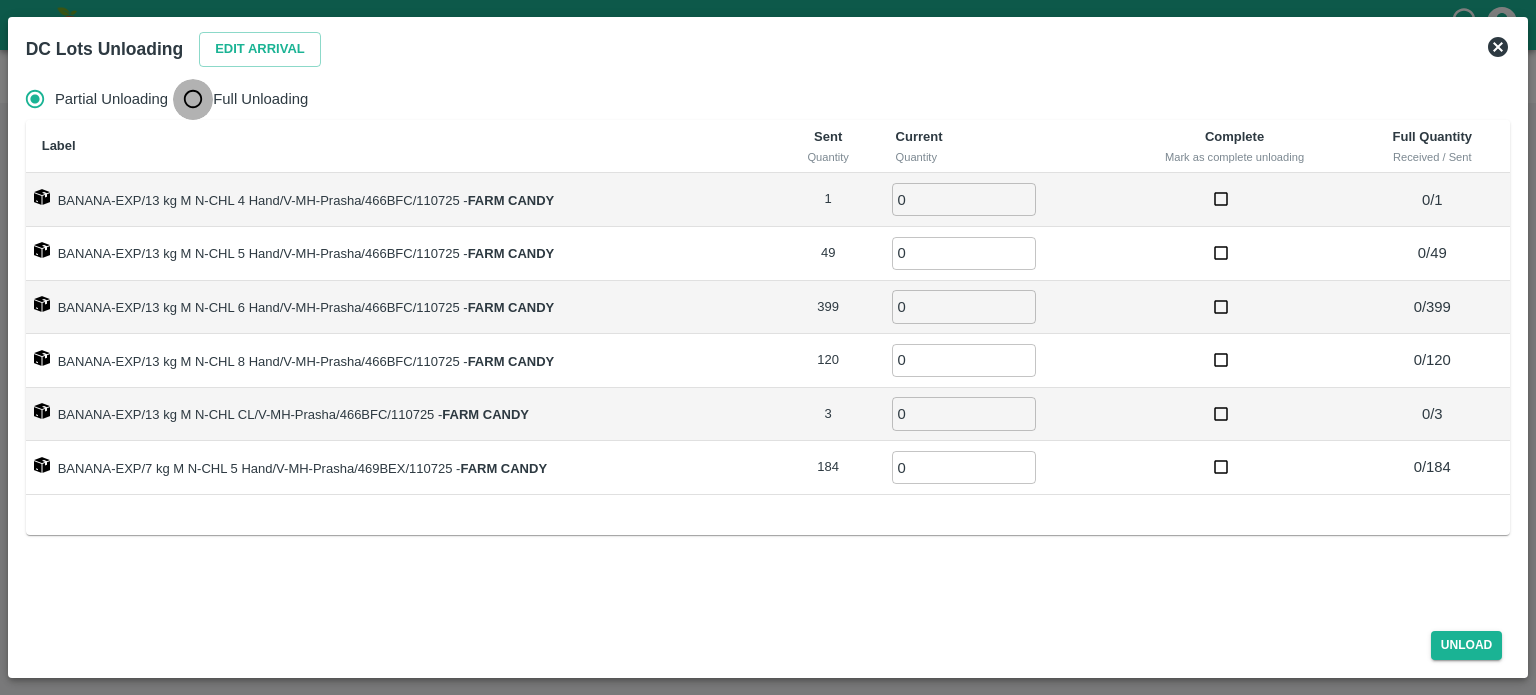 click on "Full Unloading" at bounding box center [193, 99] 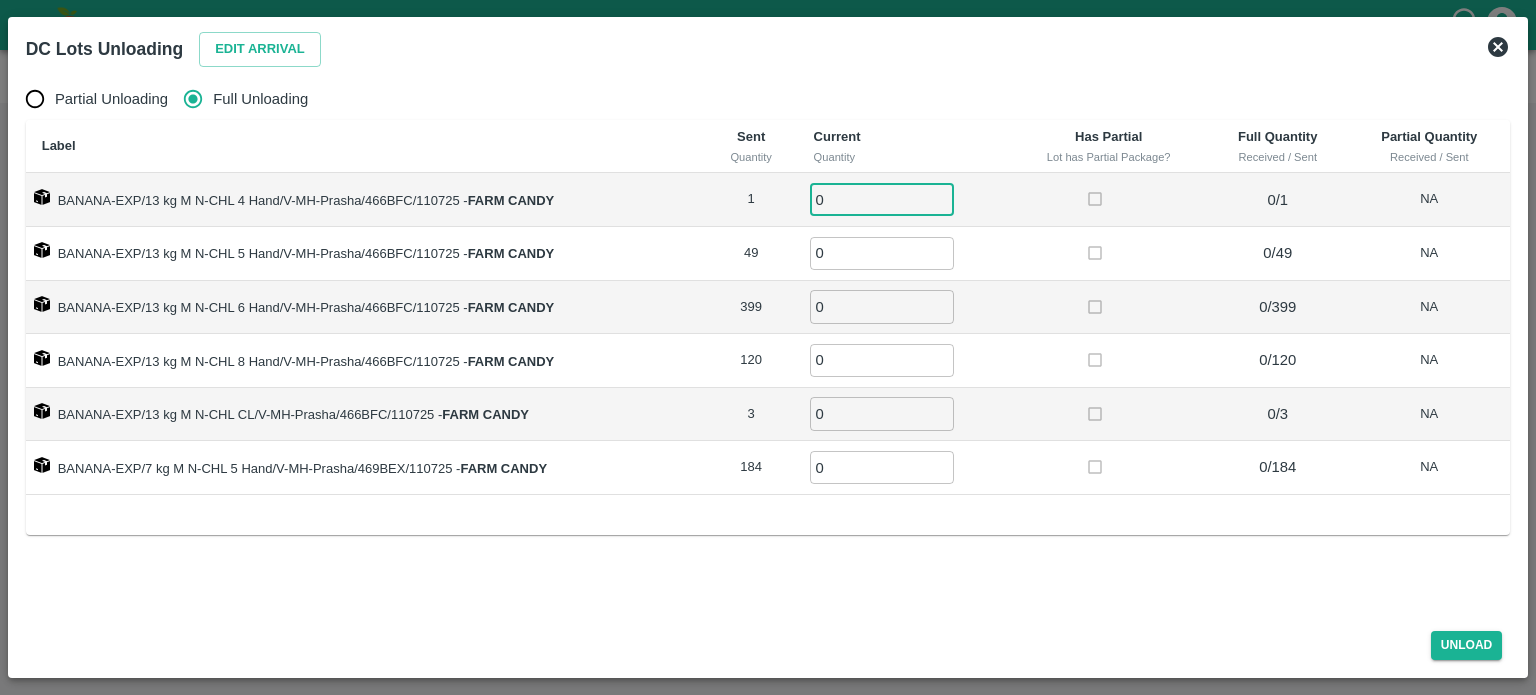 click on "0" at bounding box center (882, 199) 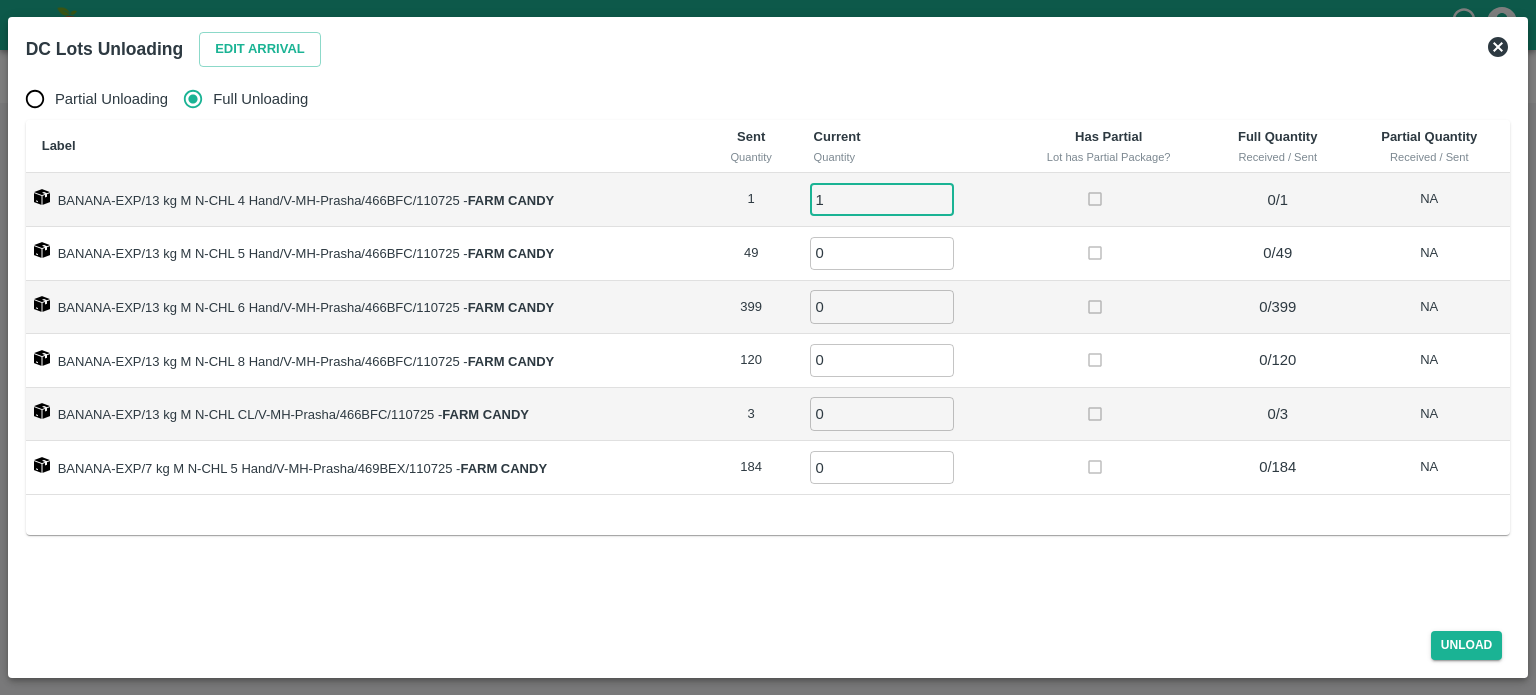 type on "1" 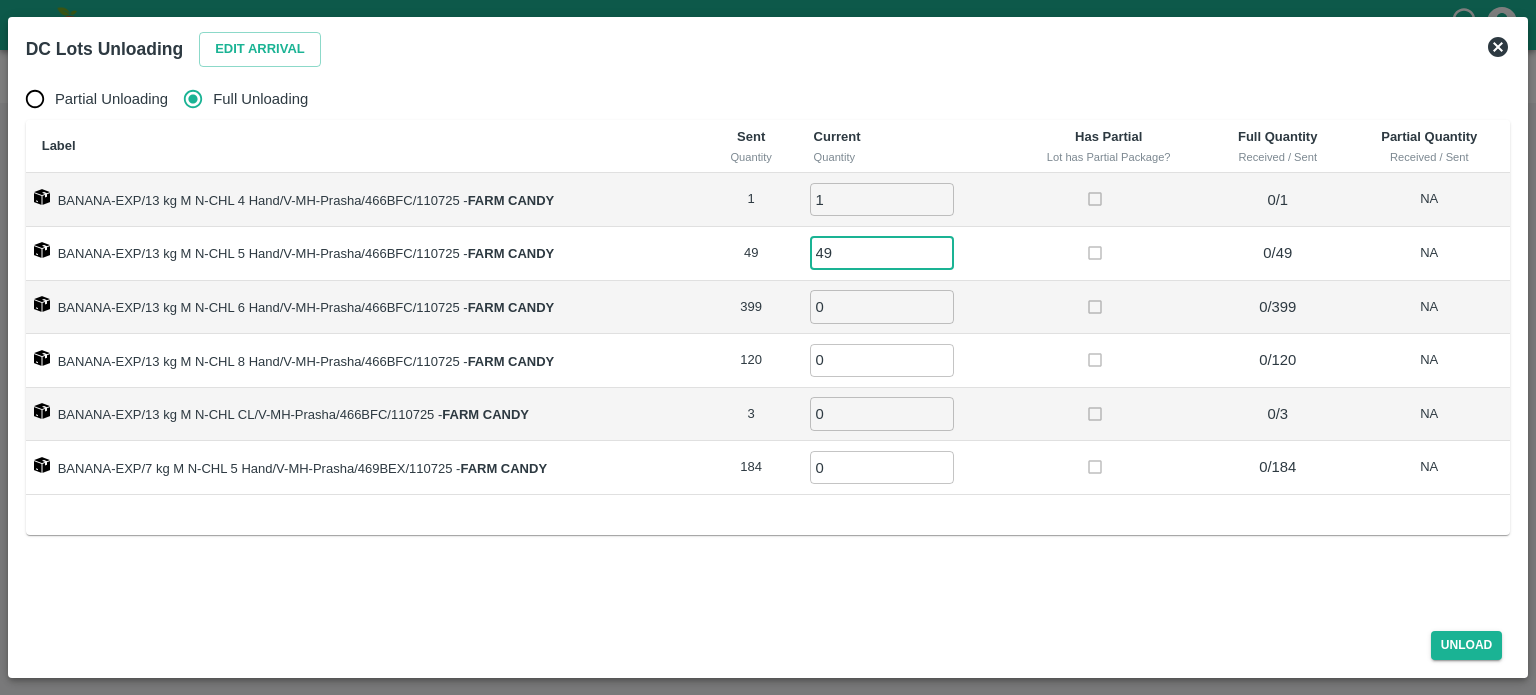 type on "49" 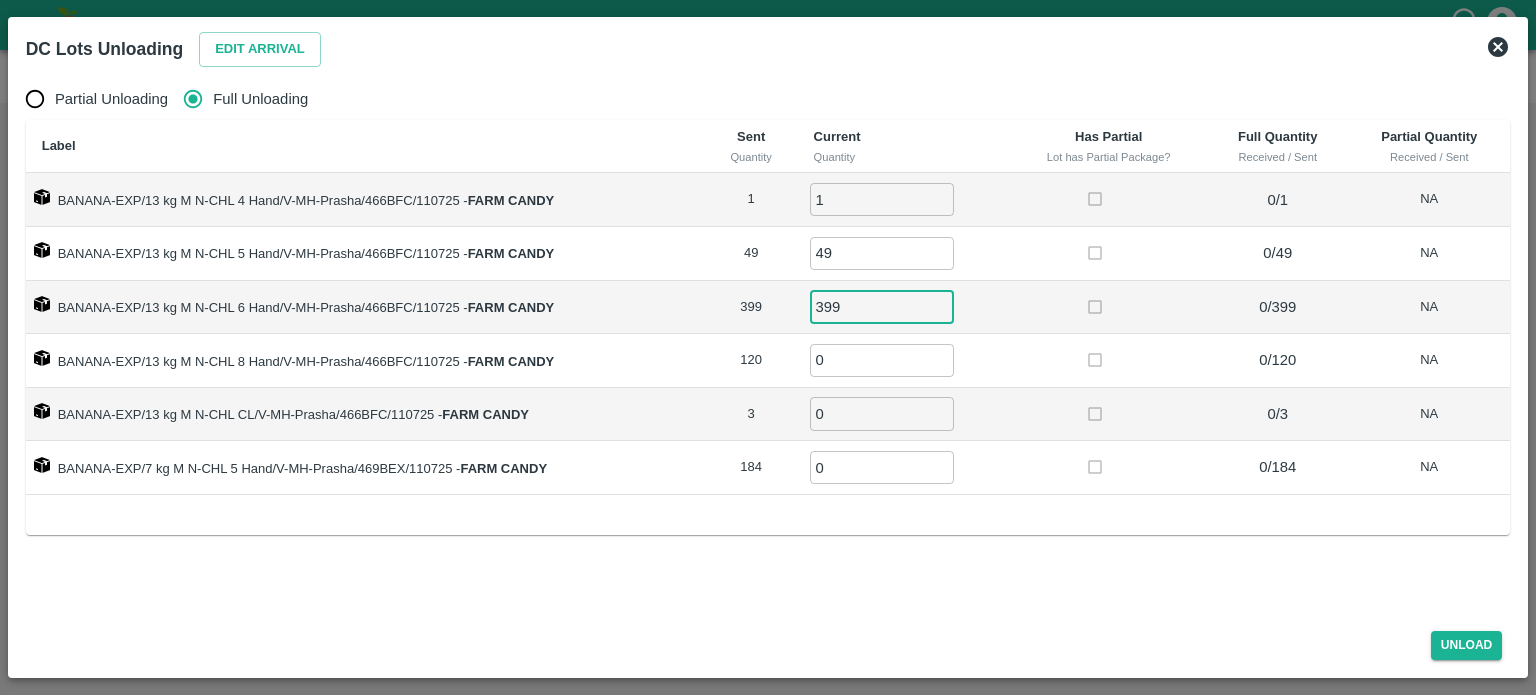 type on "399" 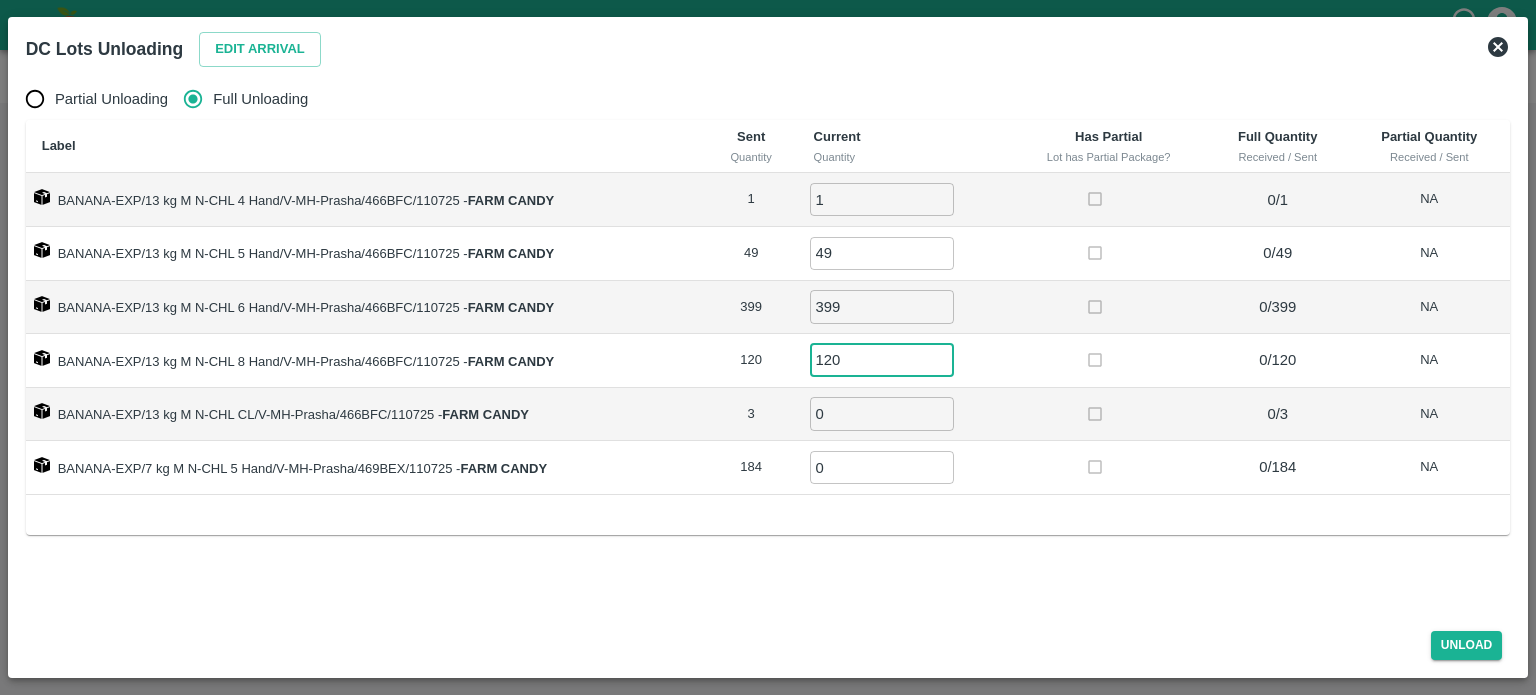 type on "120" 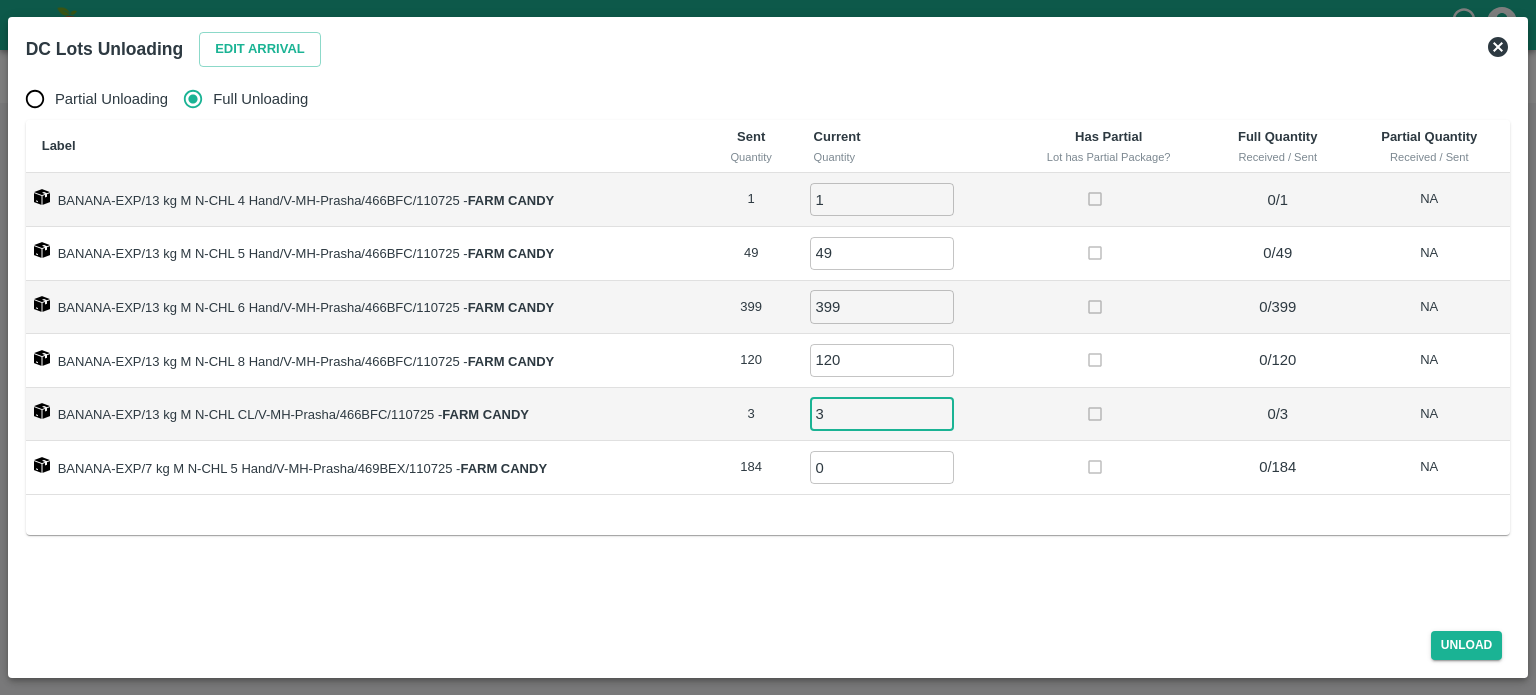 type on "3" 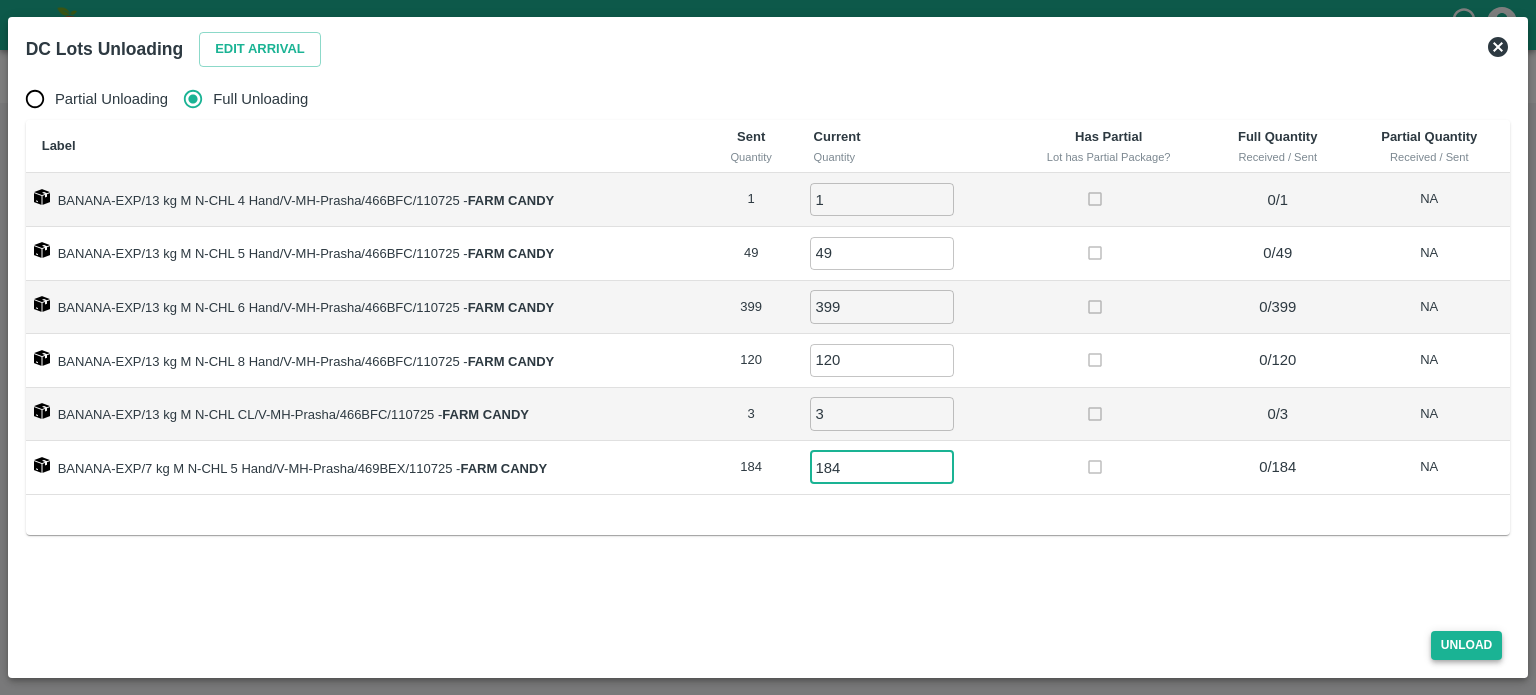 type on "184" 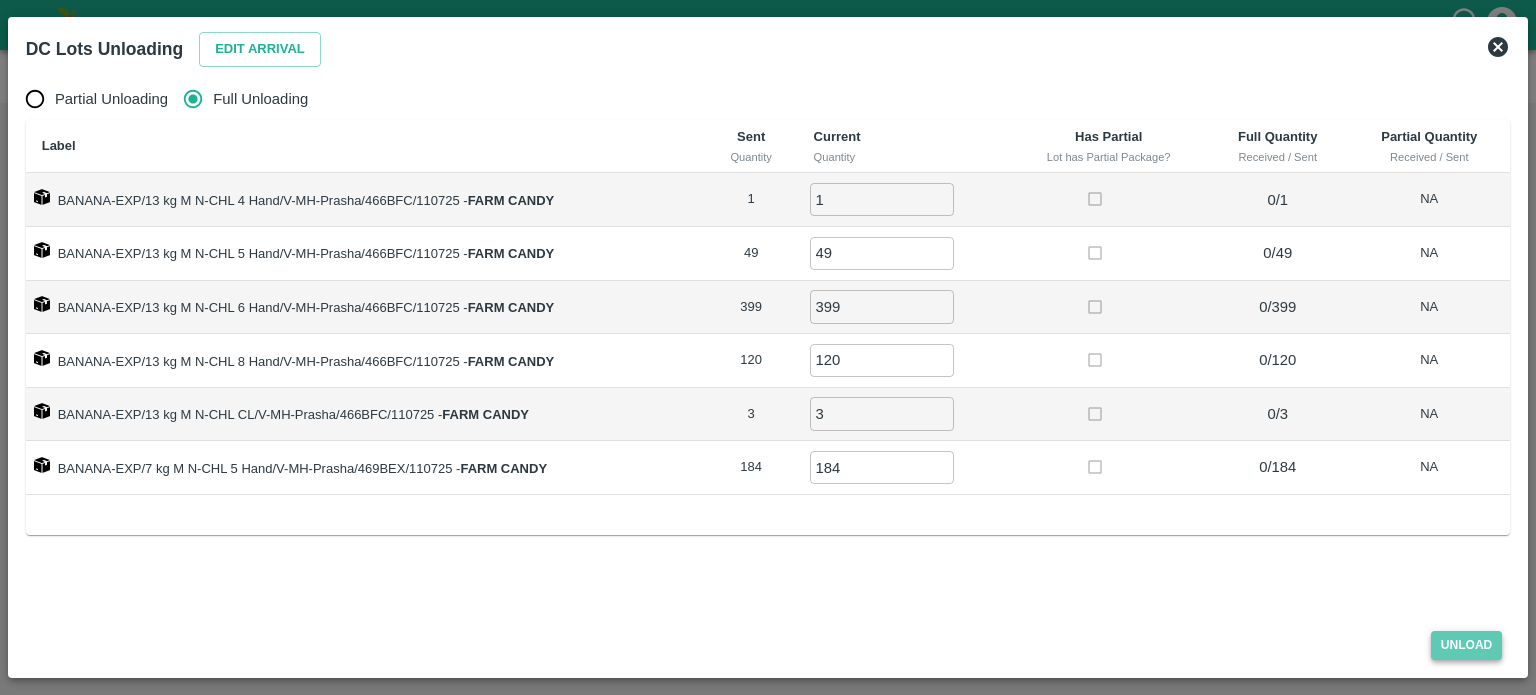 click on "Unload" at bounding box center (1467, 645) 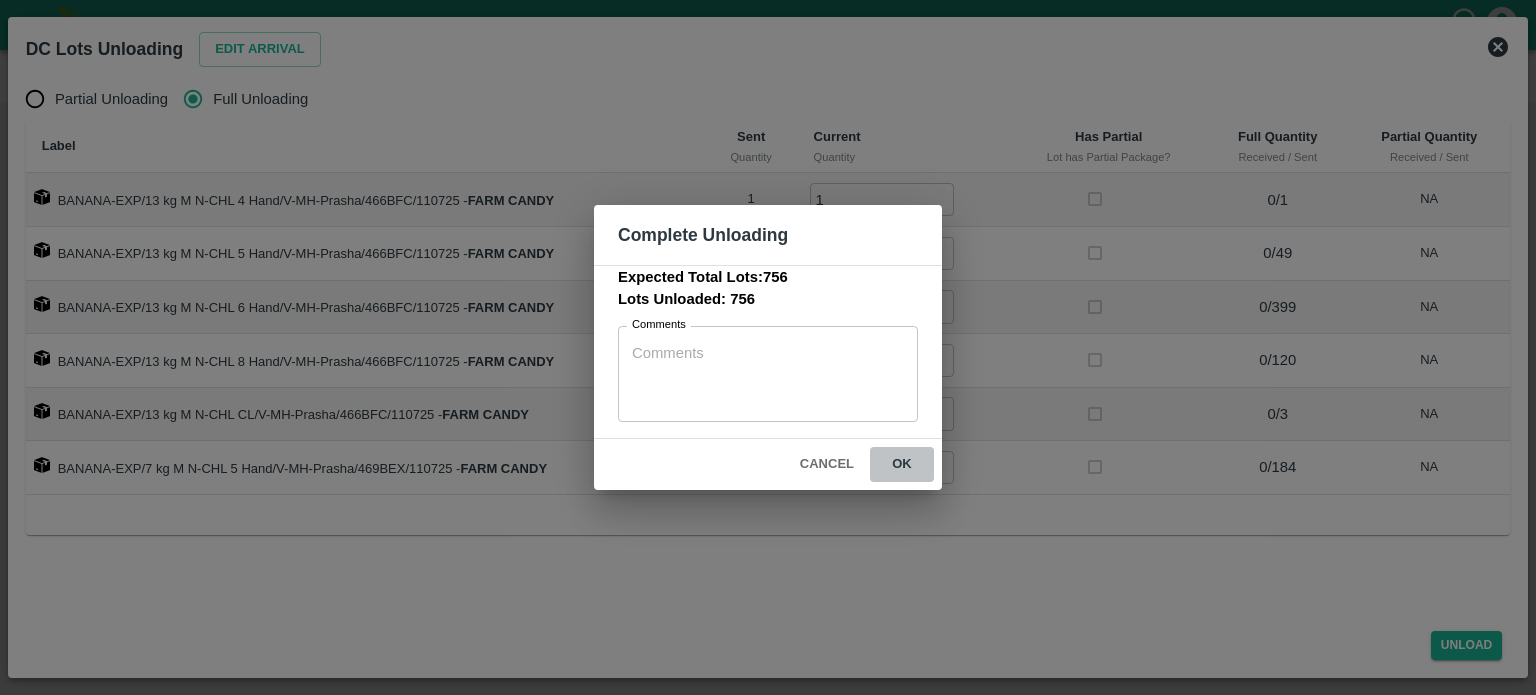 click on "ok" at bounding box center (902, 464) 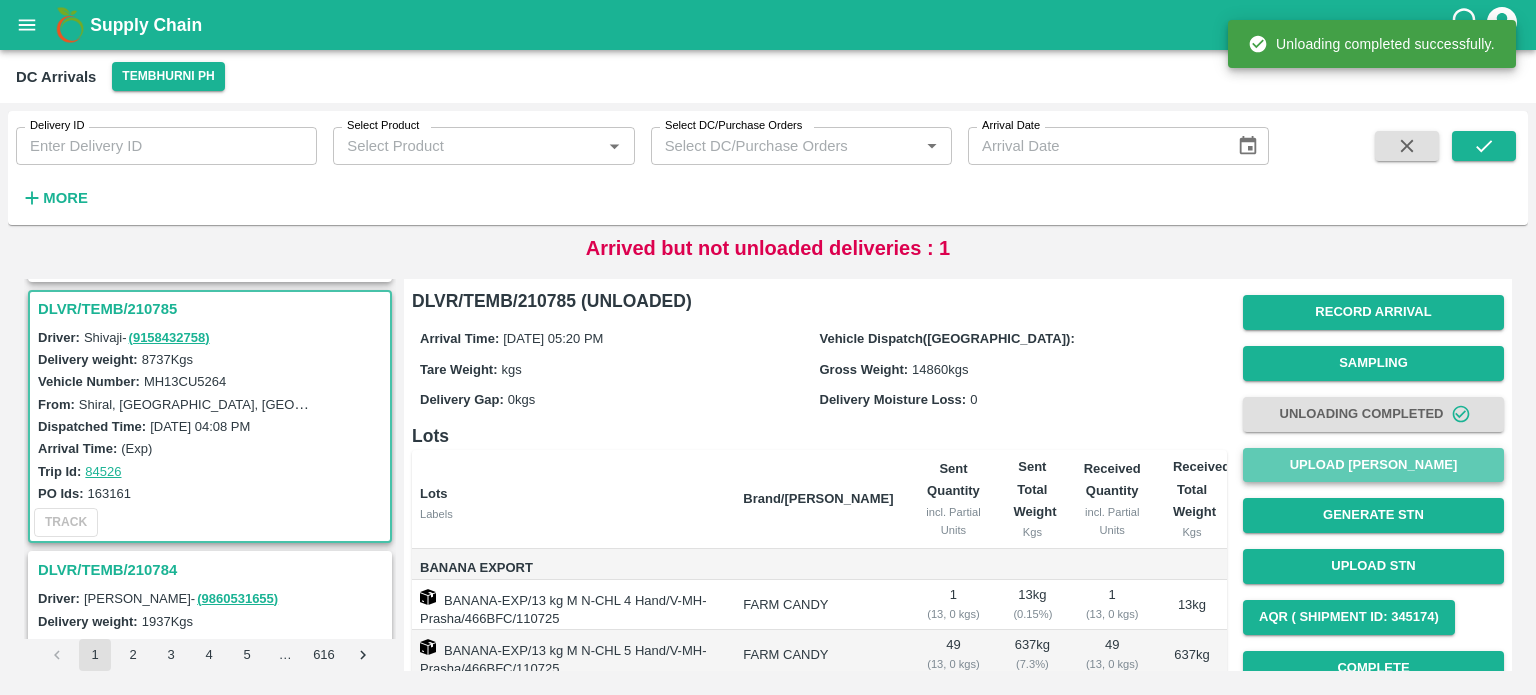 click on "Upload [PERSON_NAME]" at bounding box center [1373, 465] 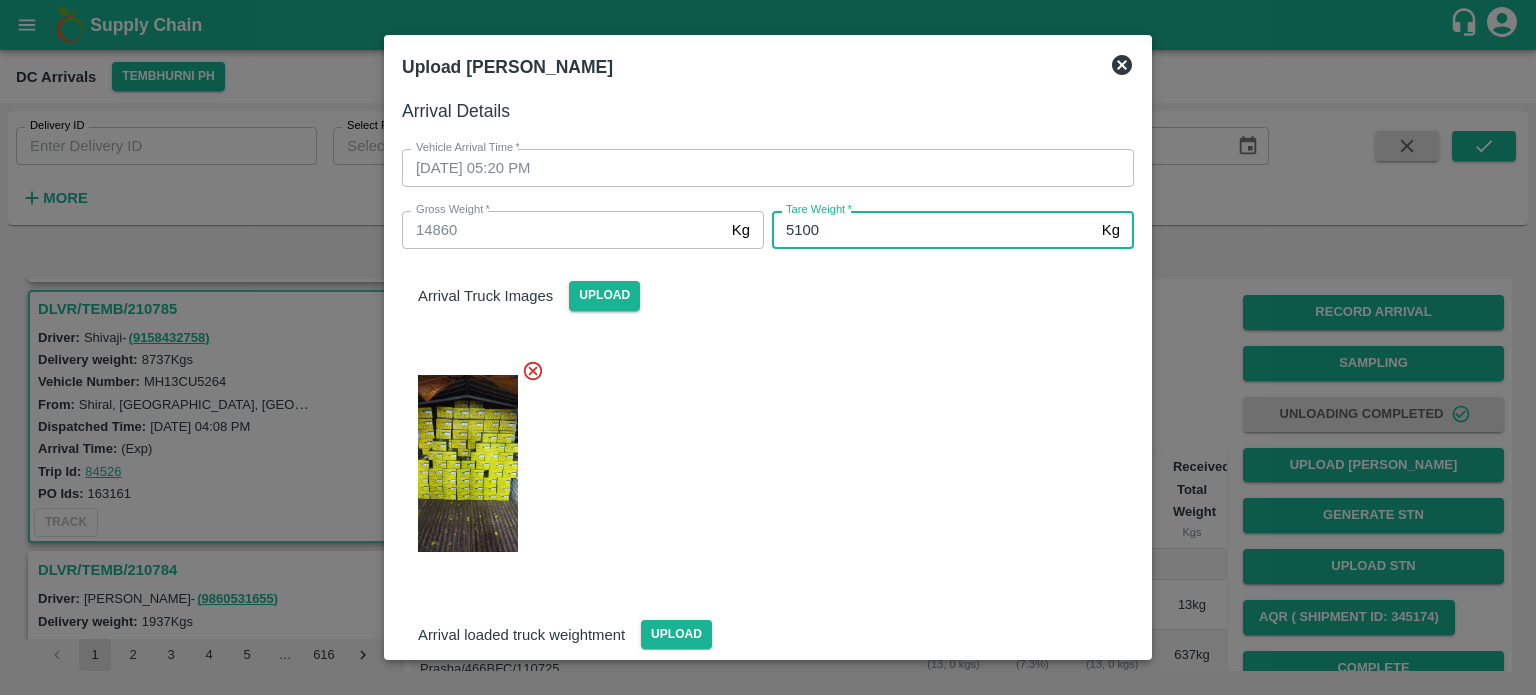 type on "5100" 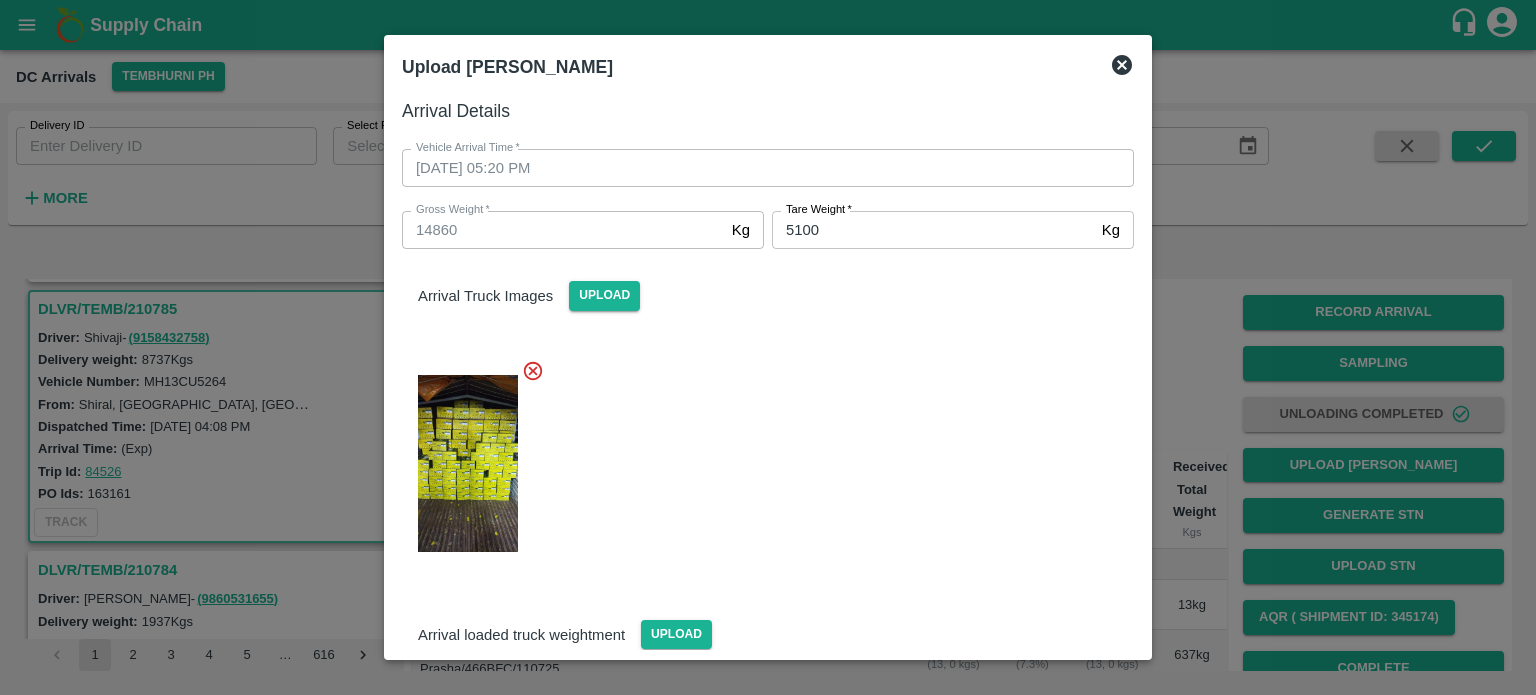 click at bounding box center (760, 458) 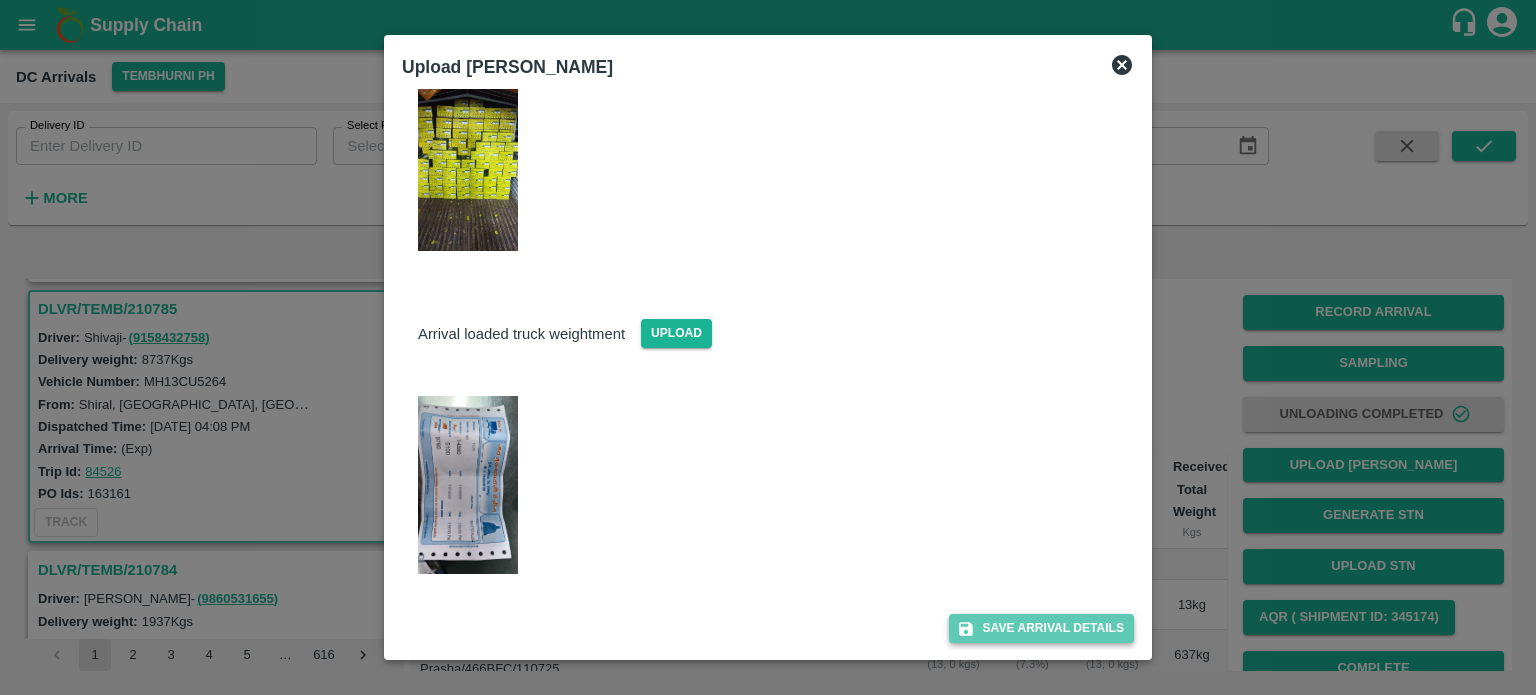 click on "Save Arrival Details" at bounding box center [1041, 628] 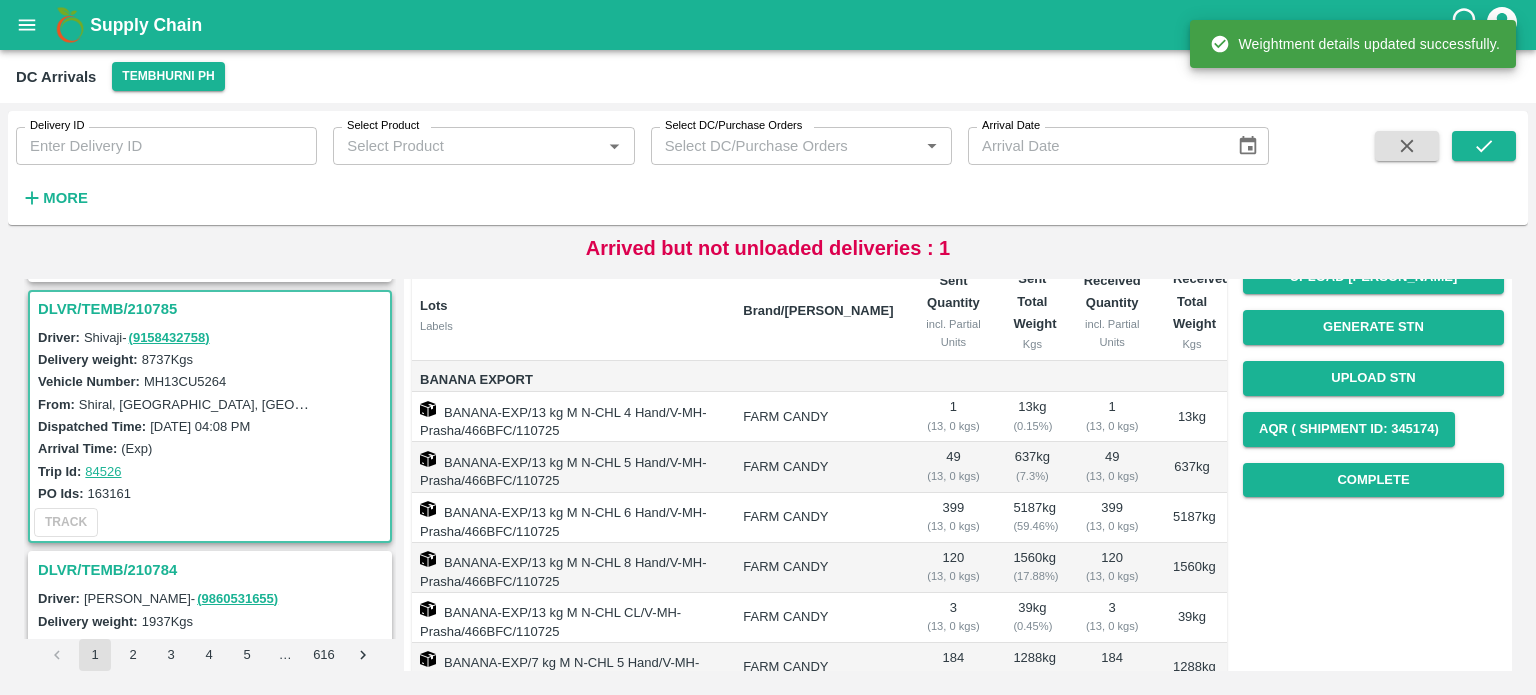 scroll, scrollTop: 240, scrollLeft: 0, axis: vertical 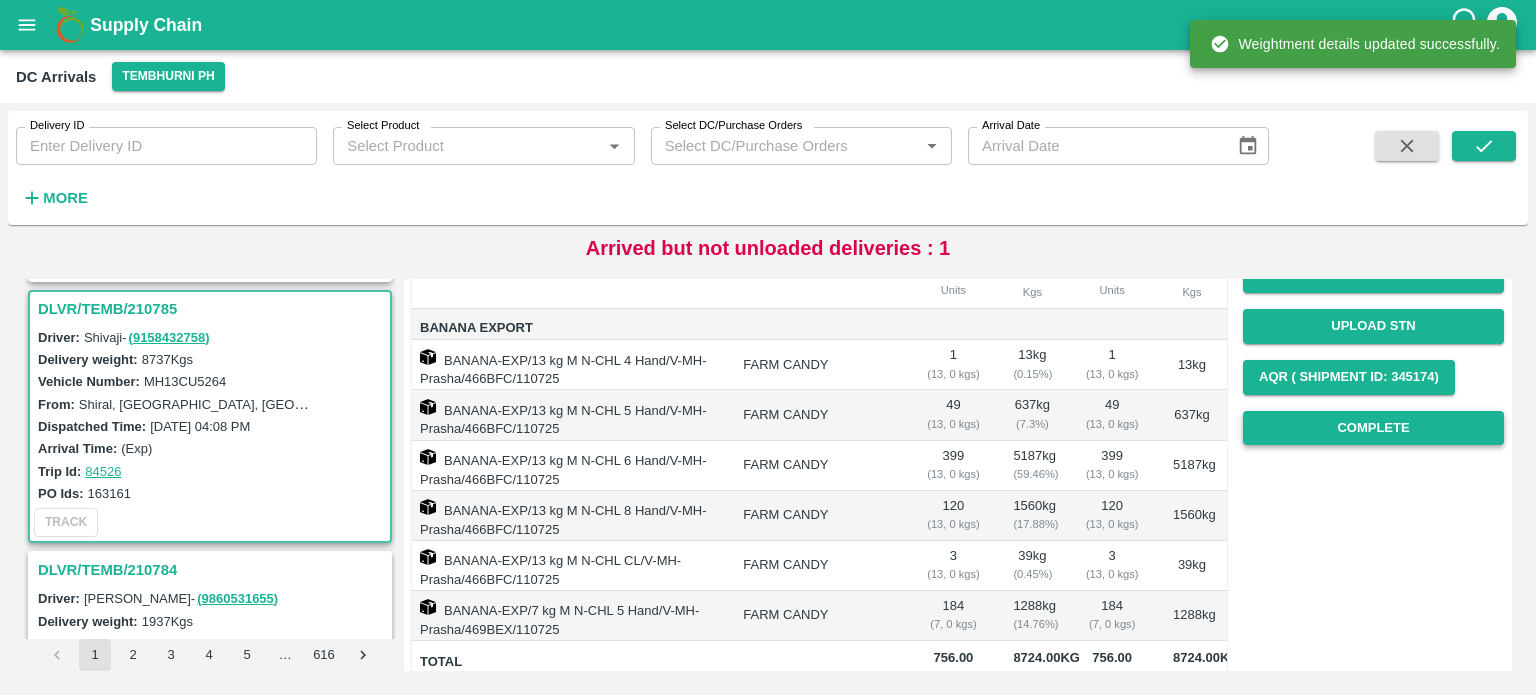 click on "Complete" at bounding box center (1373, 428) 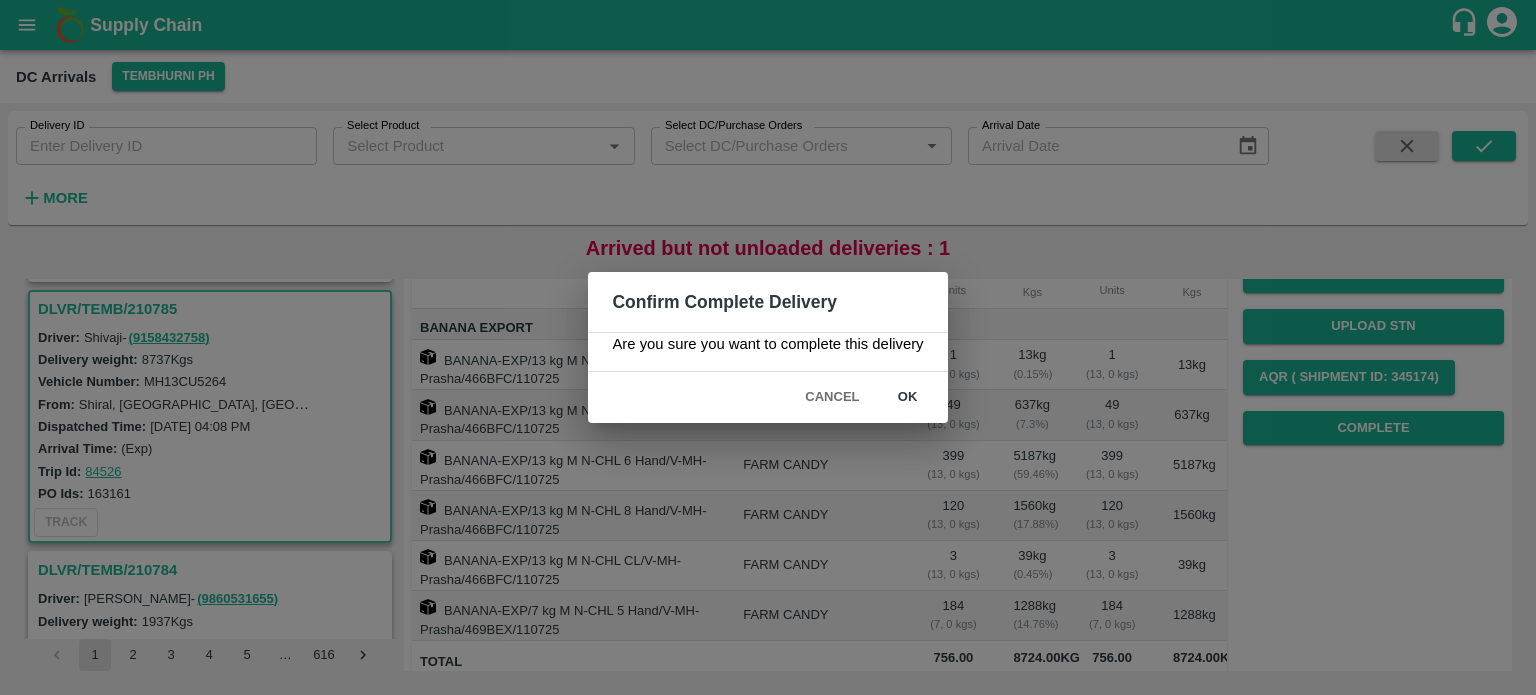 click on "ok" at bounding box center (908, 397) 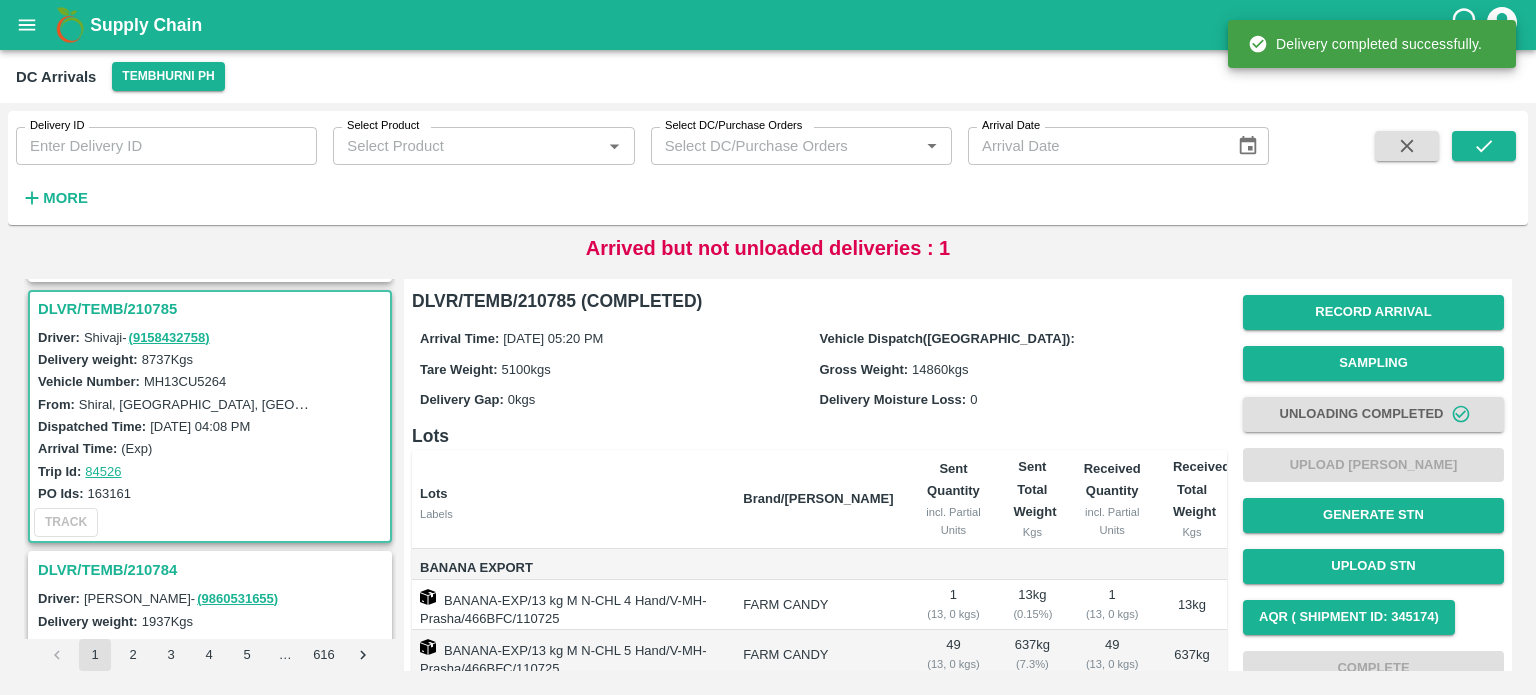 scroll, scrollTop: 356, scrollLeft: 0, axis: vertical 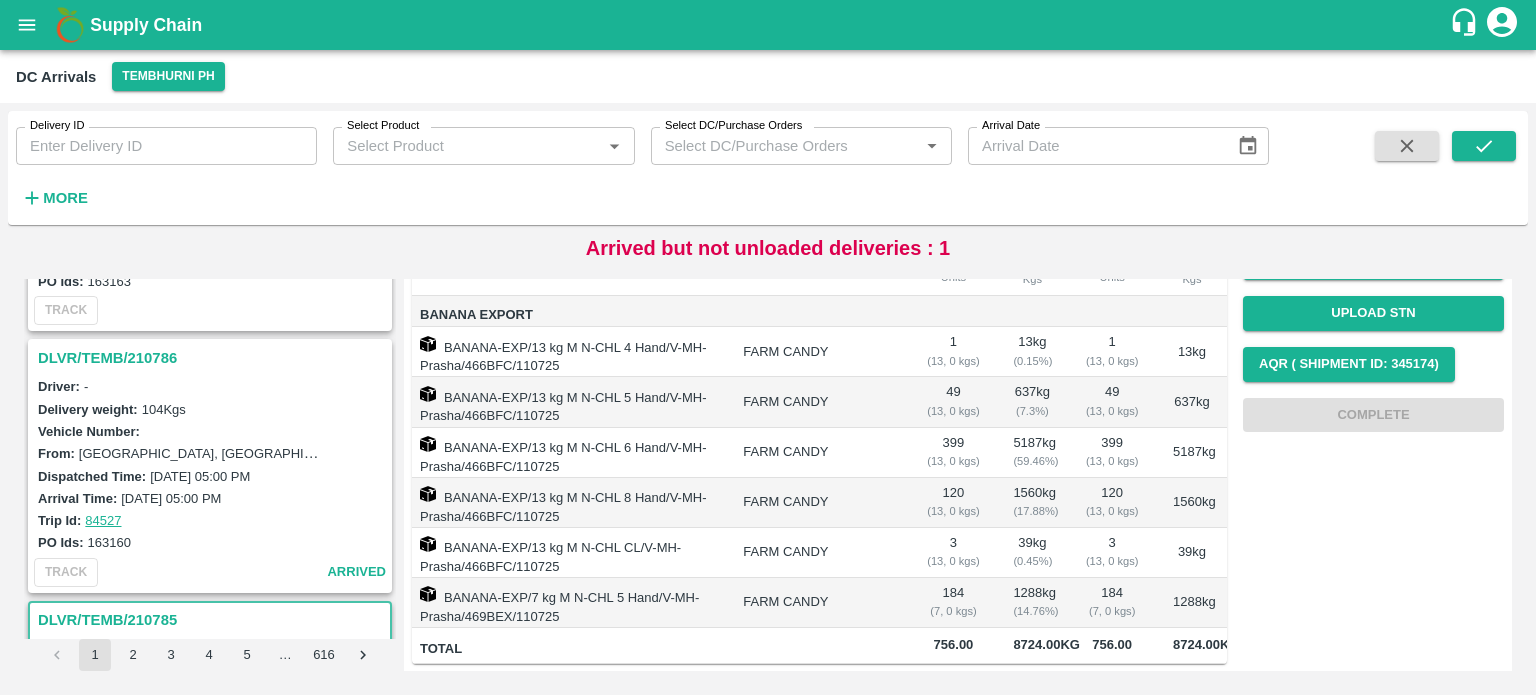 click on "DLVR/TEMB/210786" at bounding box center (213, 358) 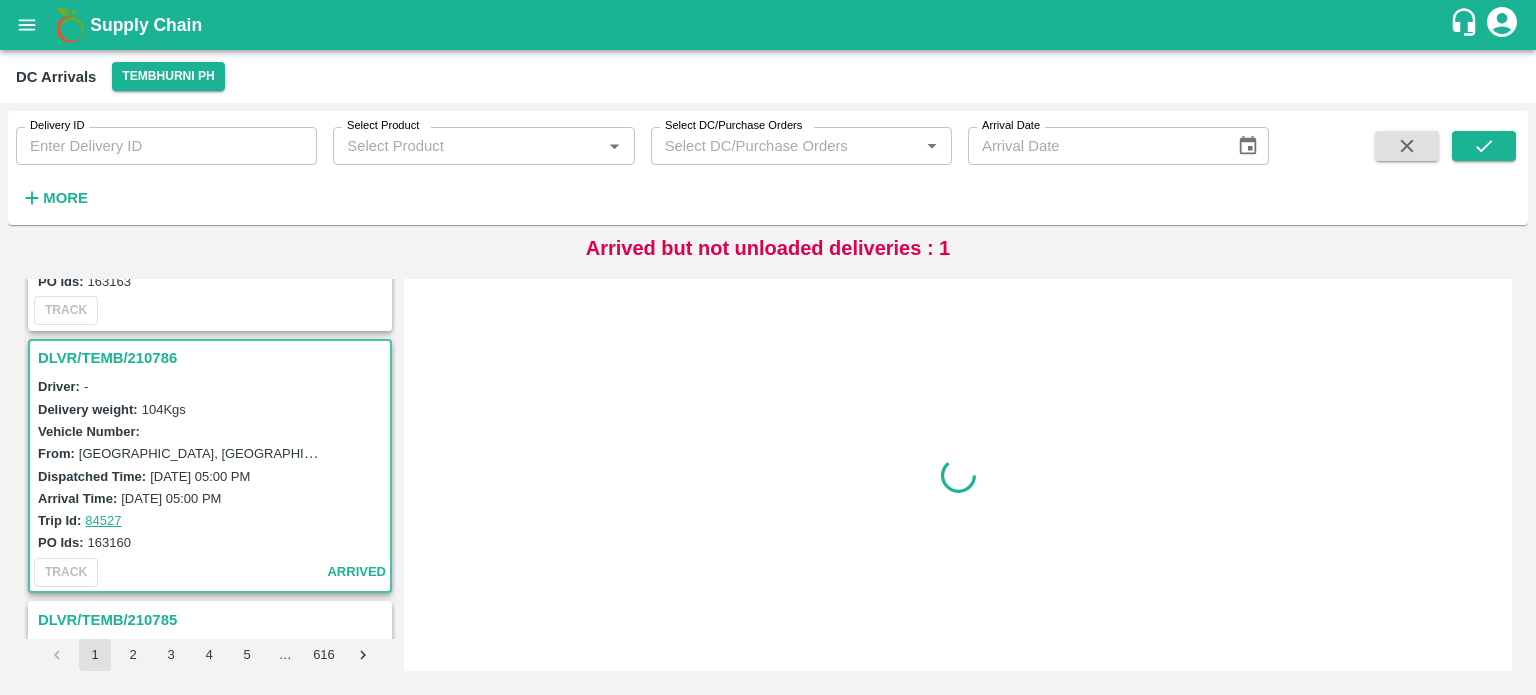 scroll, scrollTop: 0, scrollLeft: 0, axis: both 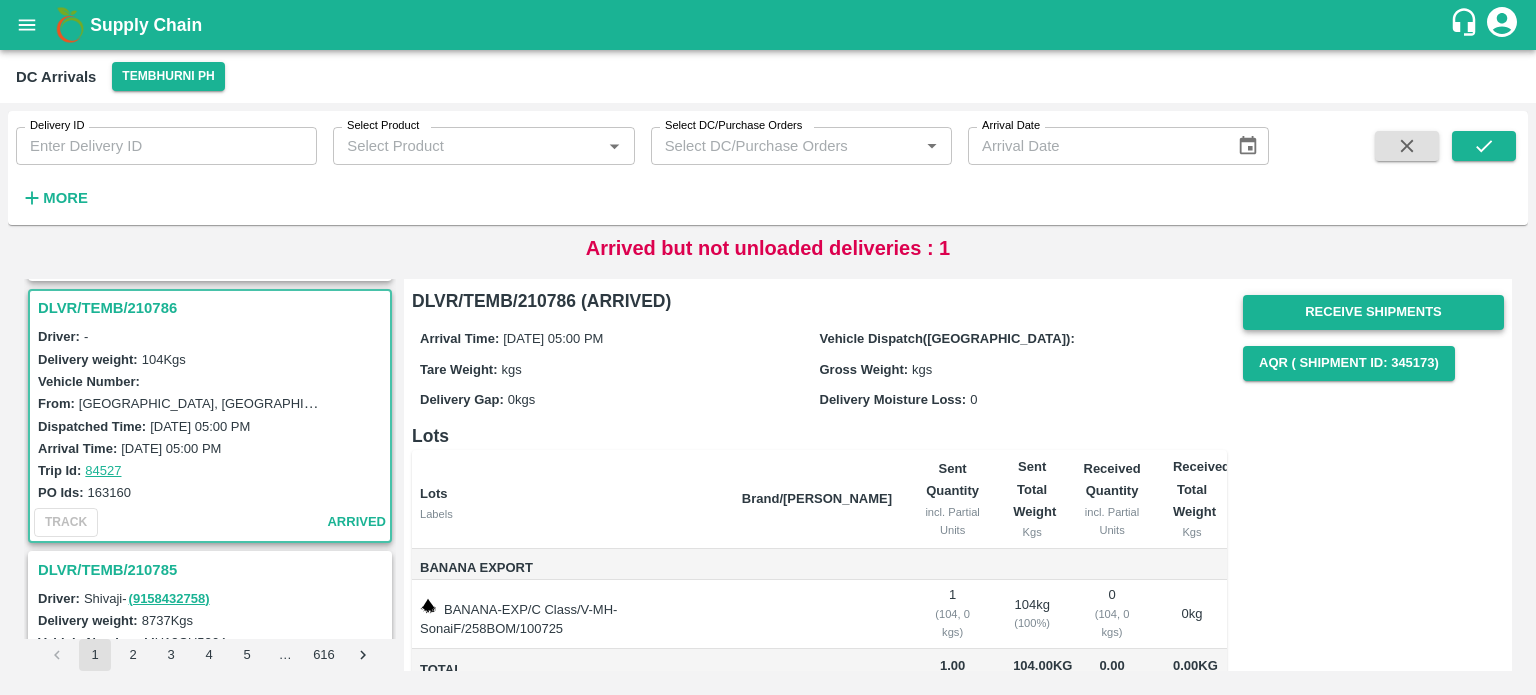 click on "Receive Shipments" at bounding box center [1373, 312] 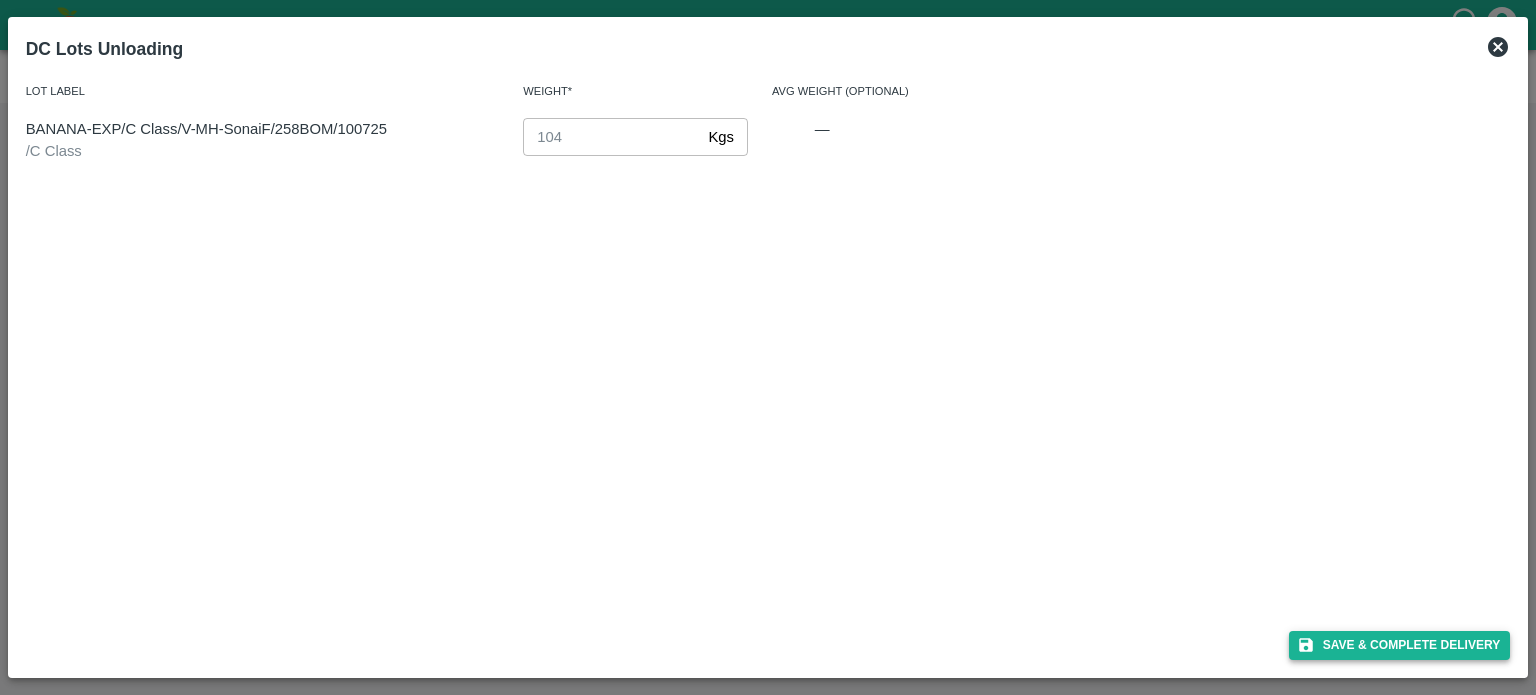 click on "Save & Complete Delivery" at bounding box center [1400, 645] 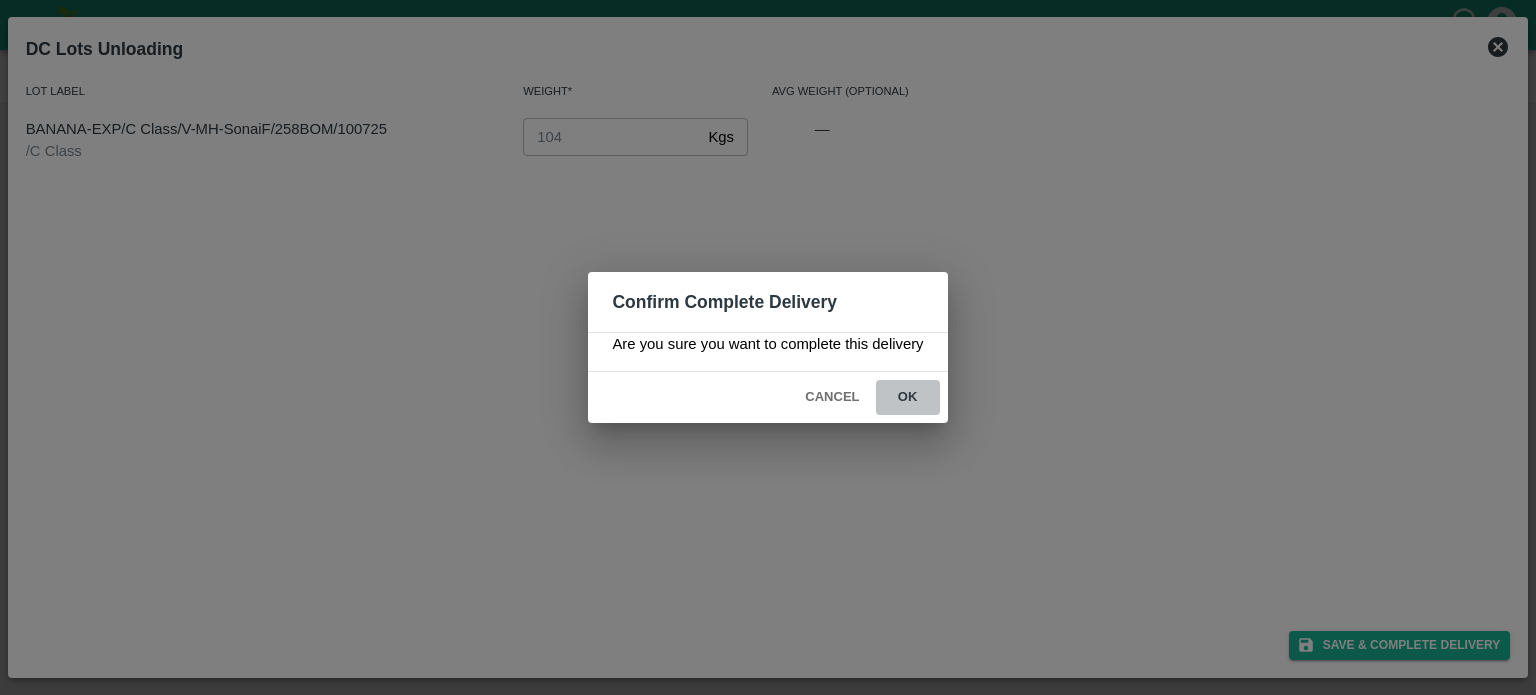 click on "ok" at bounding box center (908, 397) 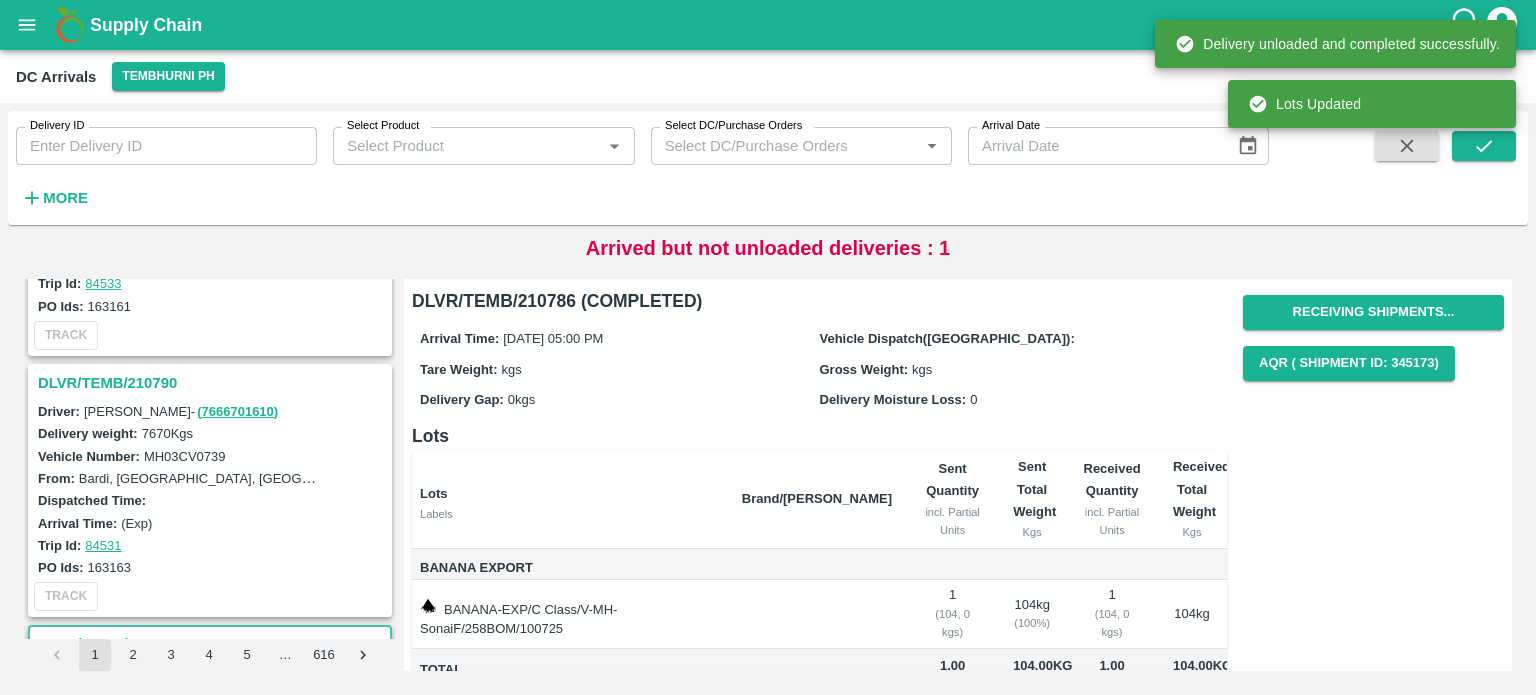 scroll, scrollTop: 1738, scrollLeft: 0, axis: vertical 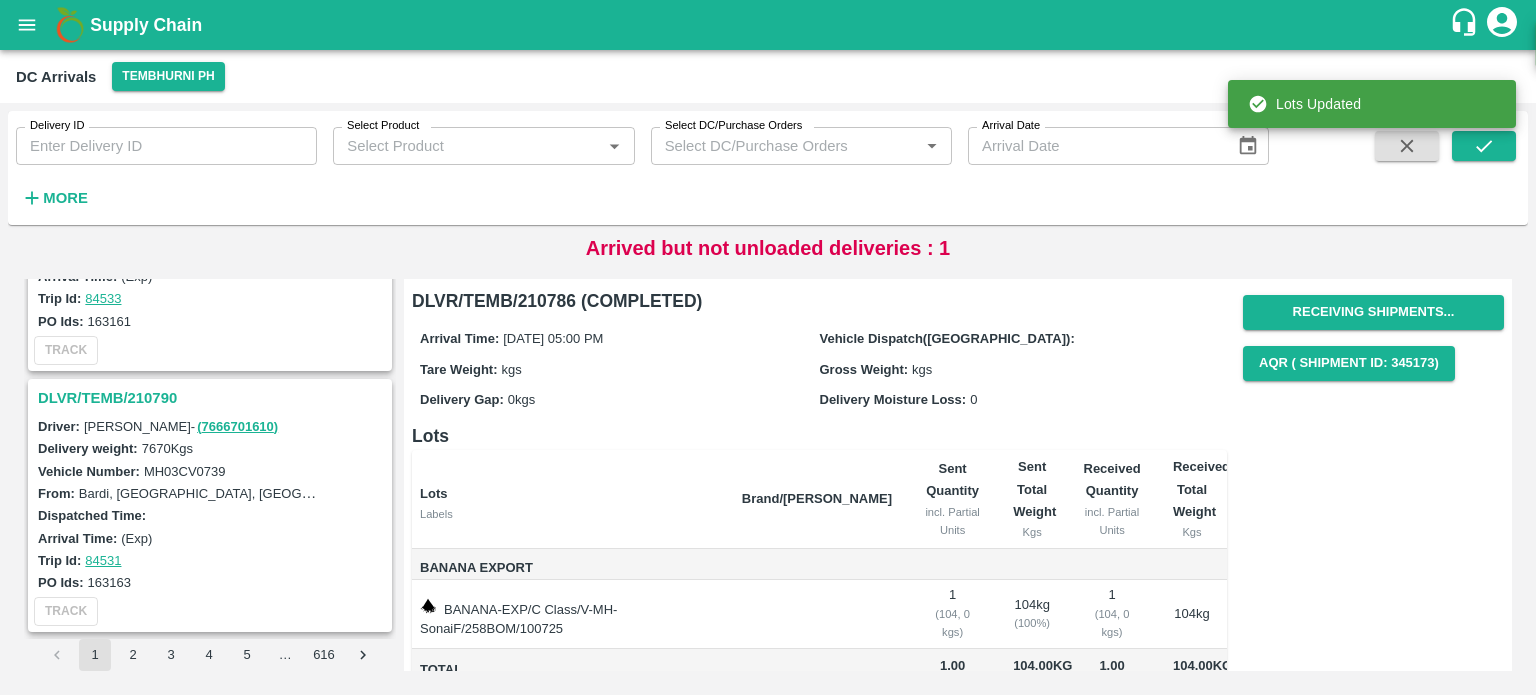 click on "DLVR/TEMB/210790" at bounding box center (213, 398) 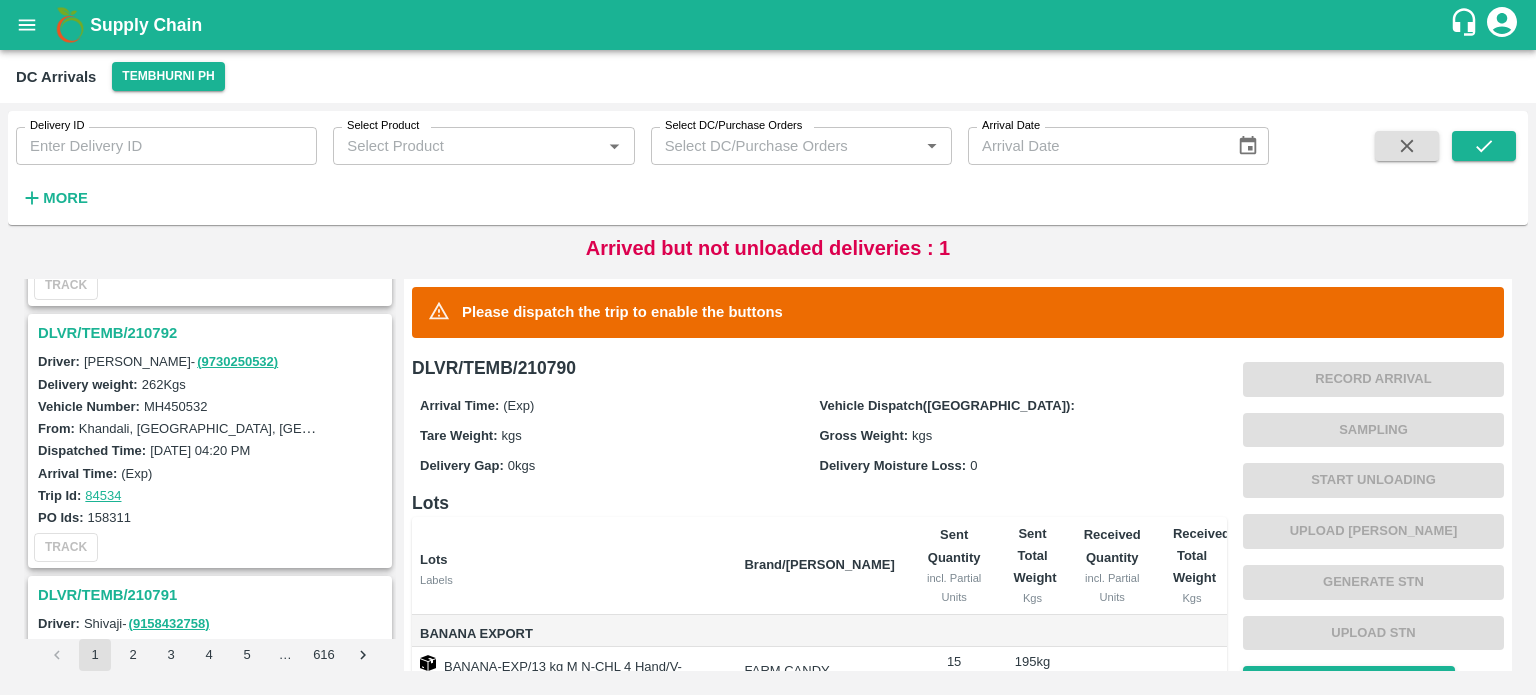scroll, scrollTop: 1260, scrollLeft: 0, axis: vertical 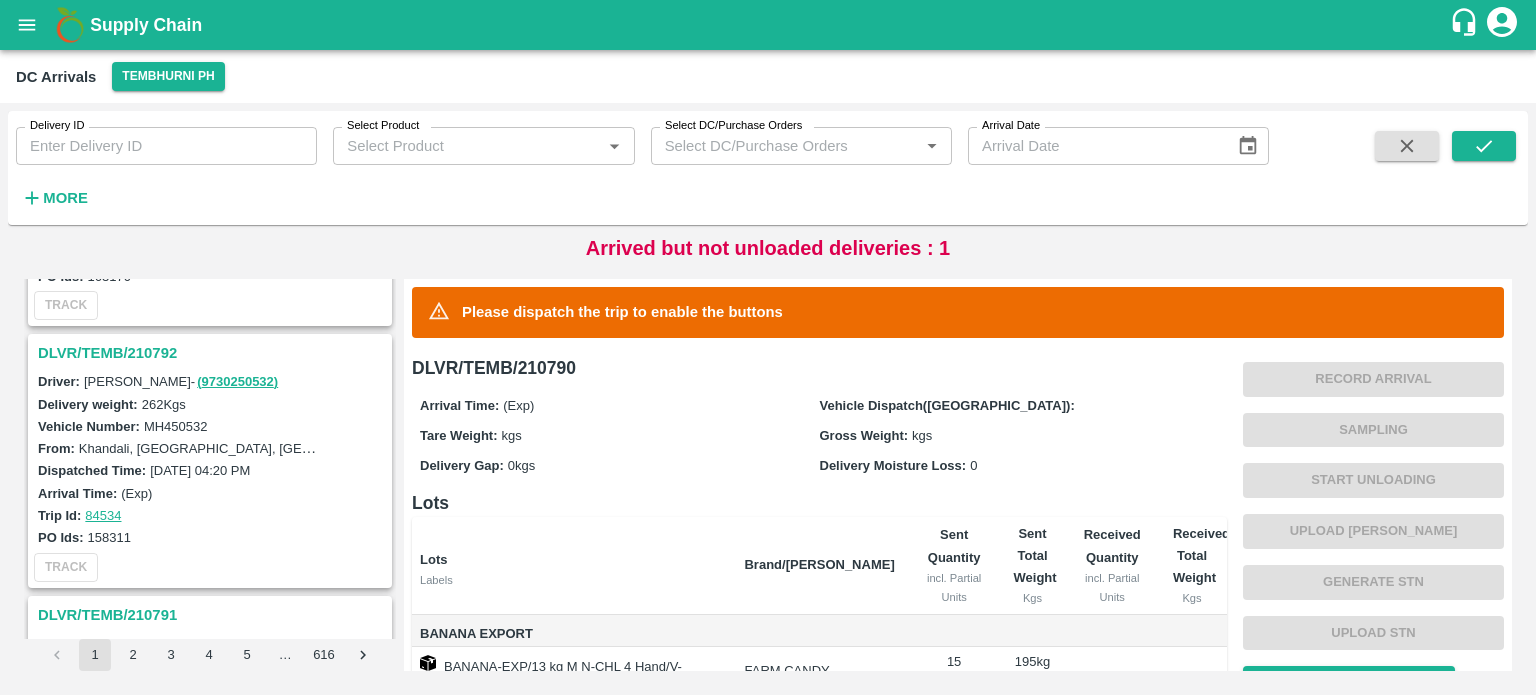 click on "DLVR/TEMB/210792" at bounding box center (213, 353) 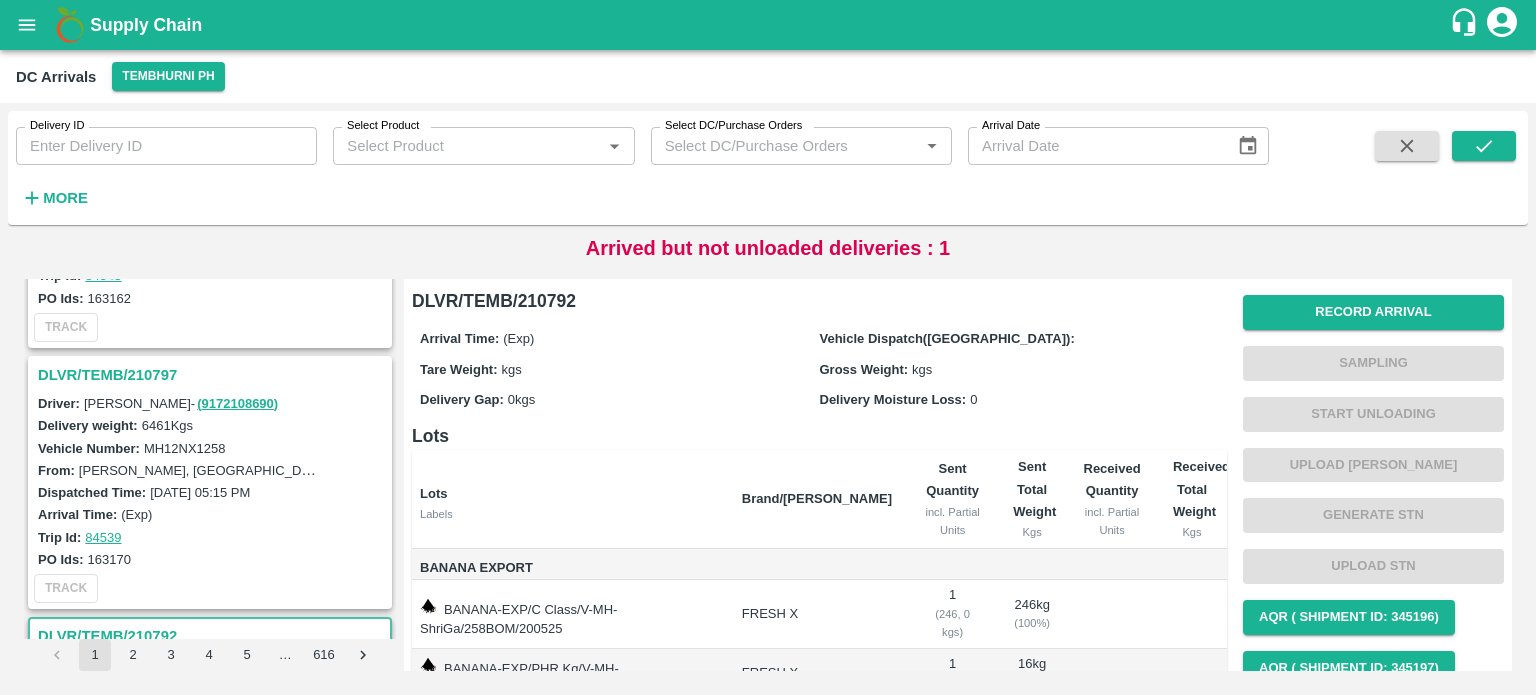 scroll, scrollTop: 976, scrollLeft: 0, axis: vertical 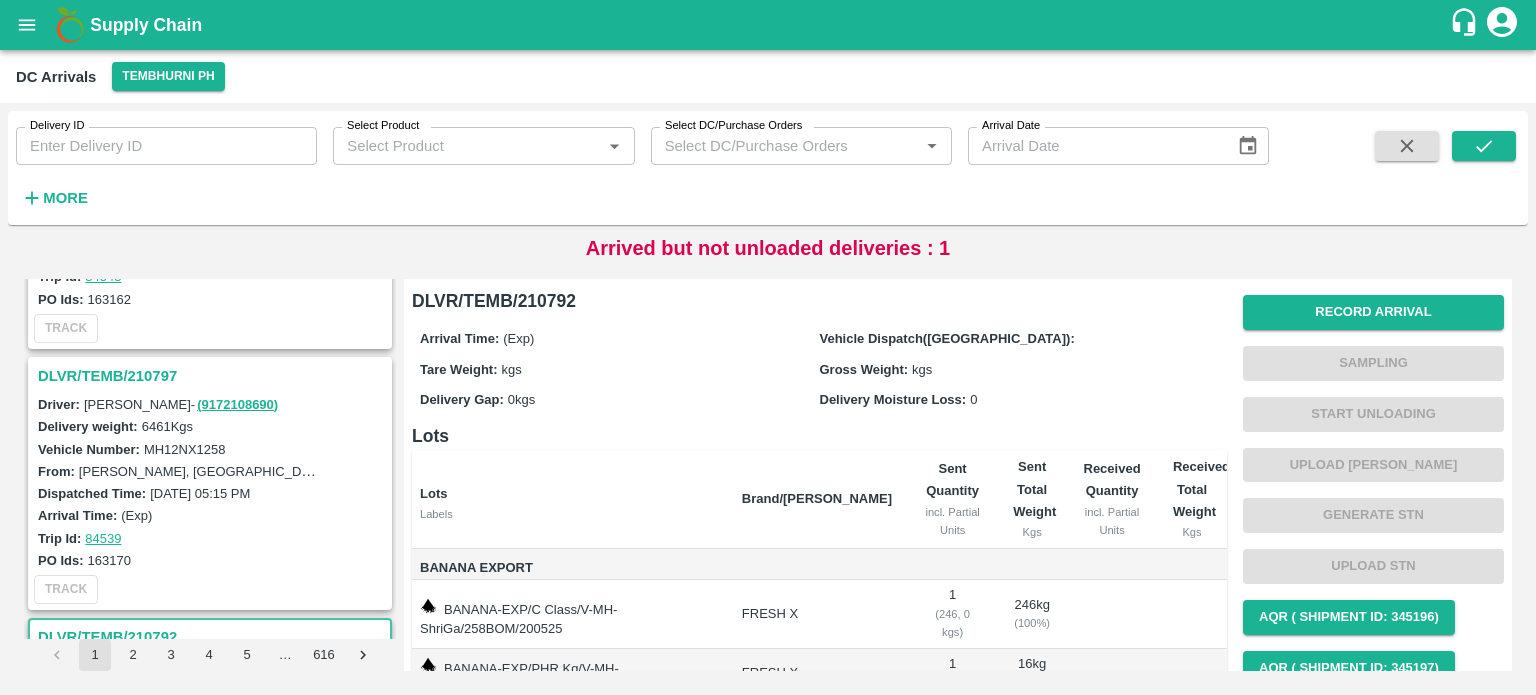 click on "DLVR/TEMB/210797" at bounding box center (213, 376) 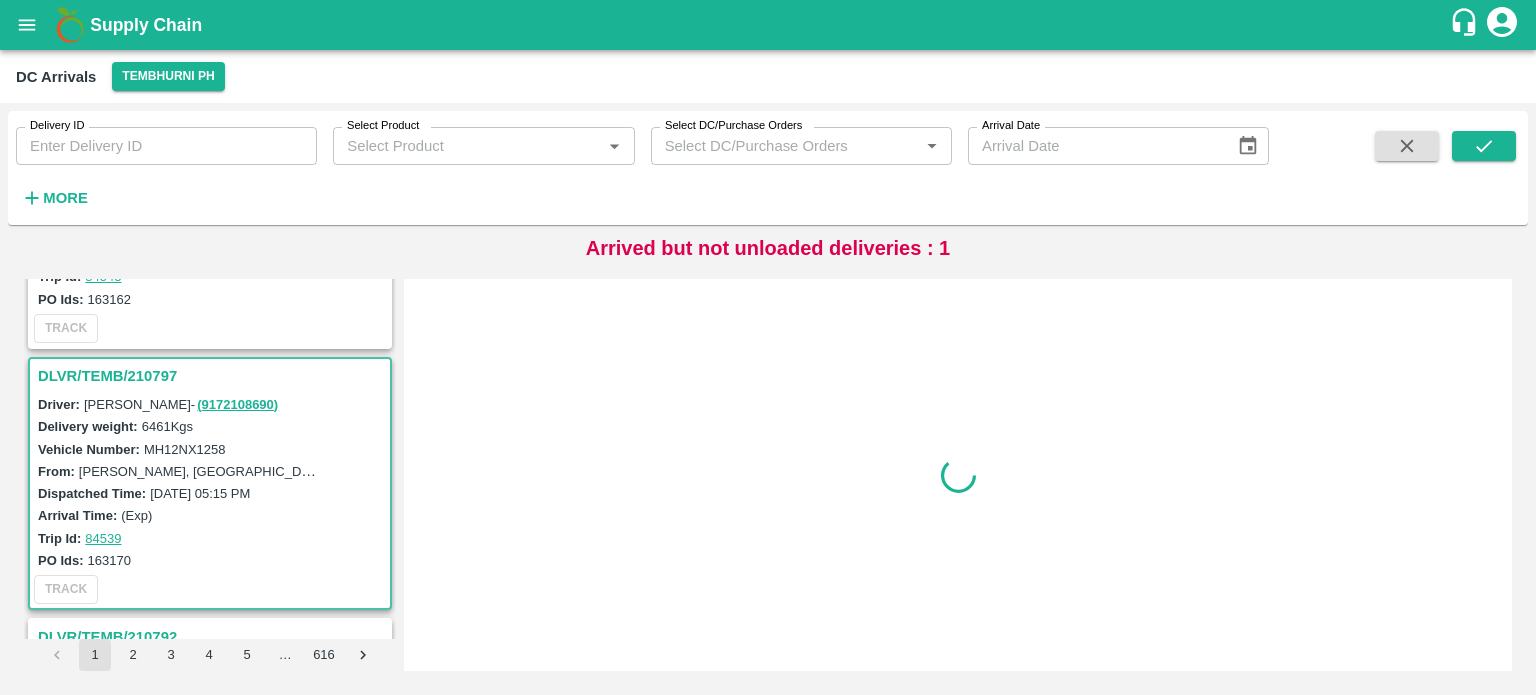 scroll, scrollTop: 1048, scrollLeft: 0, axis: vertical 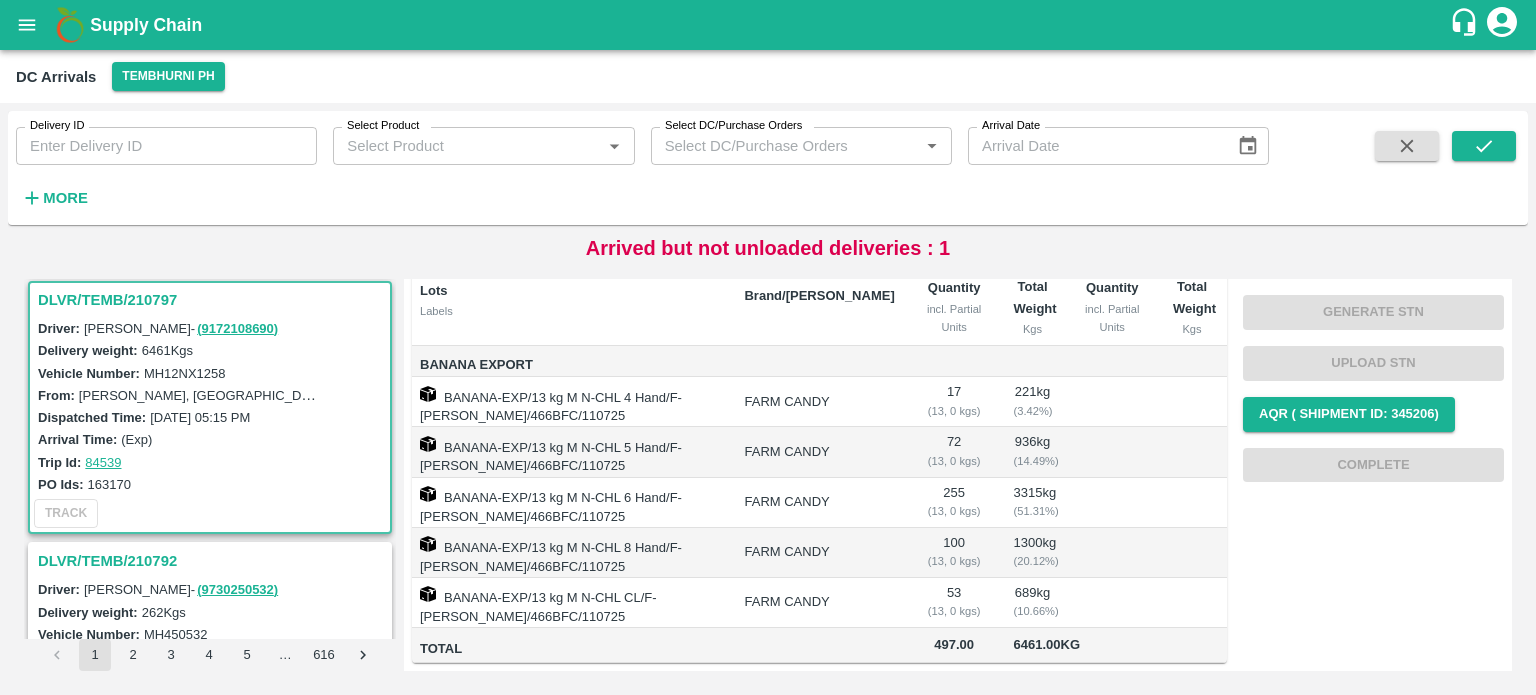 click on "MH12NX1258" at bounding box center (185, 373) 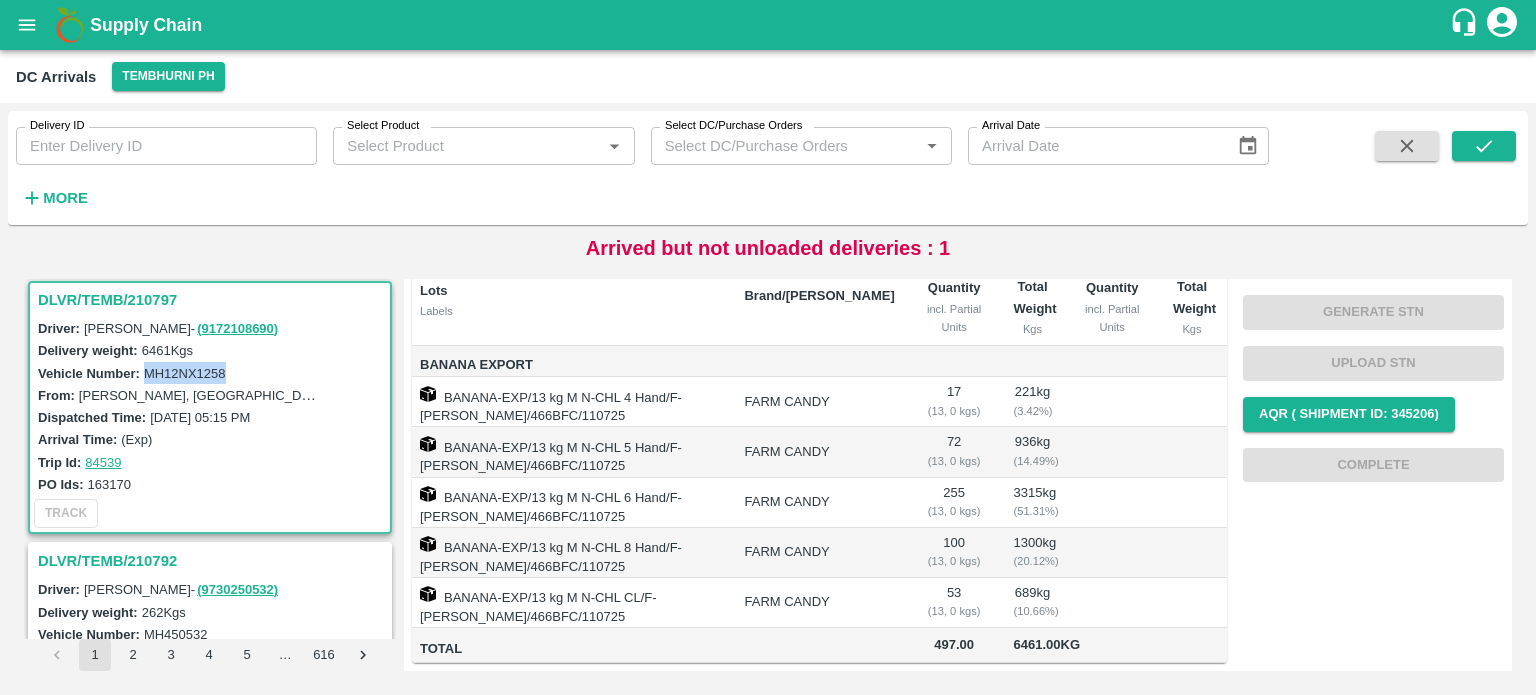 click on "MH12NX1258" at bounding box center (185, 373) 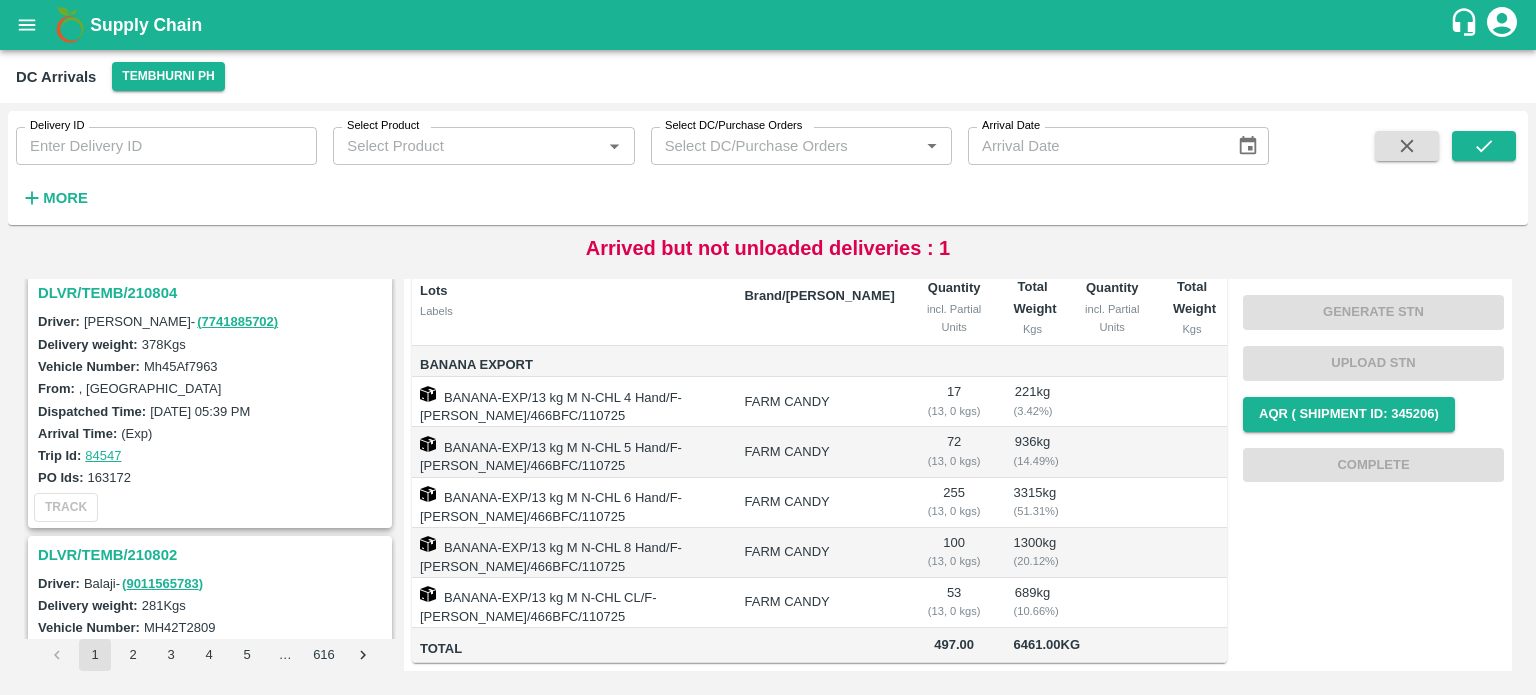 scroll, scrollTop: 0, scrollLeft: 0, axis: both 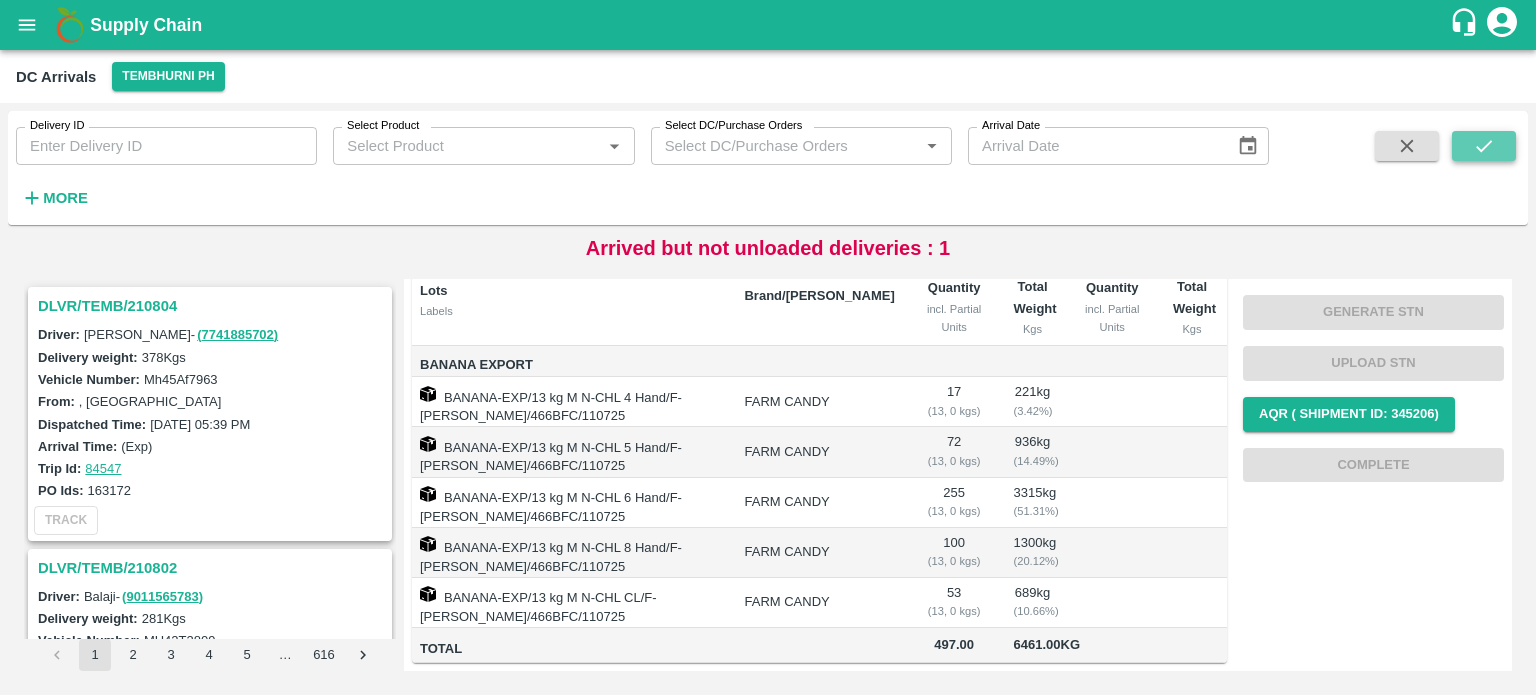 click 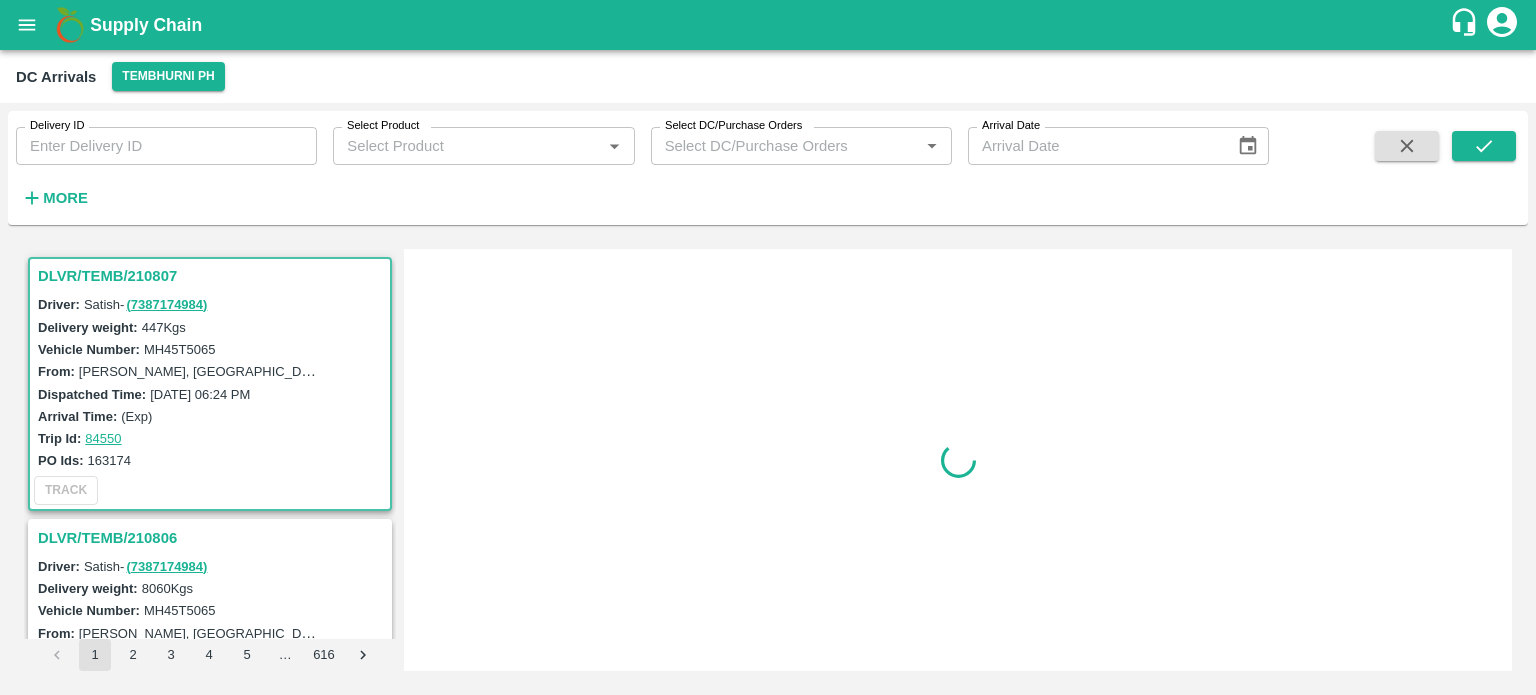 scroll, scrollTop: 0, scrollLeft: 0, axis: both 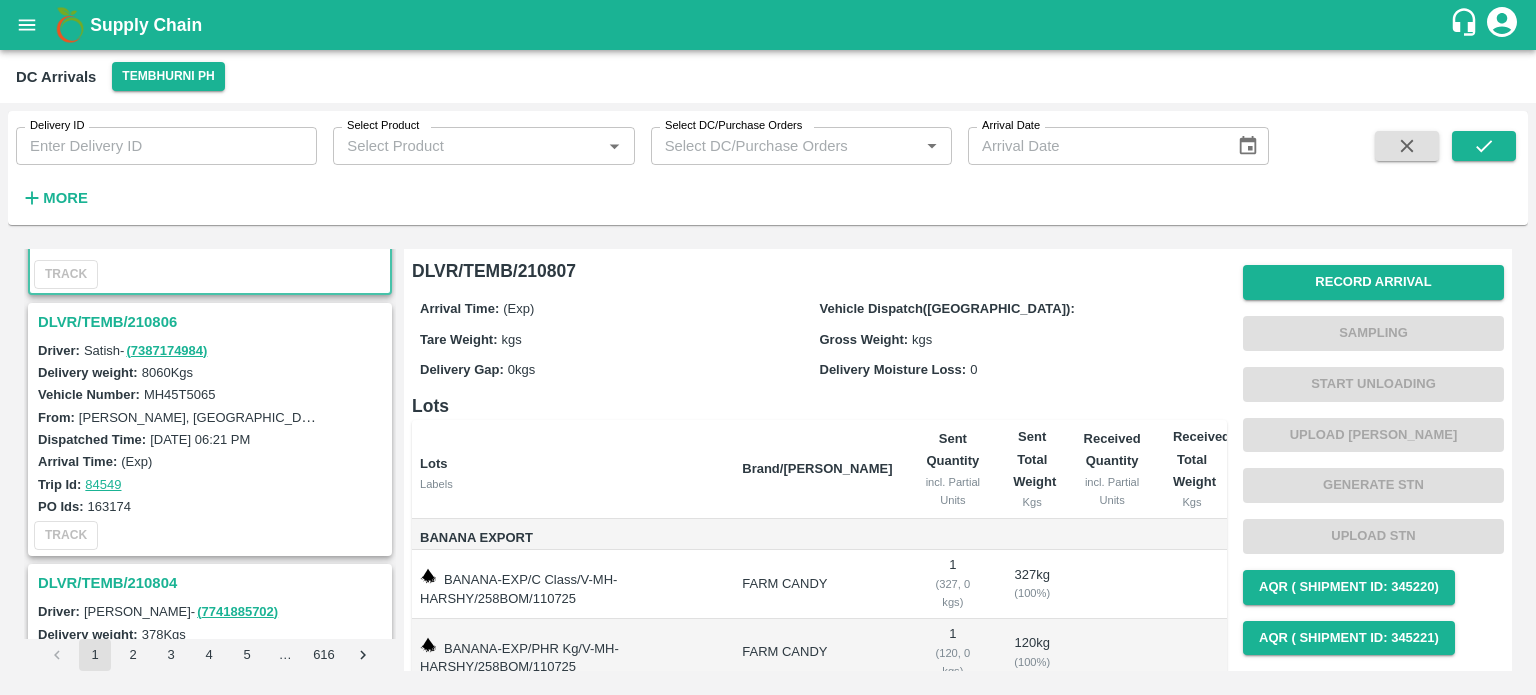 click on "DLVR/TEMB/210806" at bounding box center [213, 322] 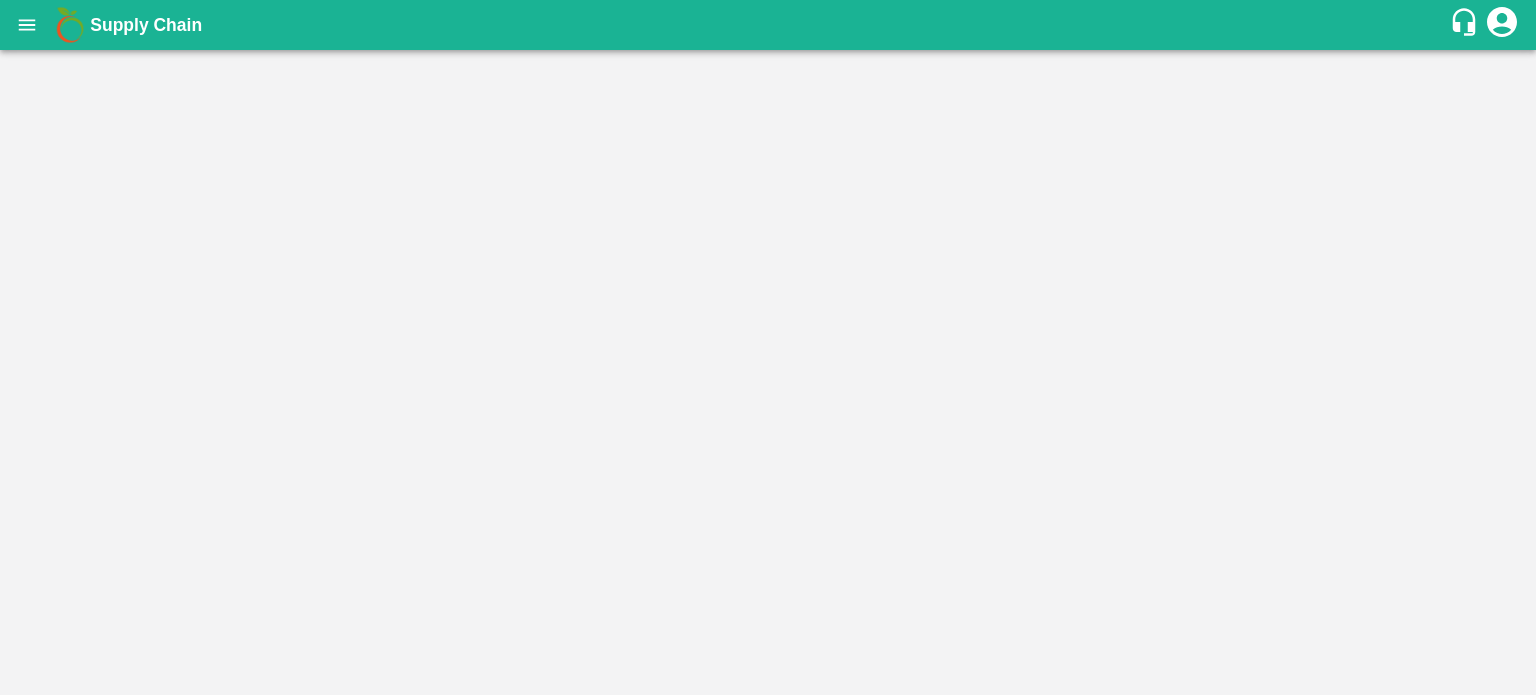 scroll, scrollTop: 0, scrollLeft: 0, axis: both 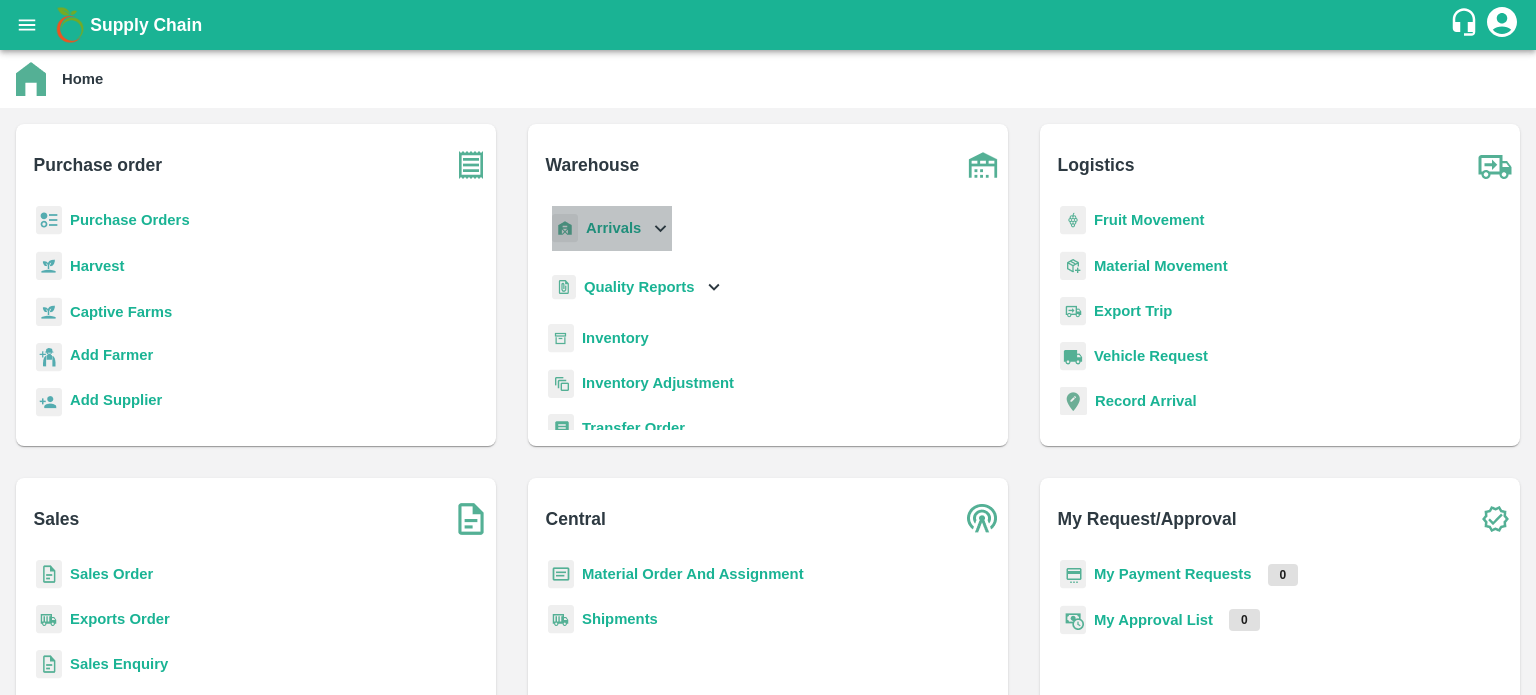 click 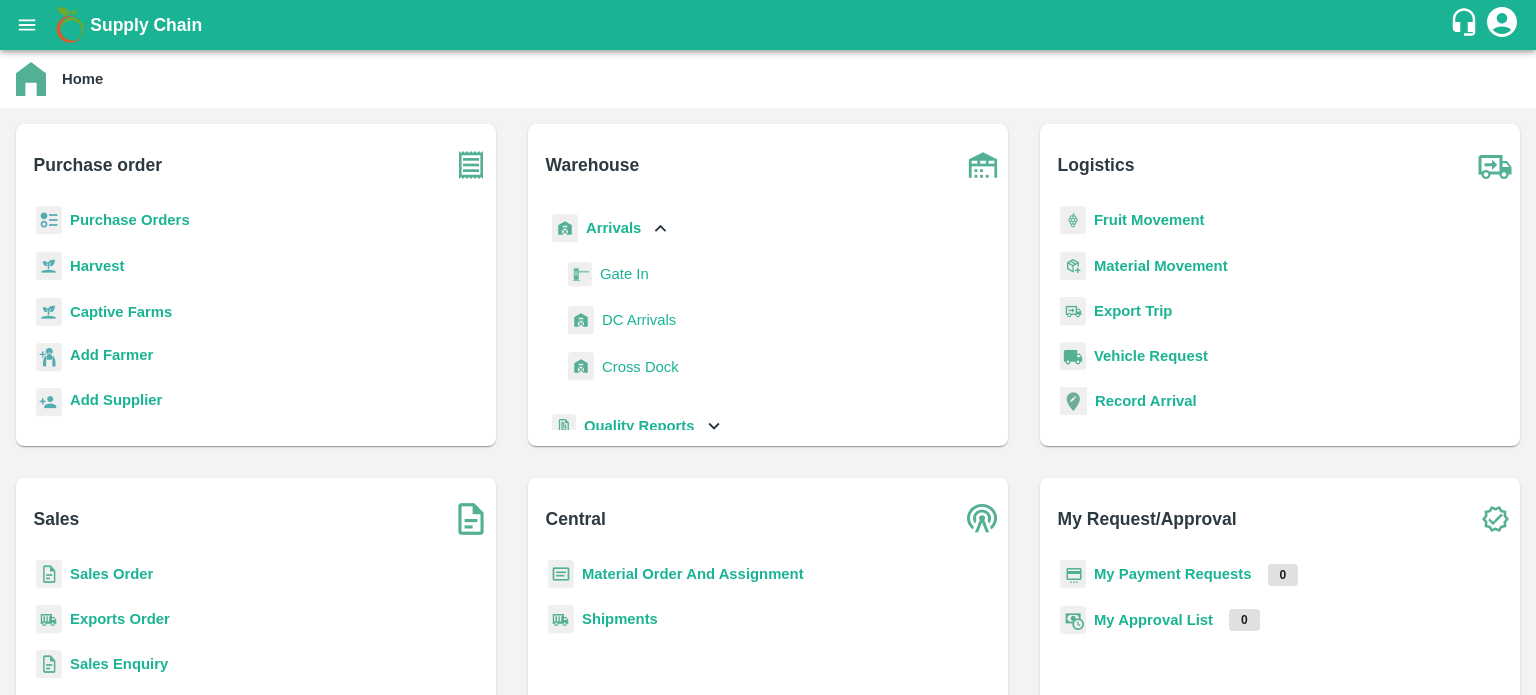 click on "DC Arrivals" at bounding box center [639, 320] 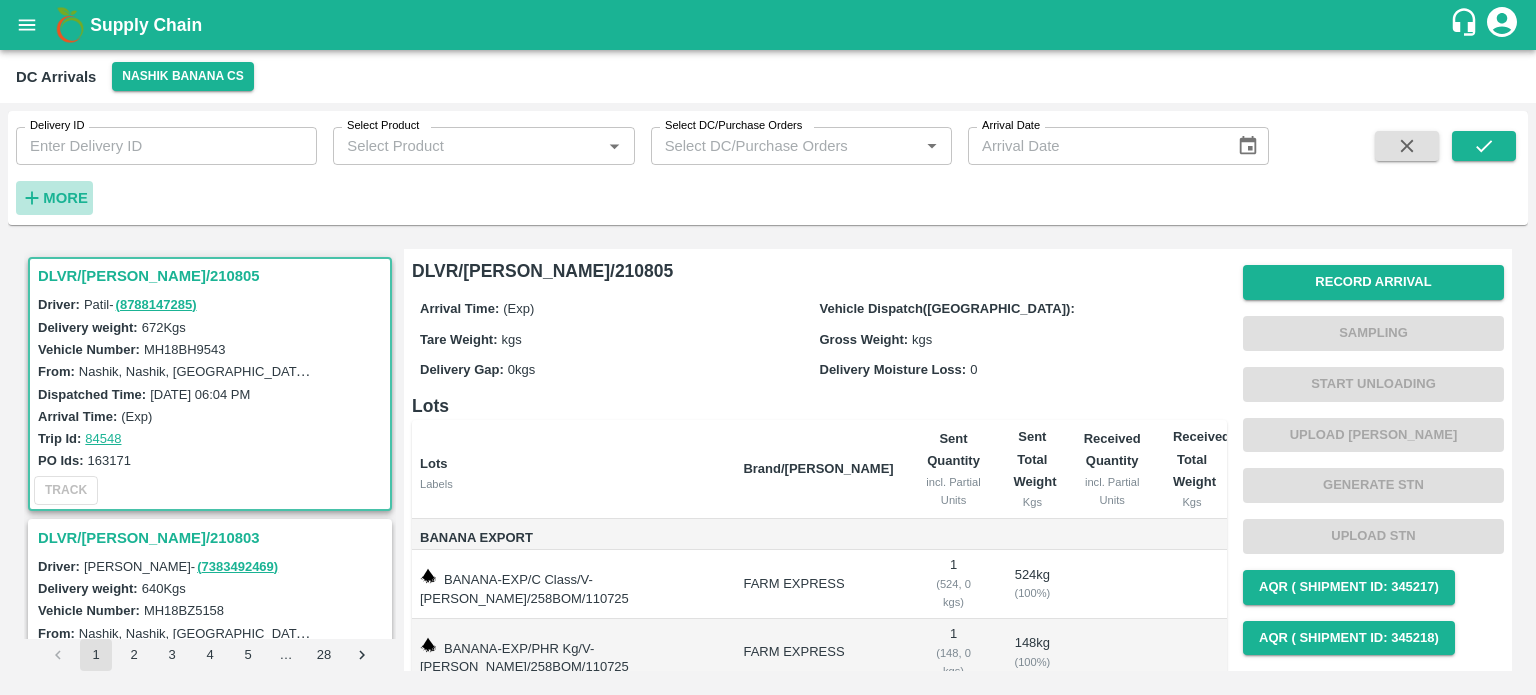 click 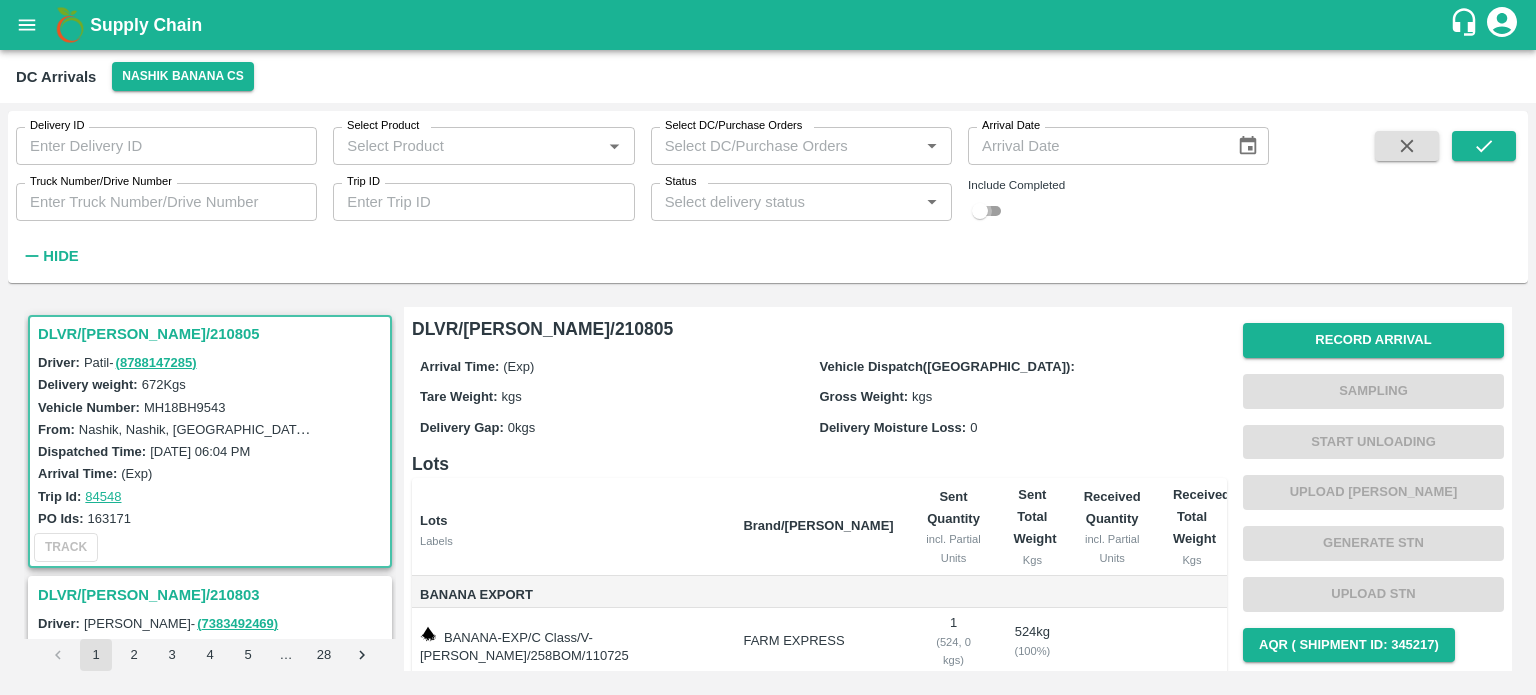 click at bounding box center [980, 211] 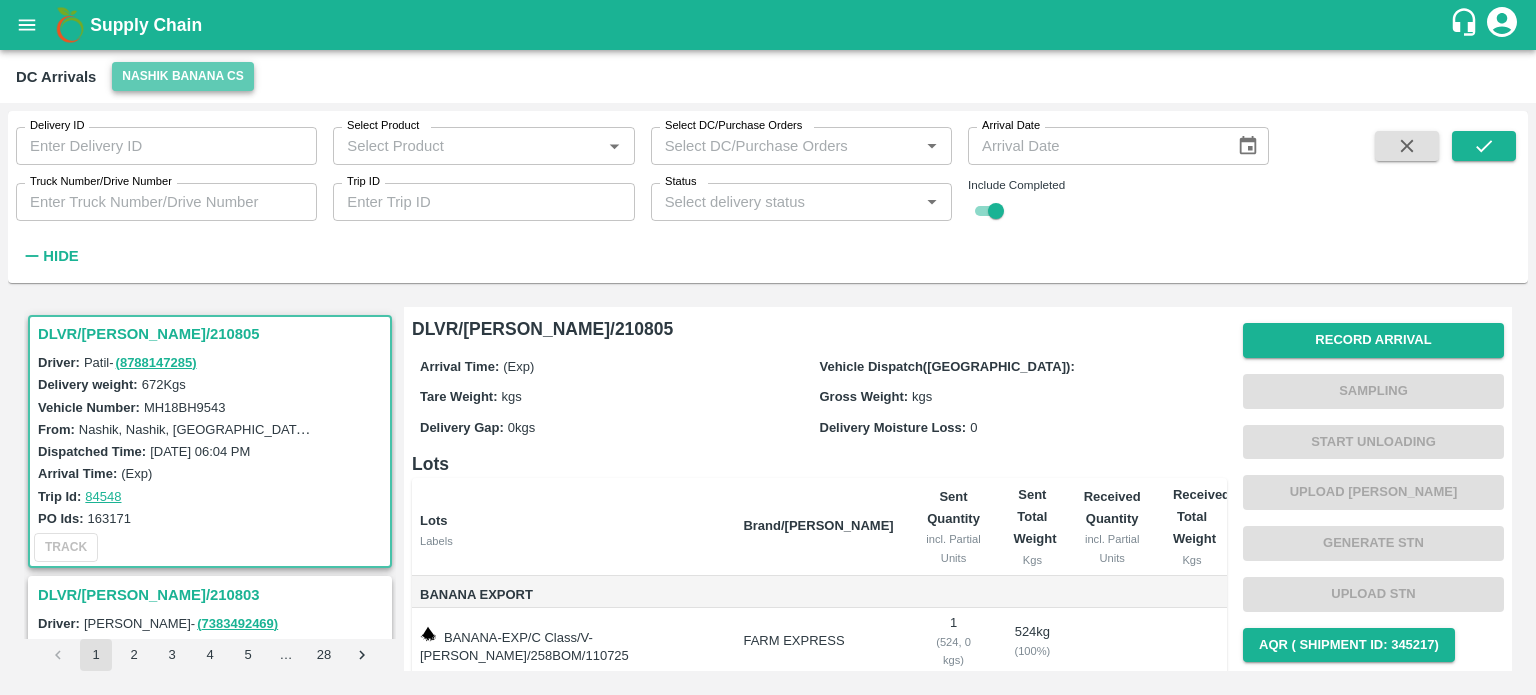 click on "Nashik Banana CS" at bounding box center [183, 76] 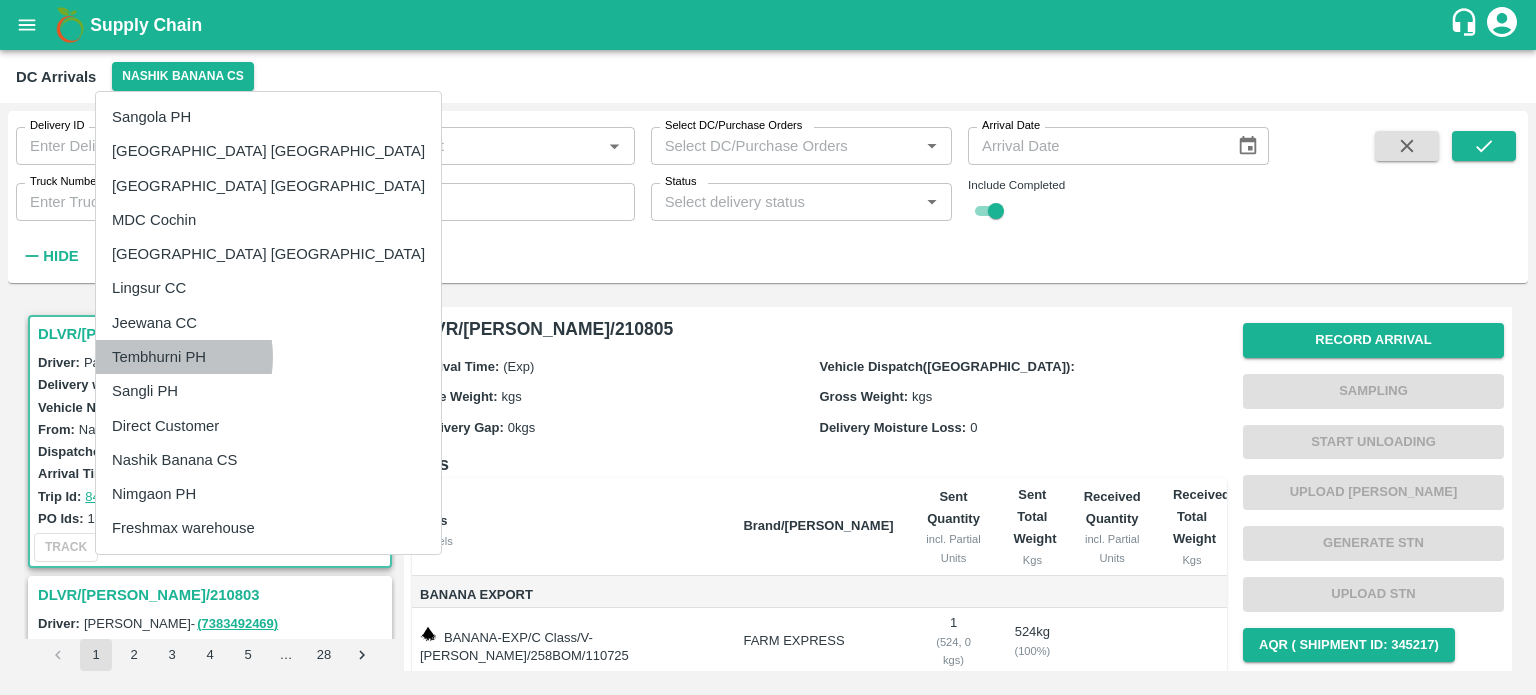 click on "Tembhurni PH" at bounding box center (268, 357) 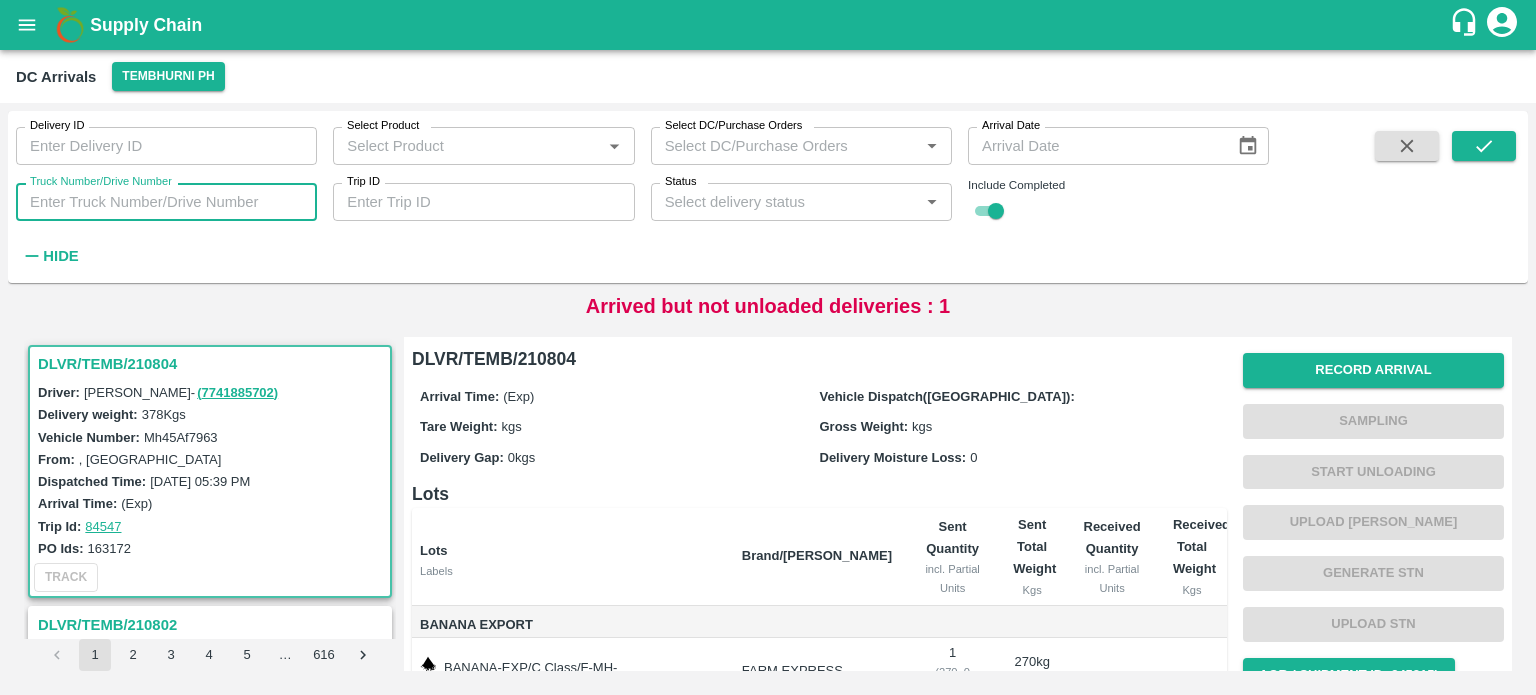 click on "Truck Number/Drive Number" at bounding box center (166, 202) 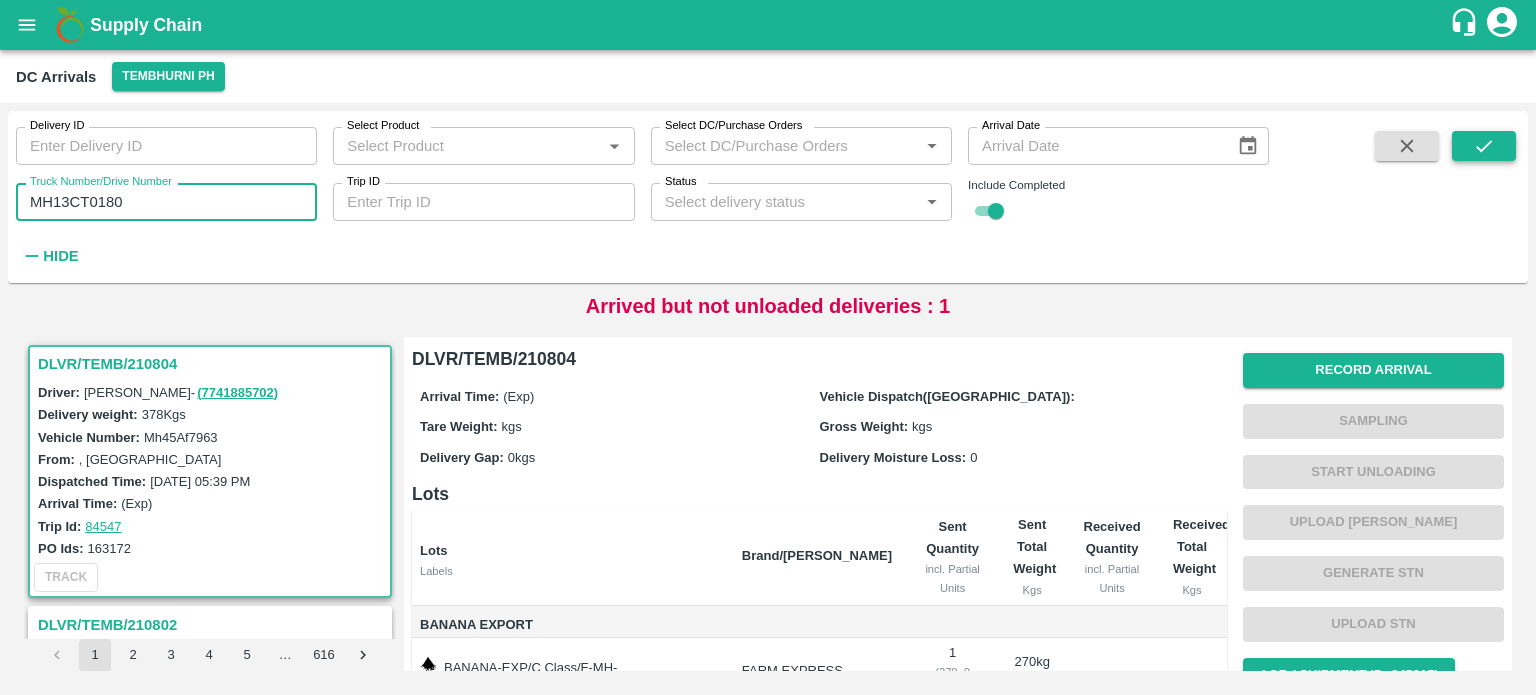 type on "MH13CT0180" 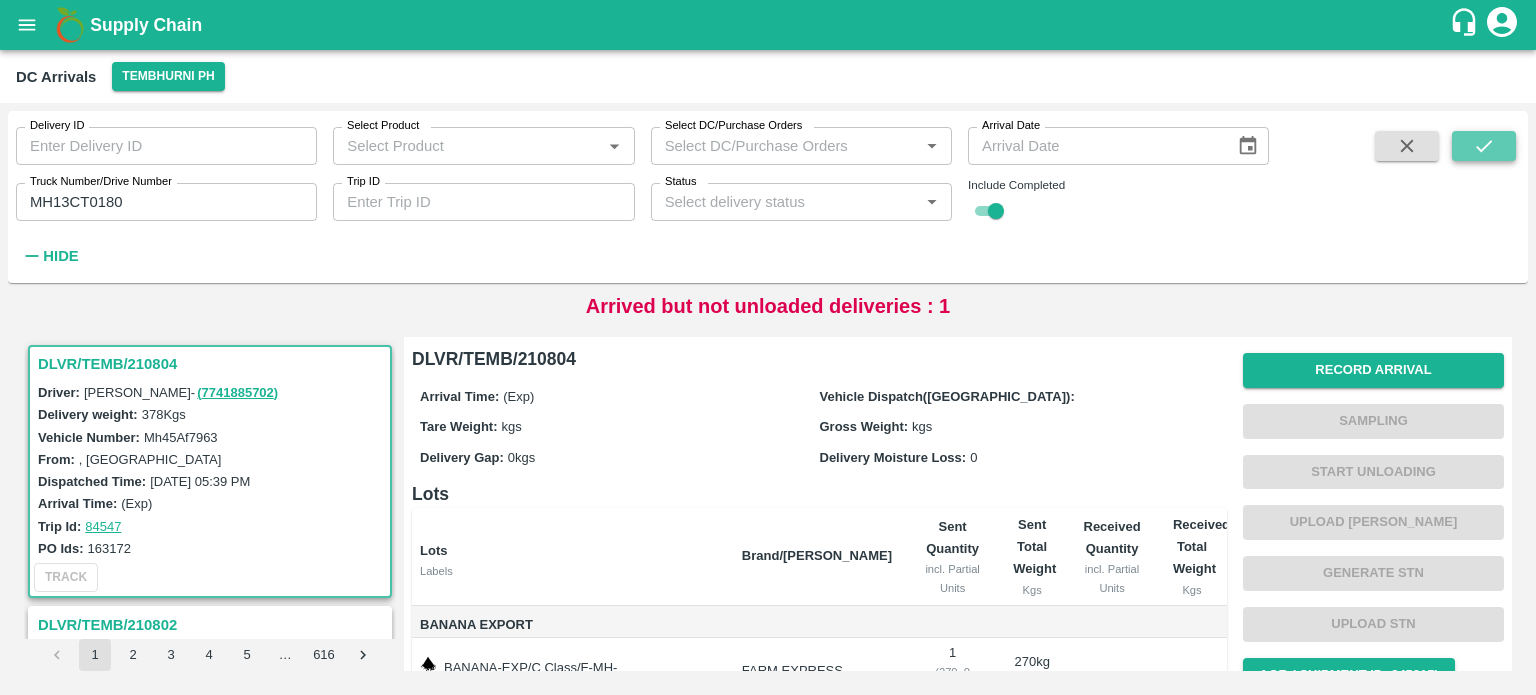 click 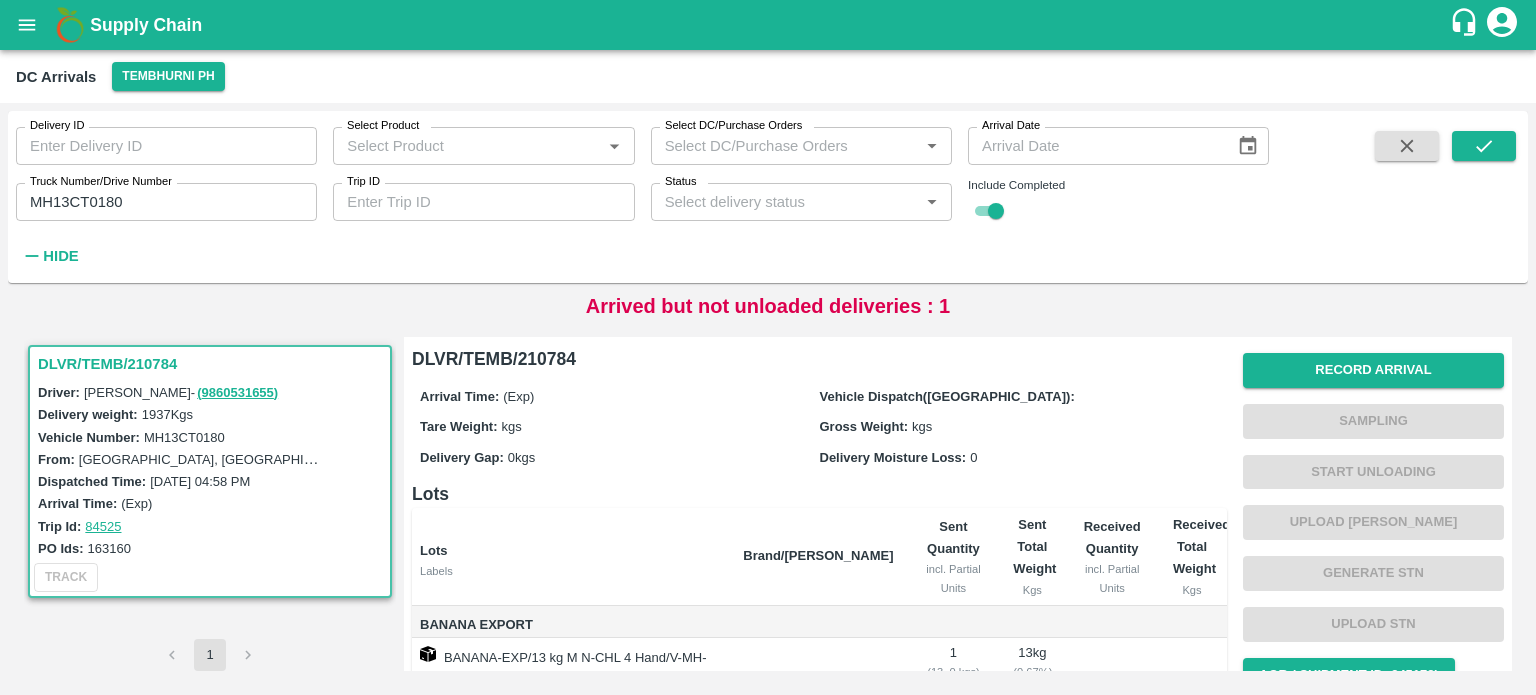 type 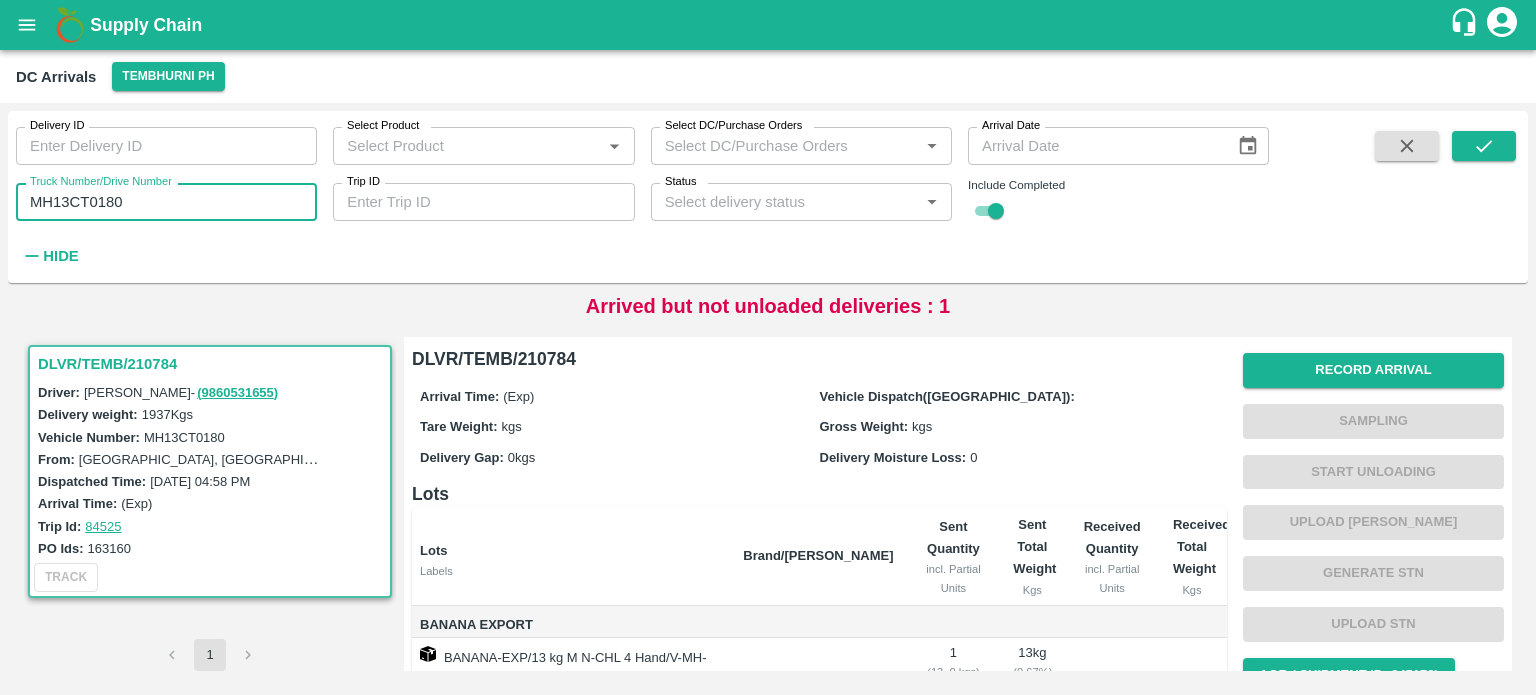 click on "MH13CT0180" at bounding box center [166, 202] 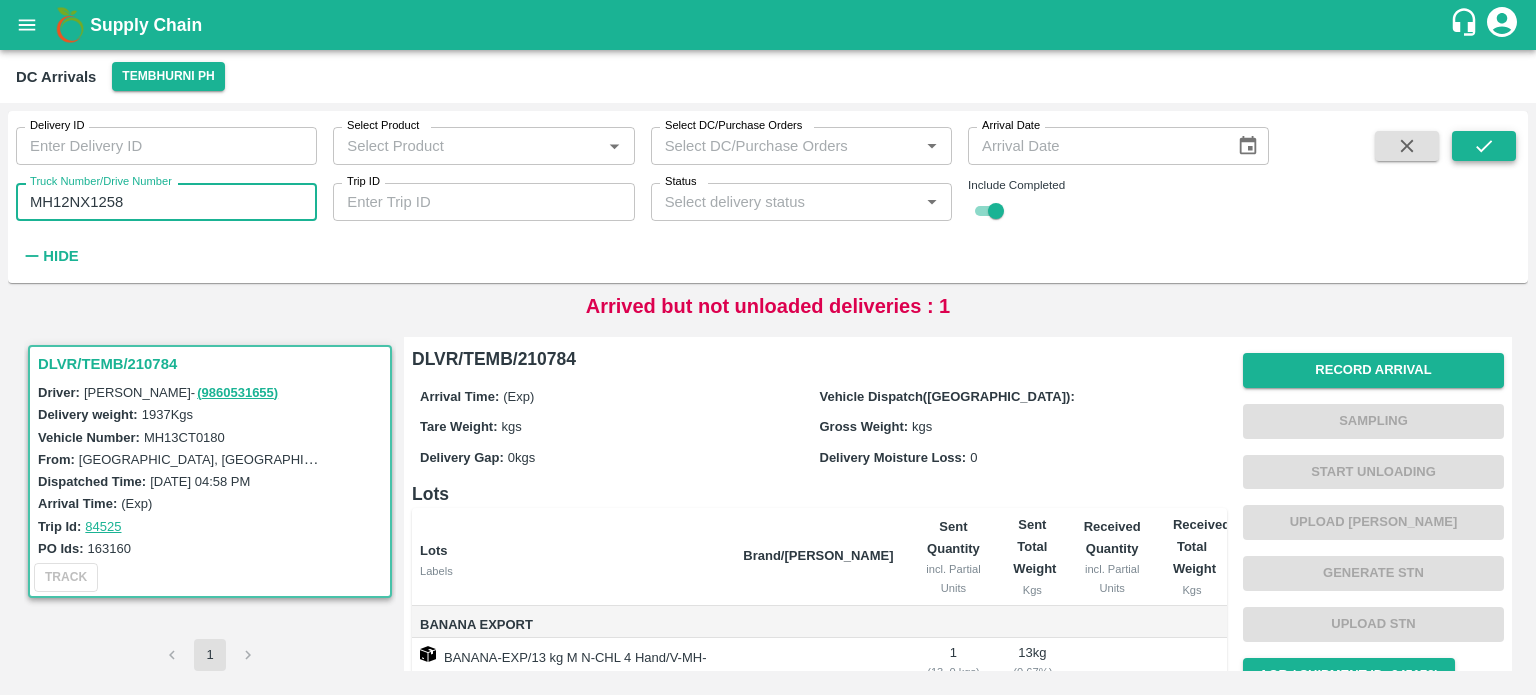 type on "MH12NX1258" 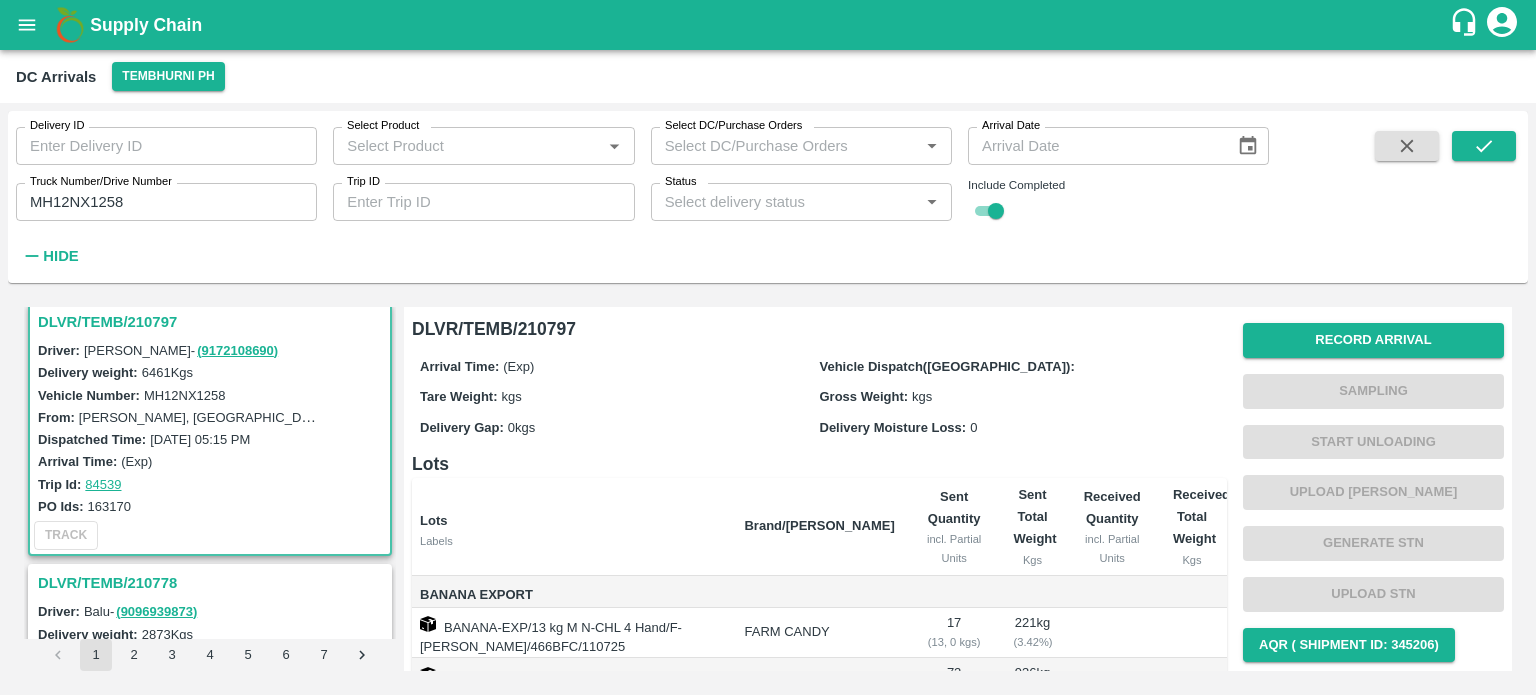scroll, scrollTop: 0, scrollLeft: 0, axis: both 